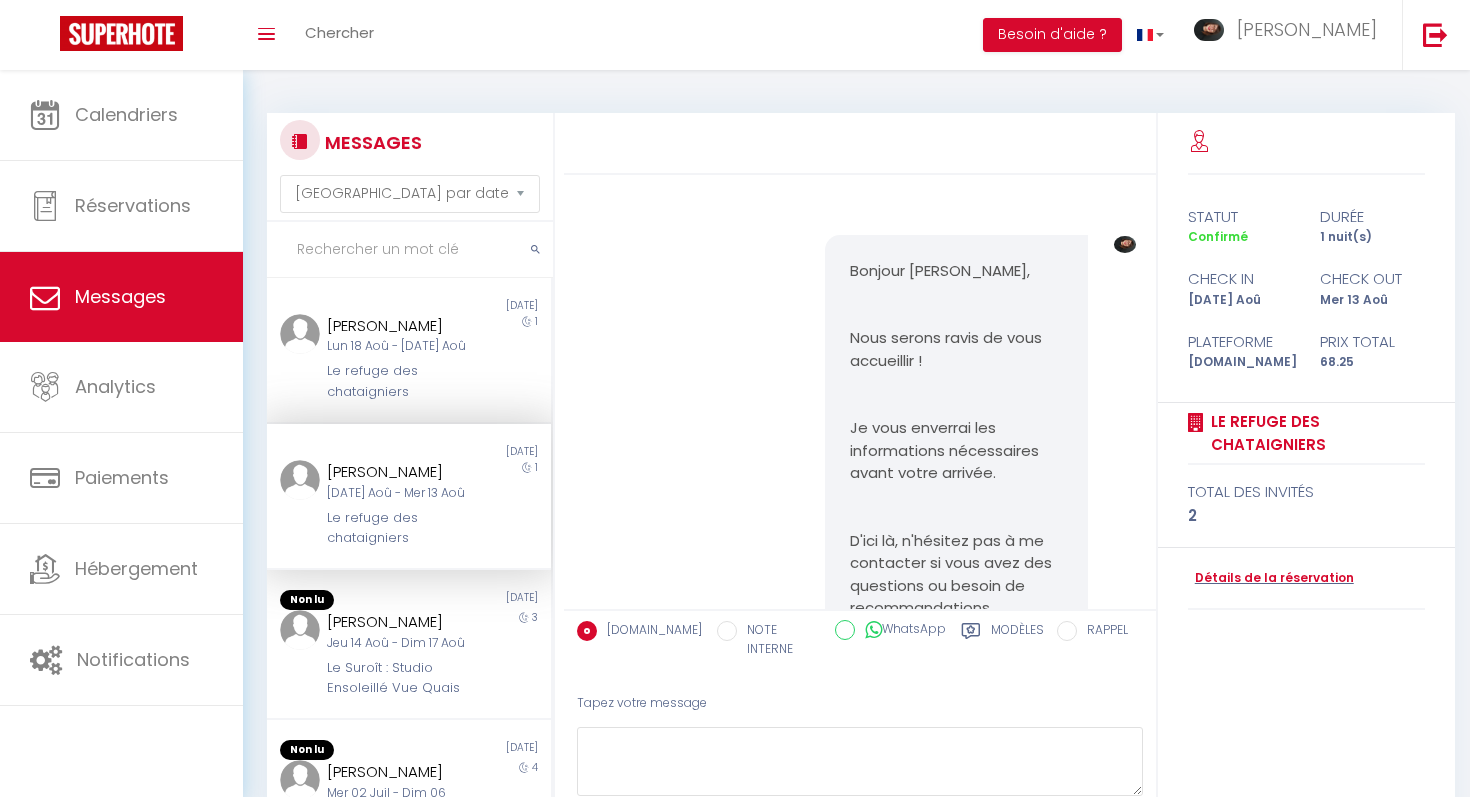 select on "message" 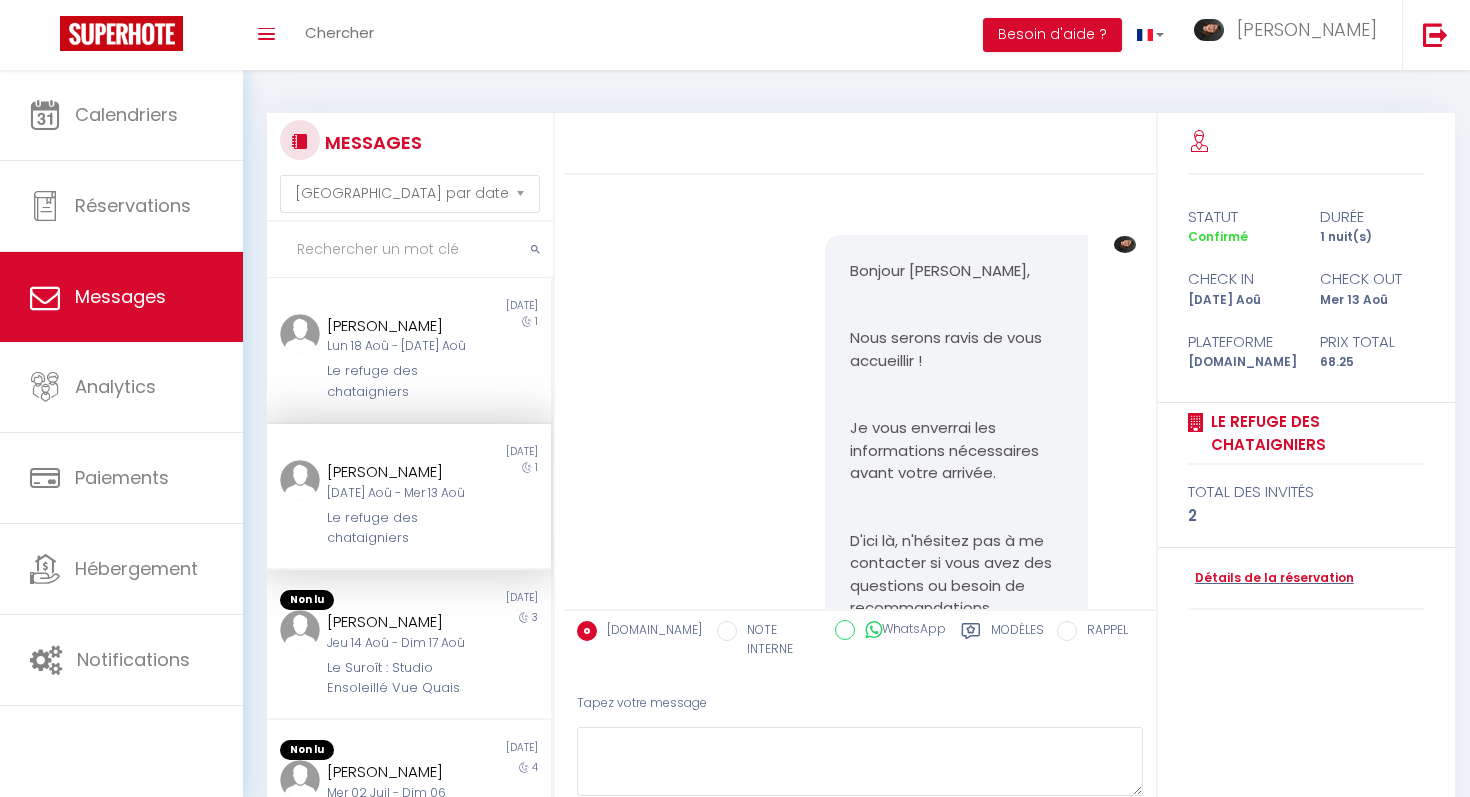 scroll, scrollTop: 0, scrollLeft: 0, axis: both 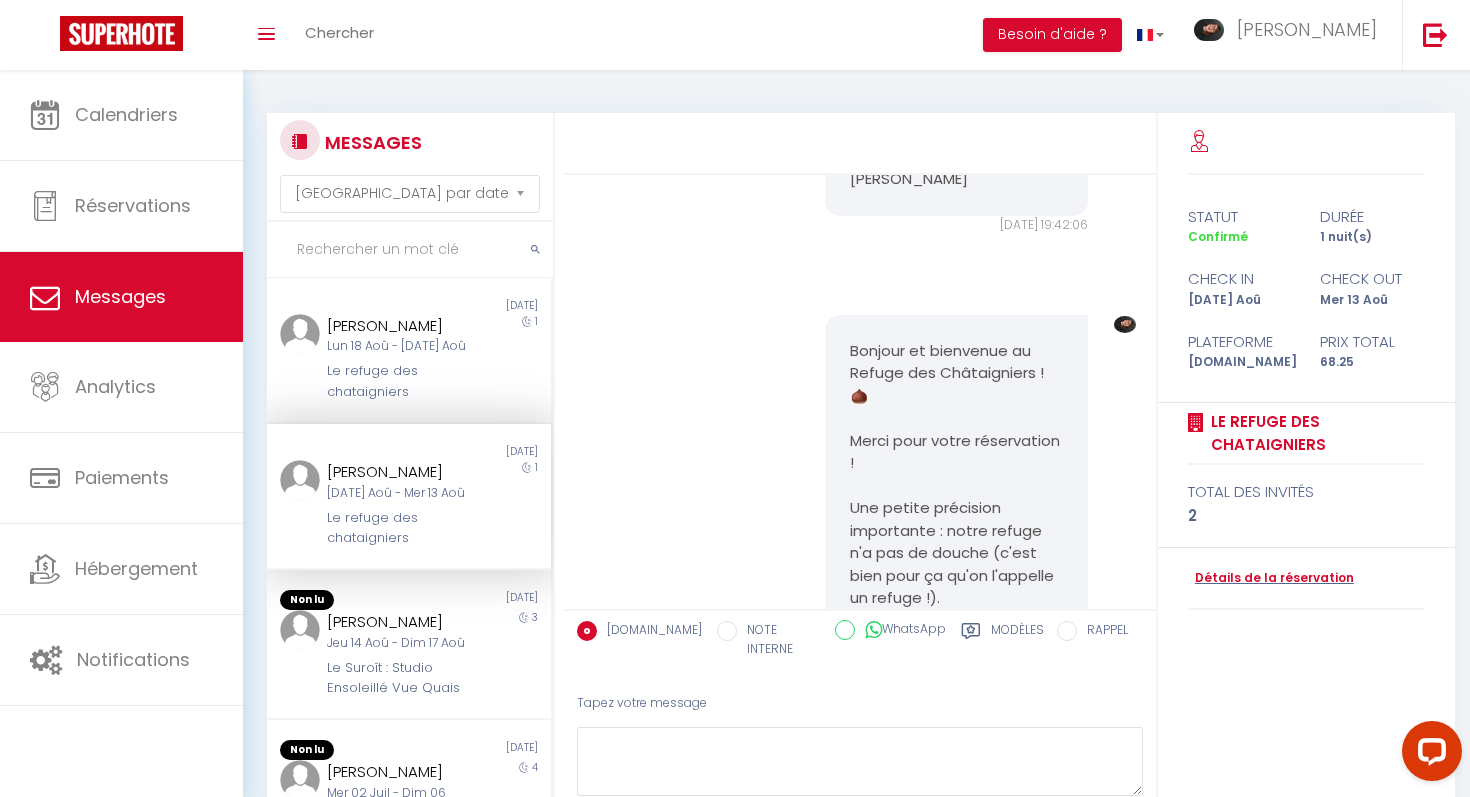 click on "Bonjour Luisa Vittoria,
Nous serons ravis de vous accueillir !
Je vous enverrai les informations nécessaires avant votre arrivée.
D'ici là, n'hésitez pas à me contacter si vous avez des questions ou besoin de recommandations.
A bientôt !
Astrid   Dim 06 Juil. 2025 - 19:42:06     Note Sms     Bonjour Luisa Vittoria,
Nous serons ravis de vous accueillir !
Je vous enverrai les informations nécessaires avant votre arrivée.
D'ici là, n'hésitez pas à me contacter si vous avez des questions ou besoin de recommandations.
A bientôt !
Astrid   Dim 06 Juil. 2025 - 19:42:06" at bounding box center (860, -47) 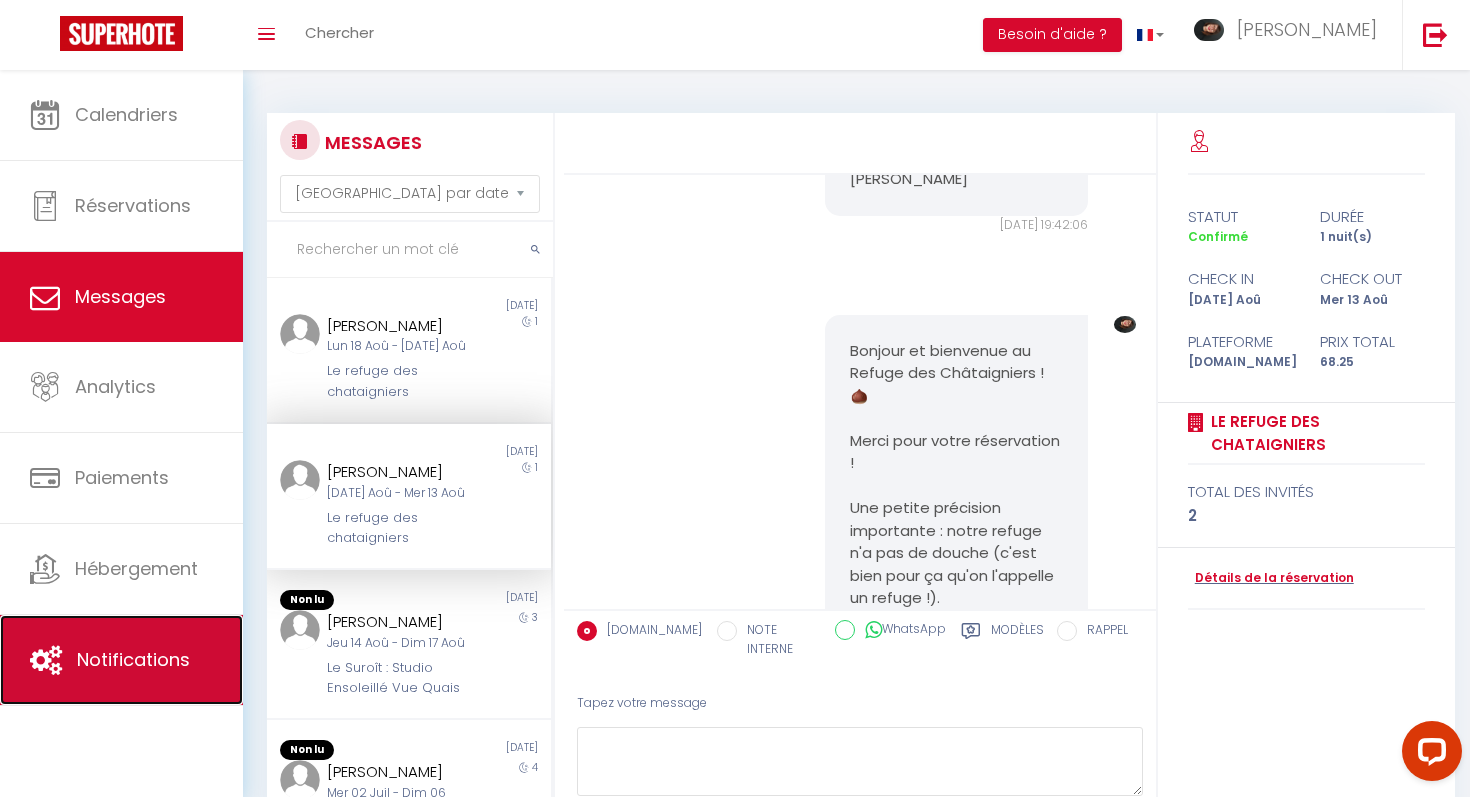 click on "Notifications" at bounding box center (133, 659) 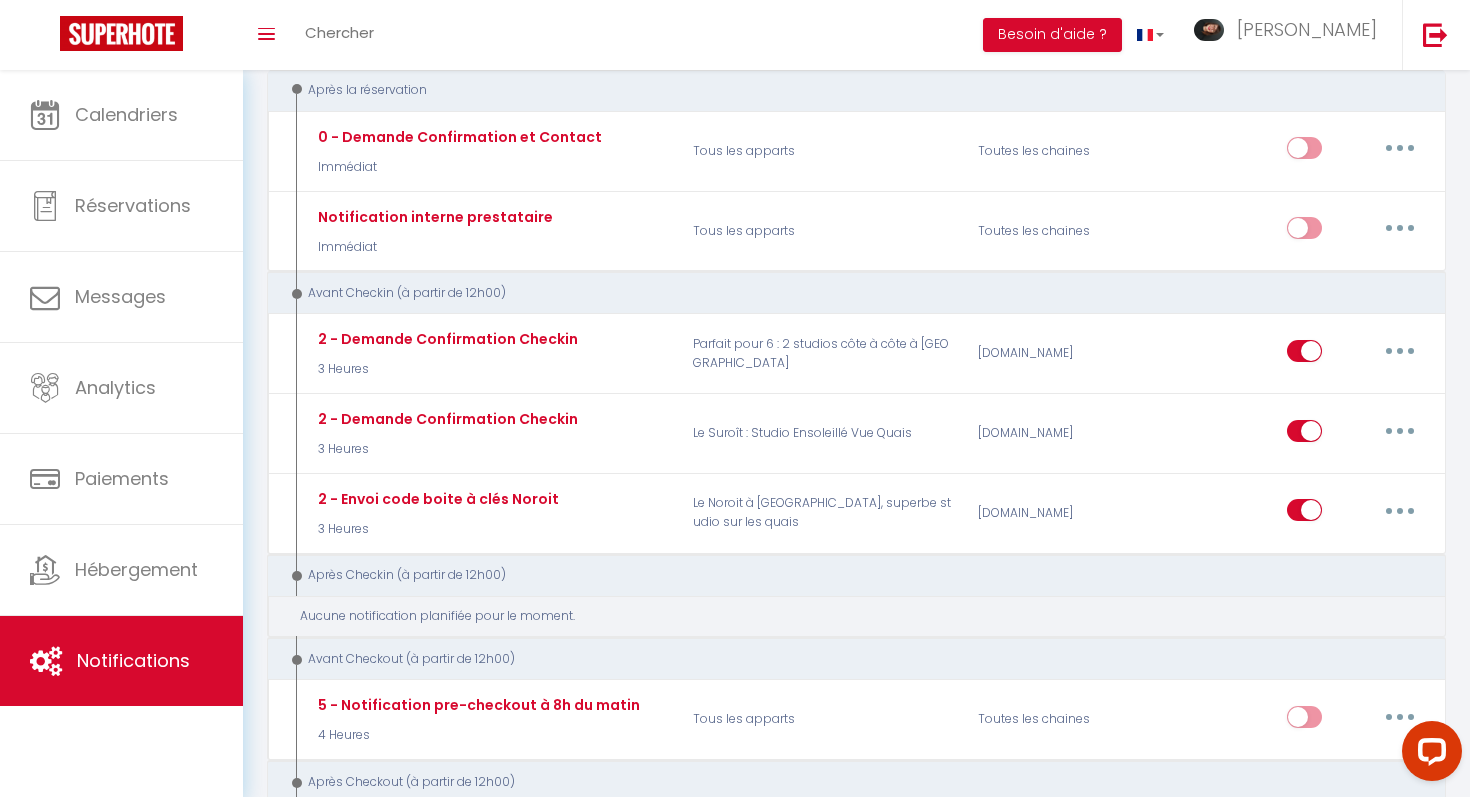 scroll, scrollTop: 242, scrollLeft: 0, axis: vertical 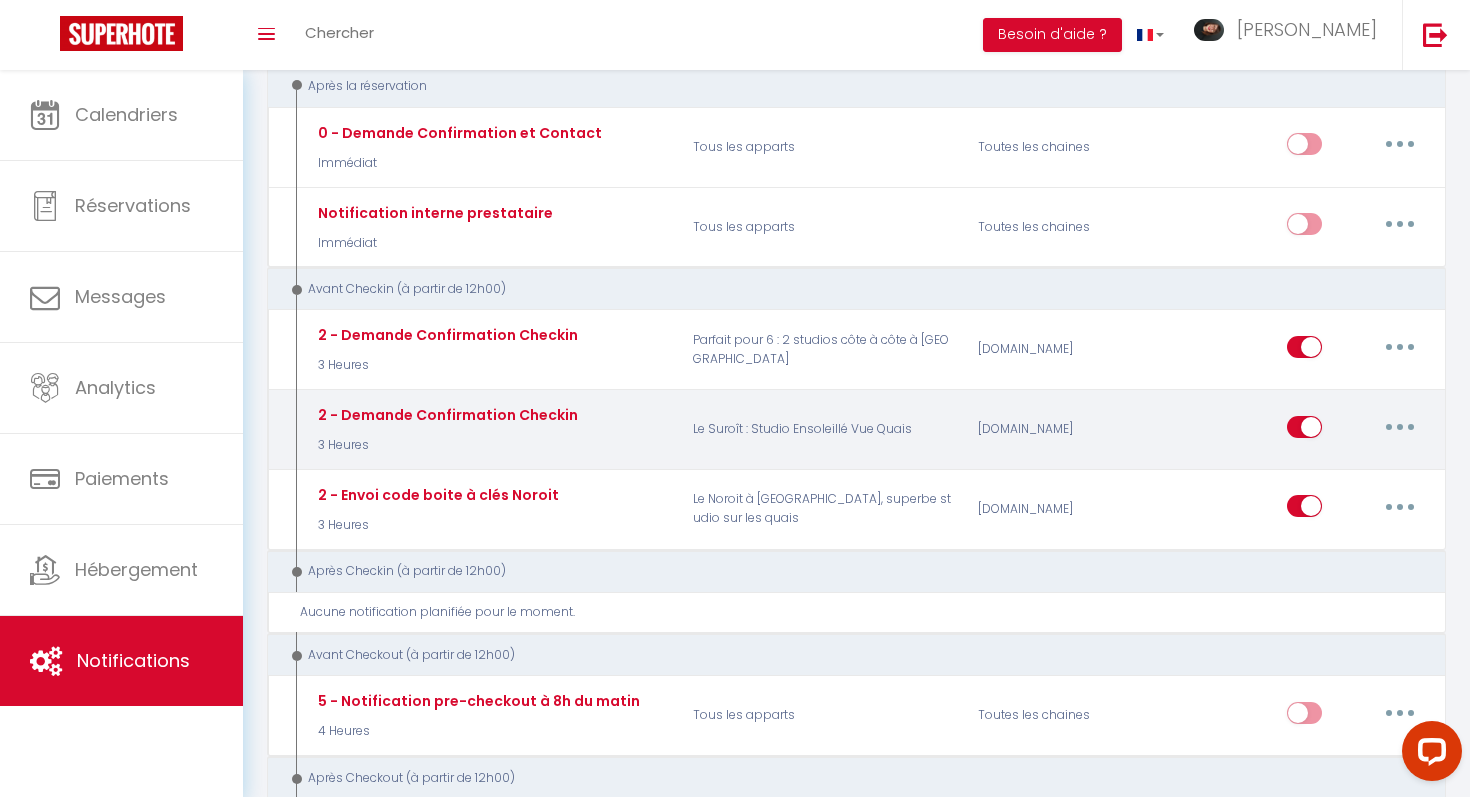 click on "Le Suroît : Studio Ensoleillé Vue Quais" at bounding box center [822, 430] 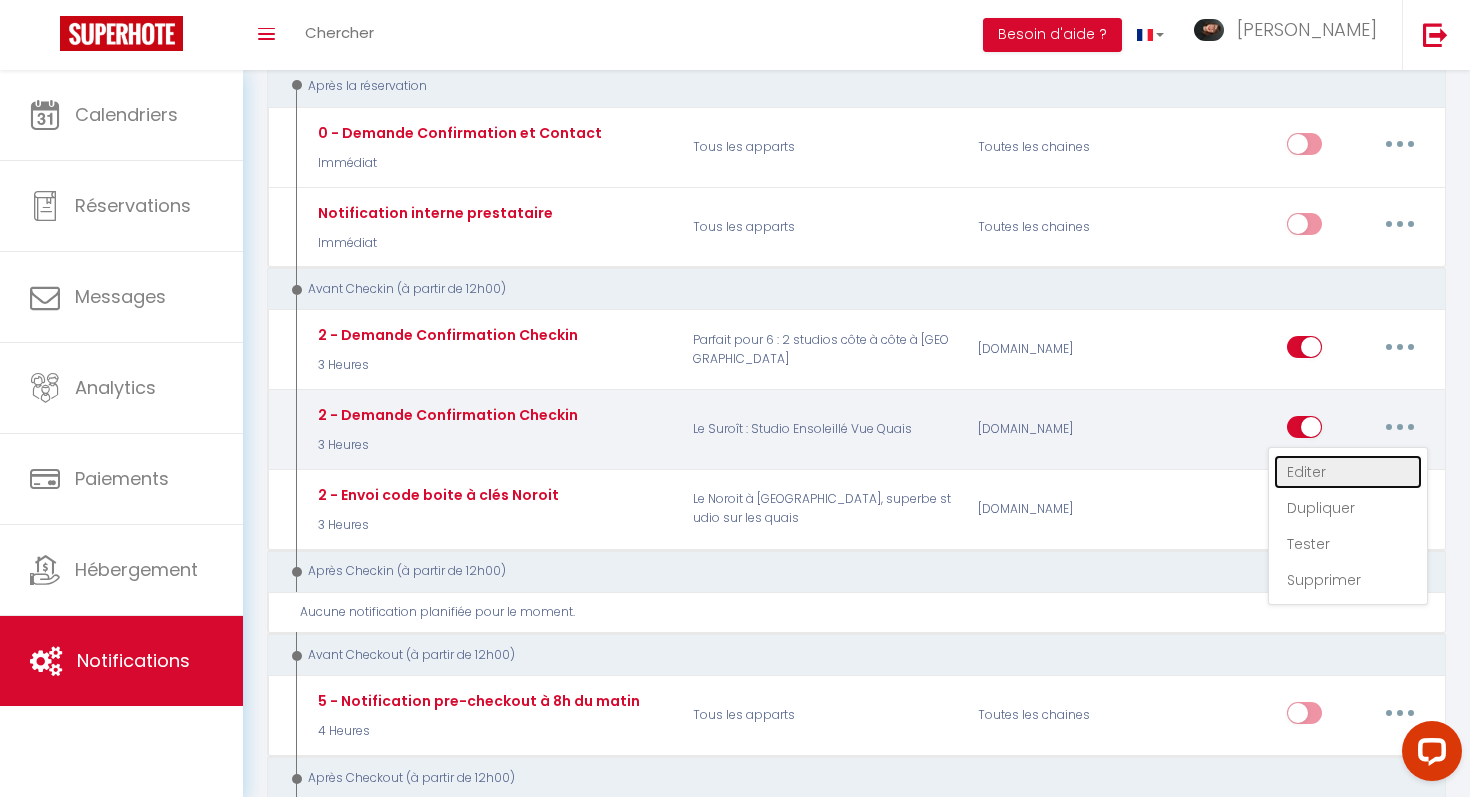click on "Editer" at bounding box center [1348, 472] 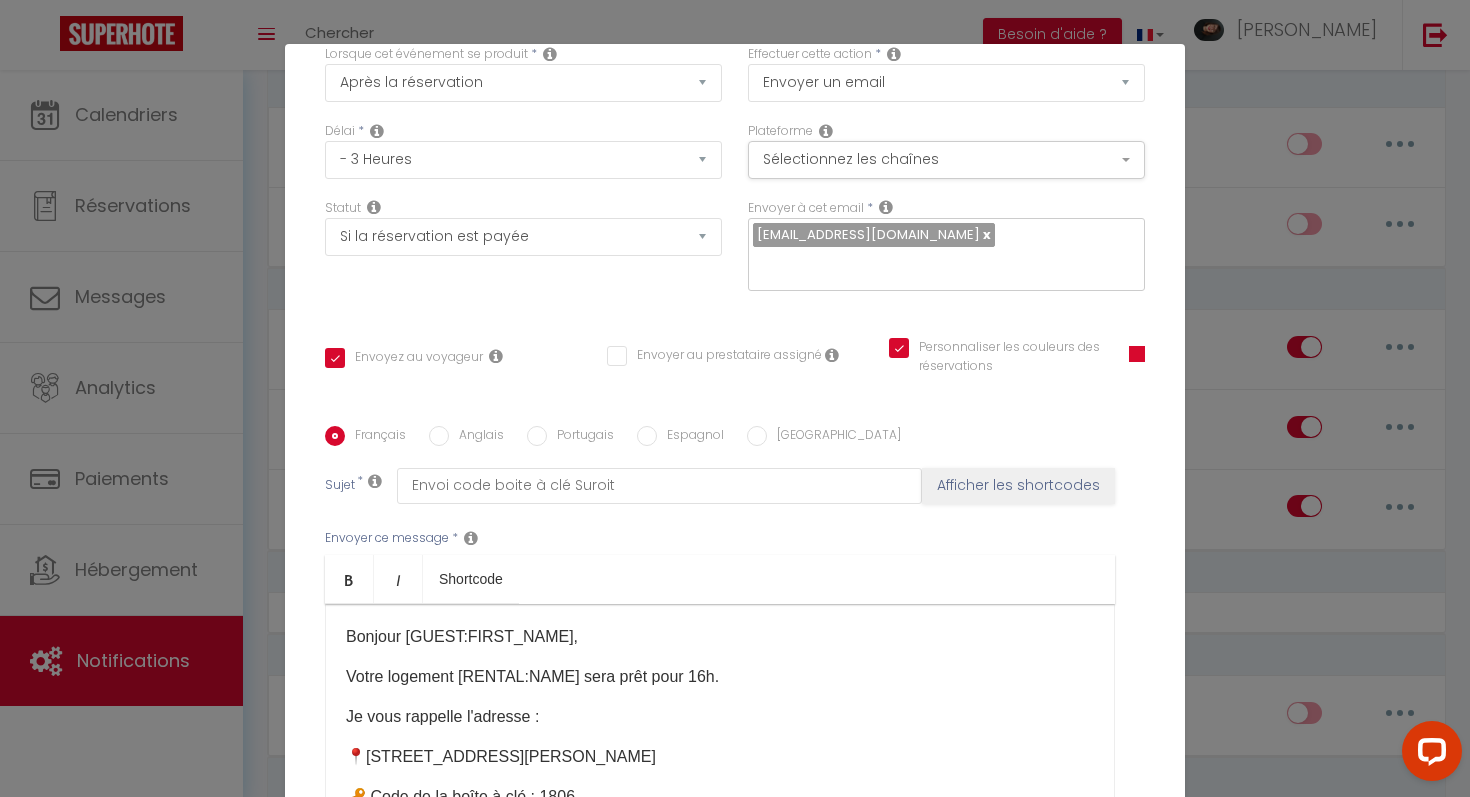 scroll, scrollTop: 296, scrollLeft: 0, axis: vertical 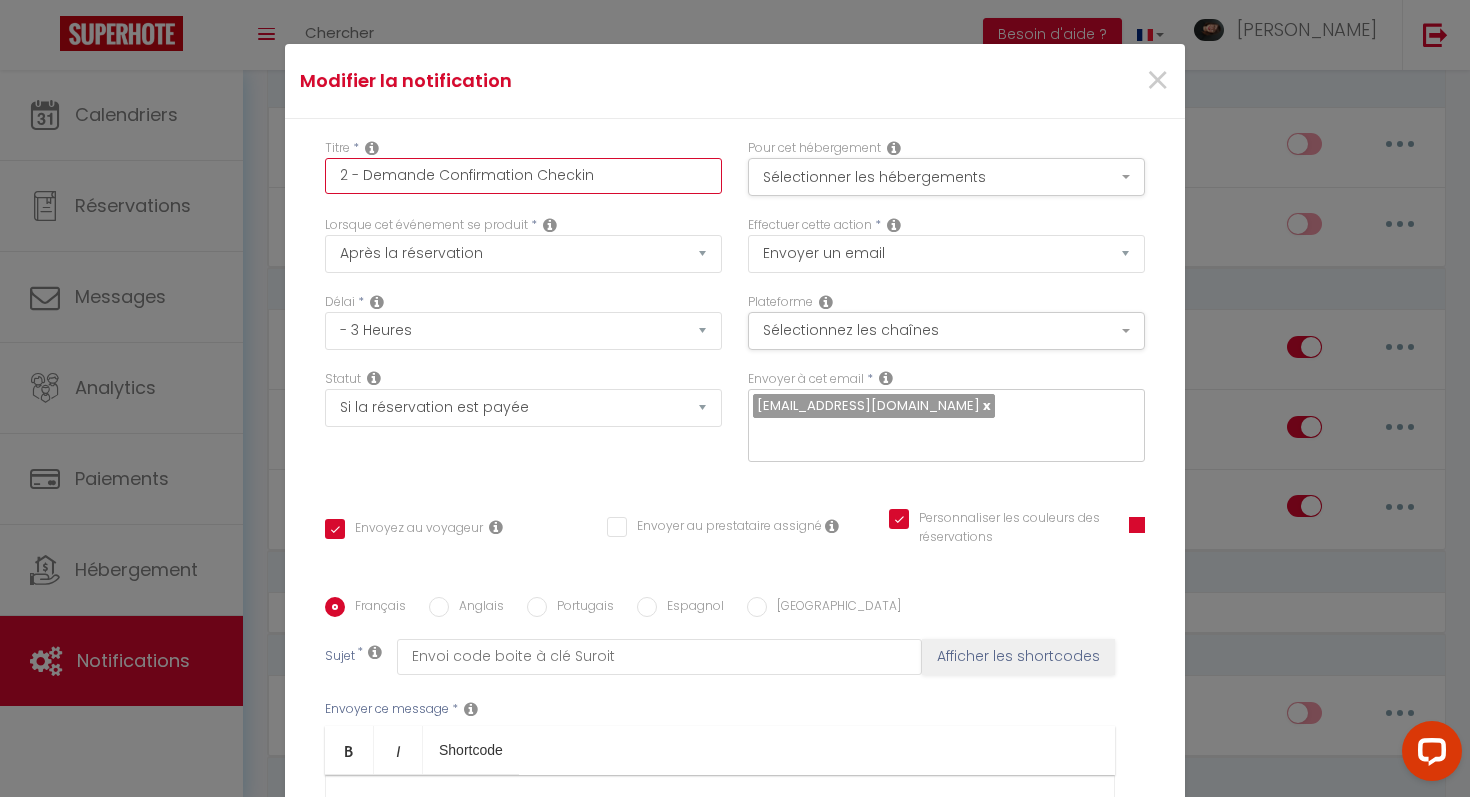 click on "2 - Demande Confirmation Checkin" at bounding box center [523, 176] 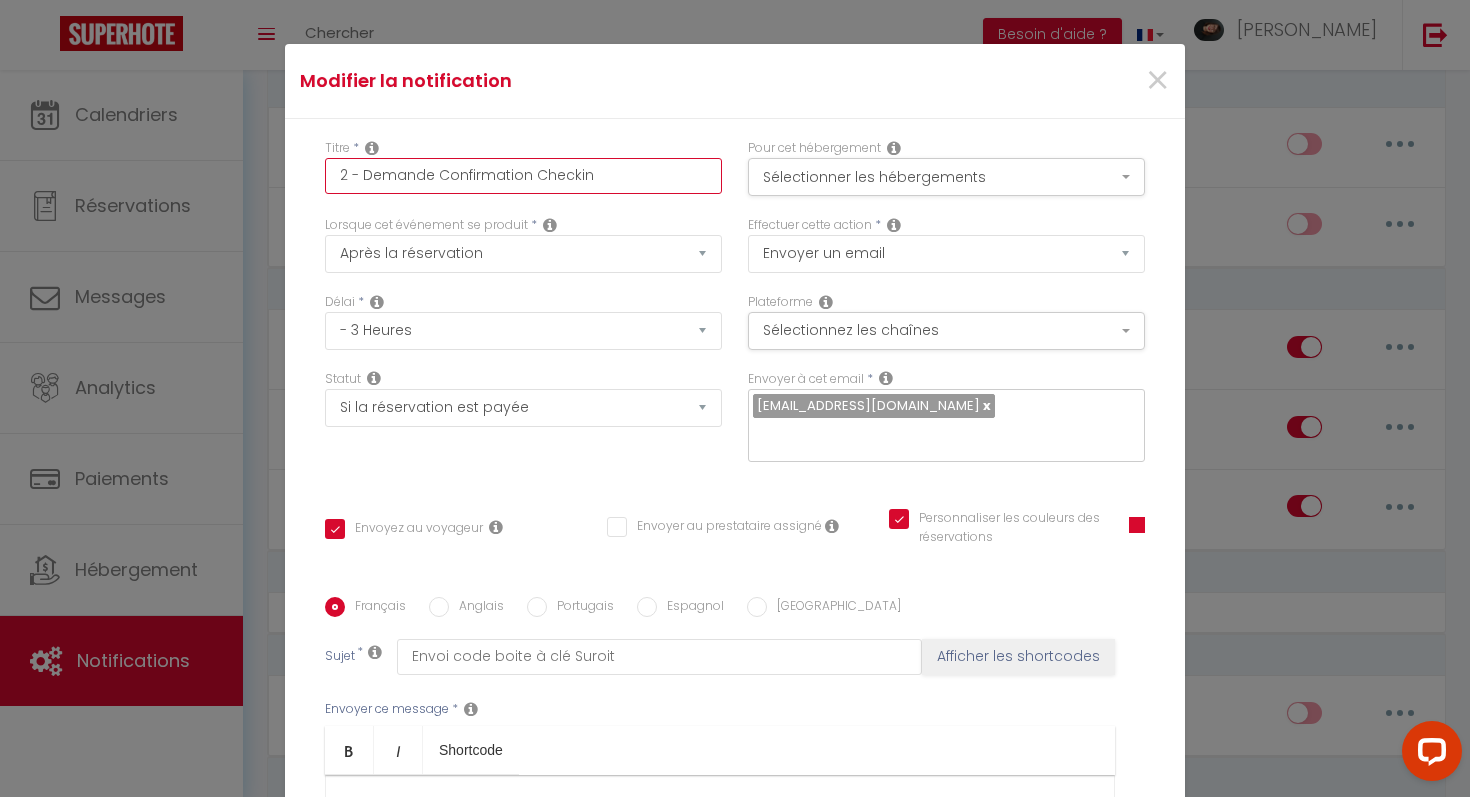 type on "c" 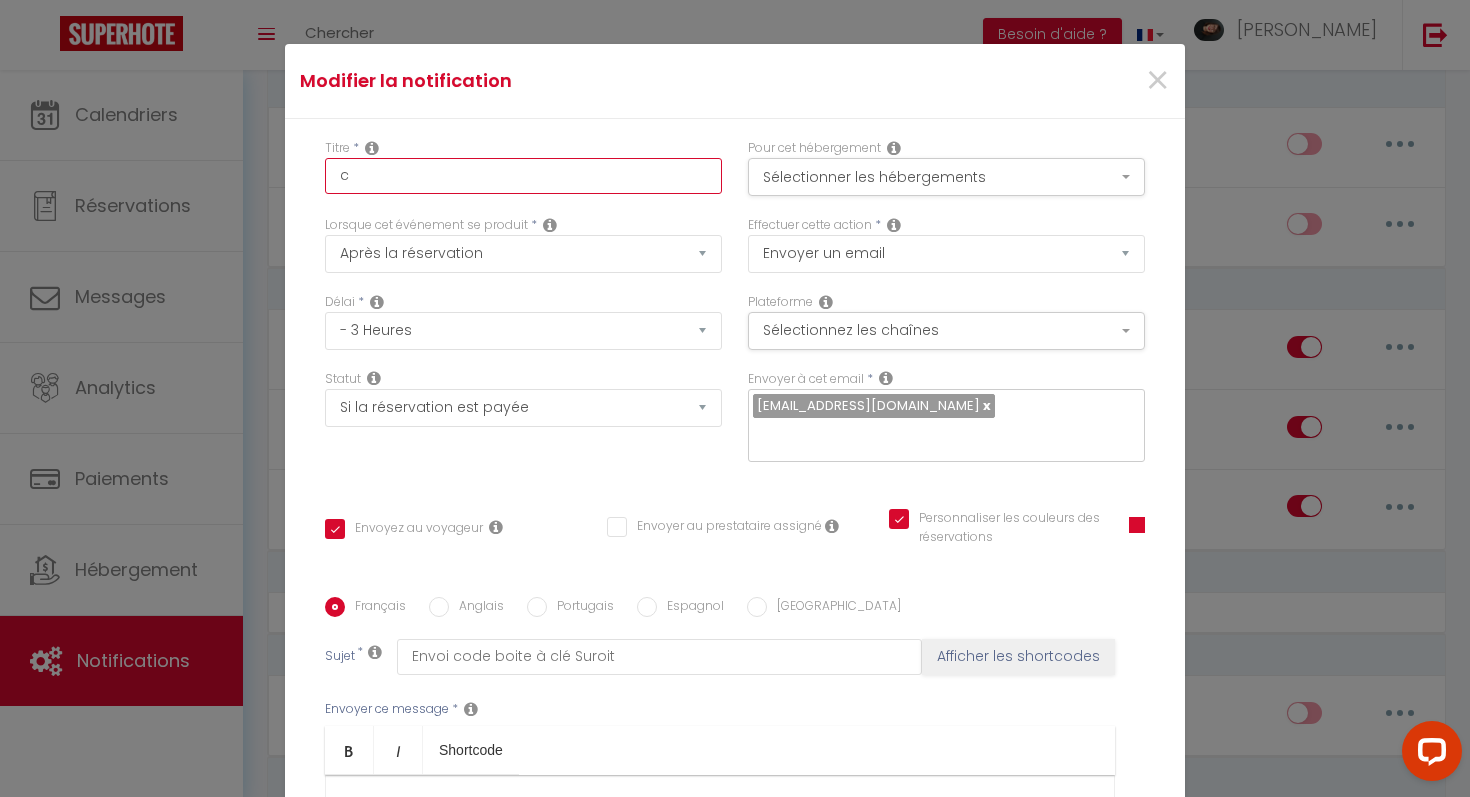 checkbox on "true" 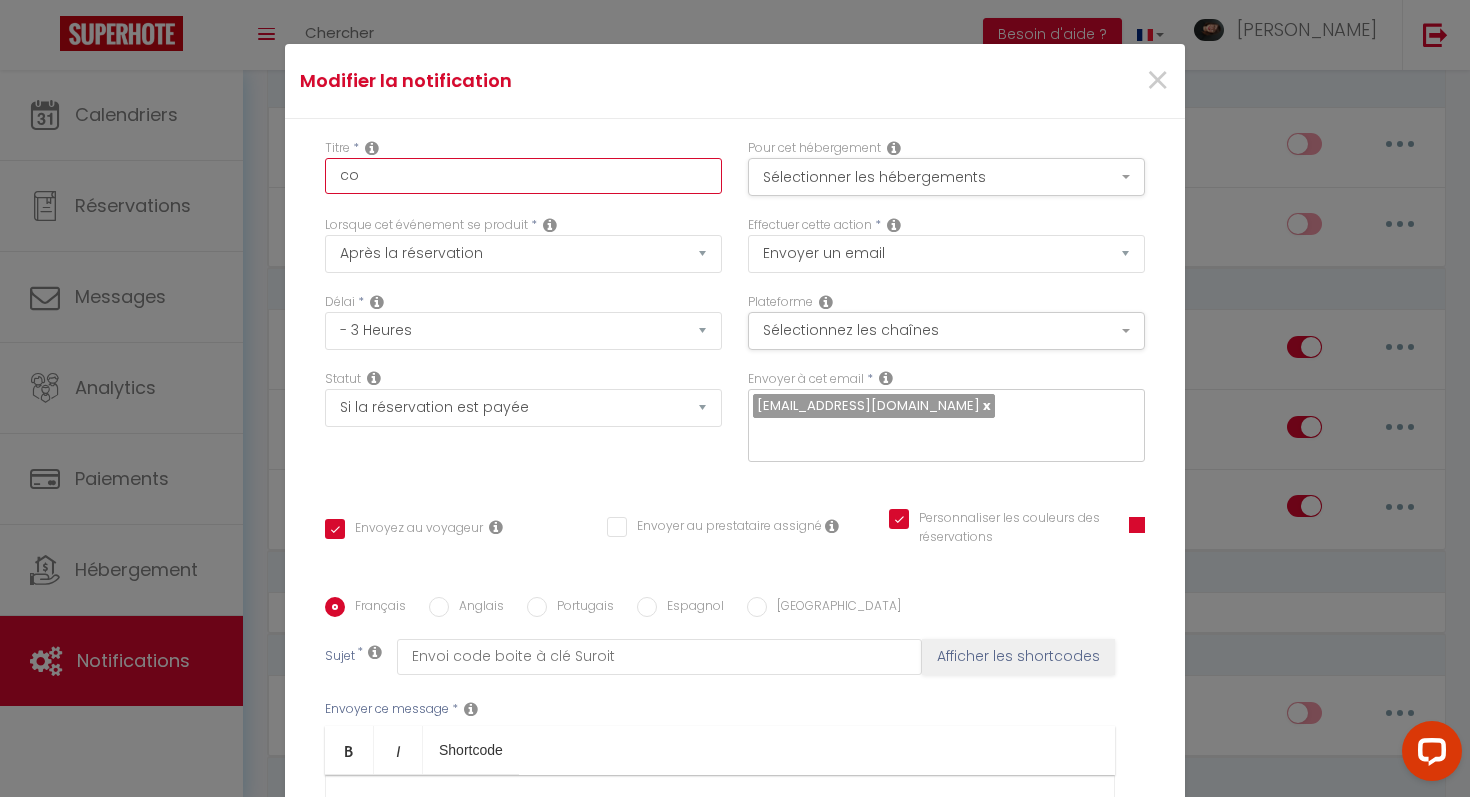 checkbox on "true" 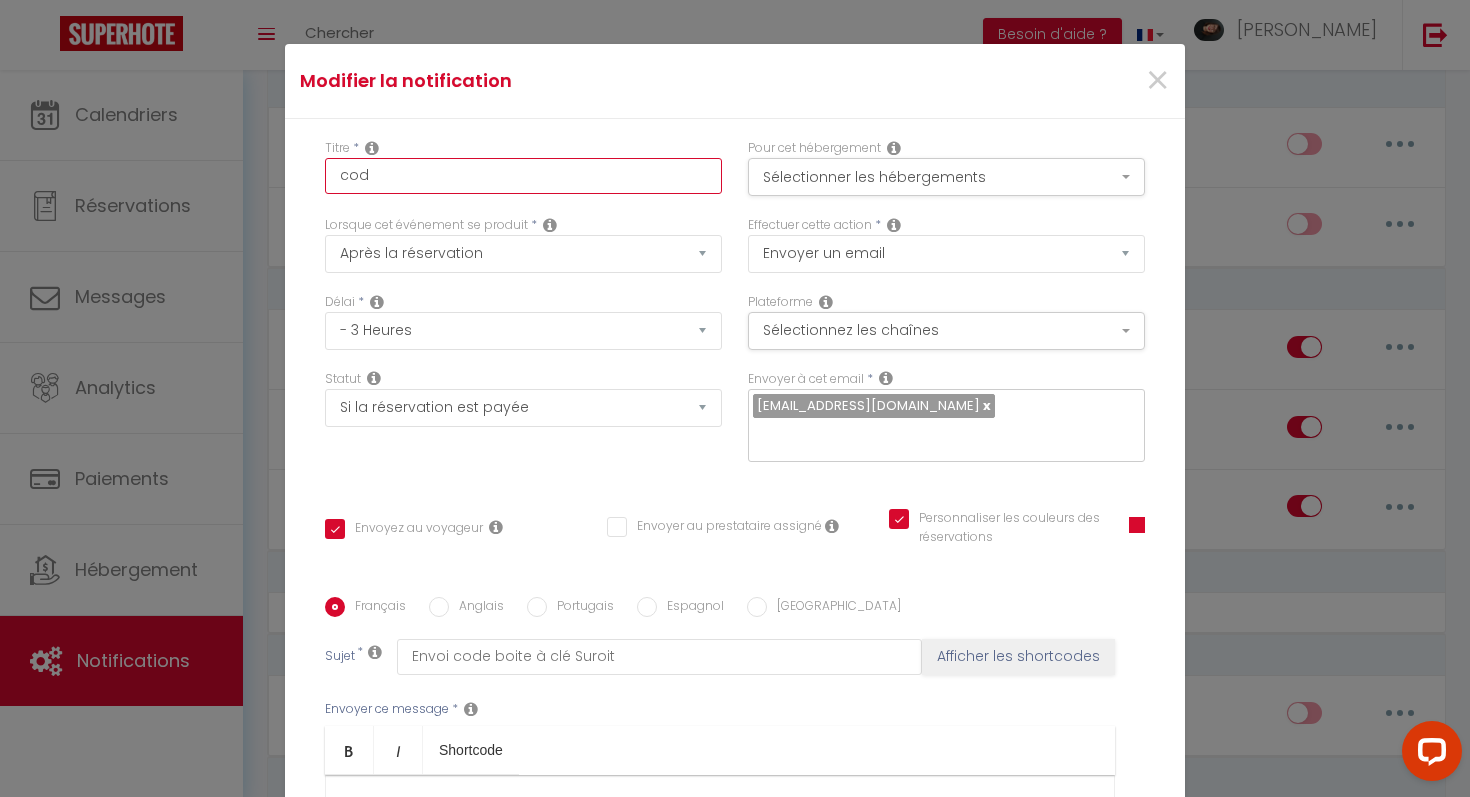 type on "code" 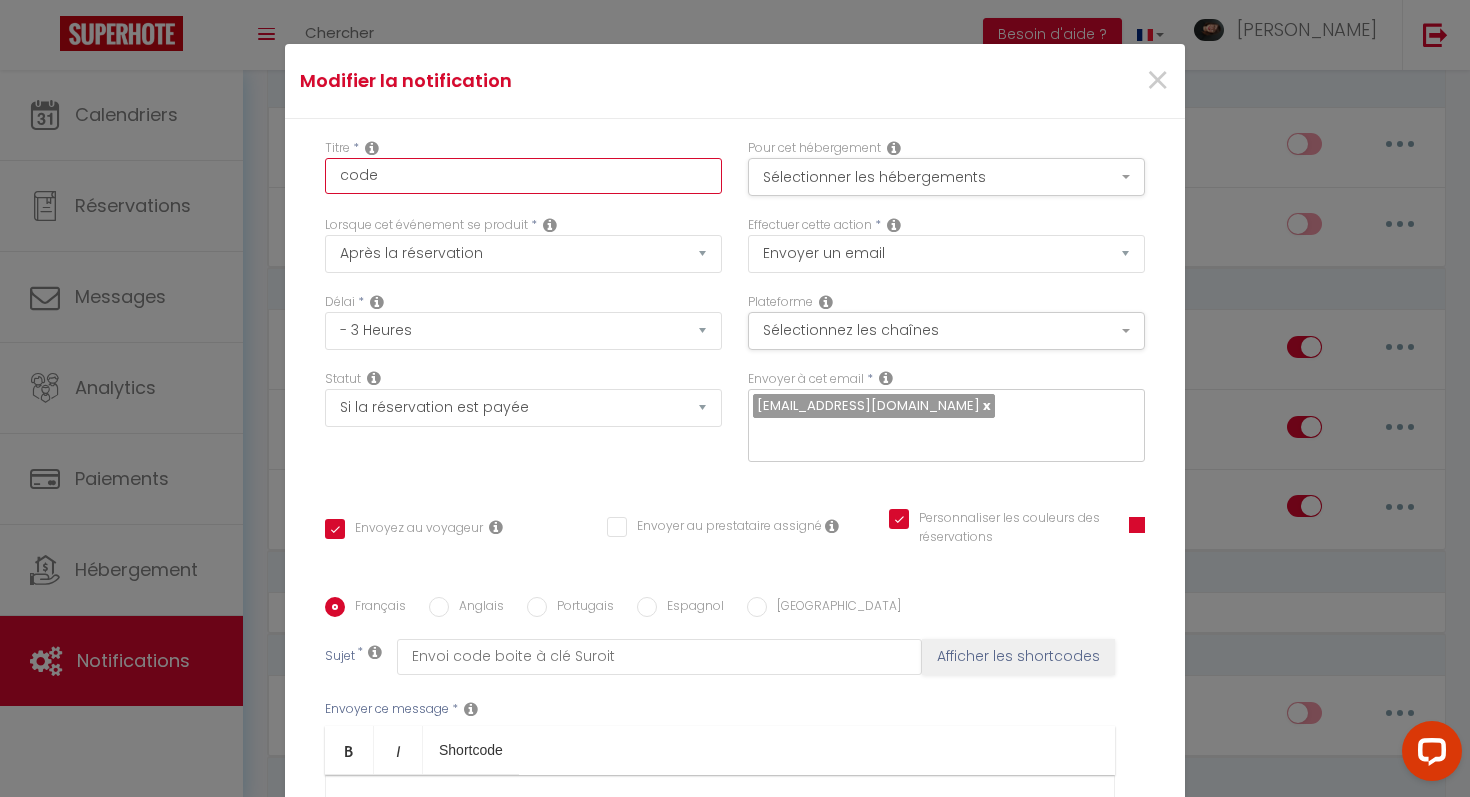 checkbox on "true" 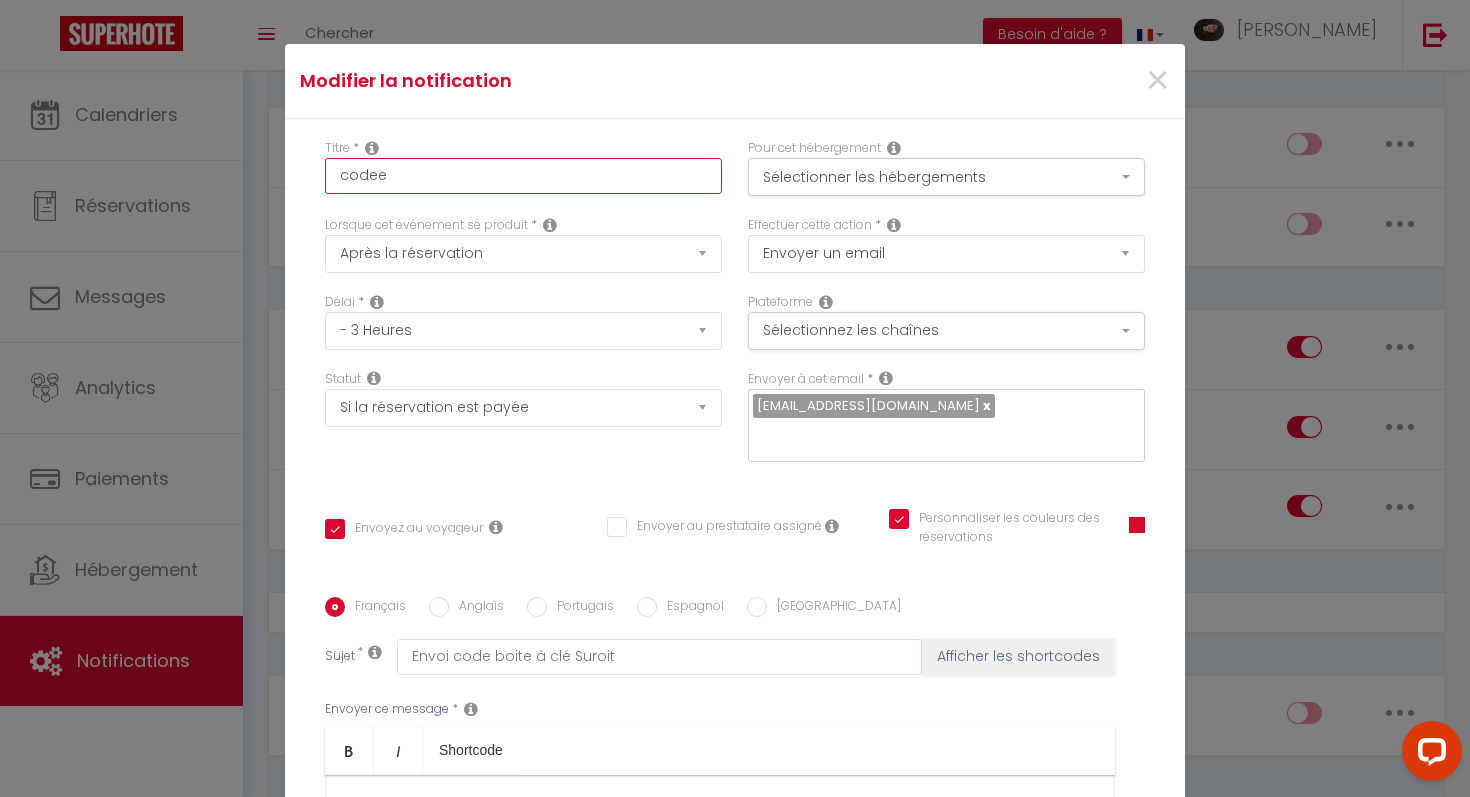 checkbox on "true" 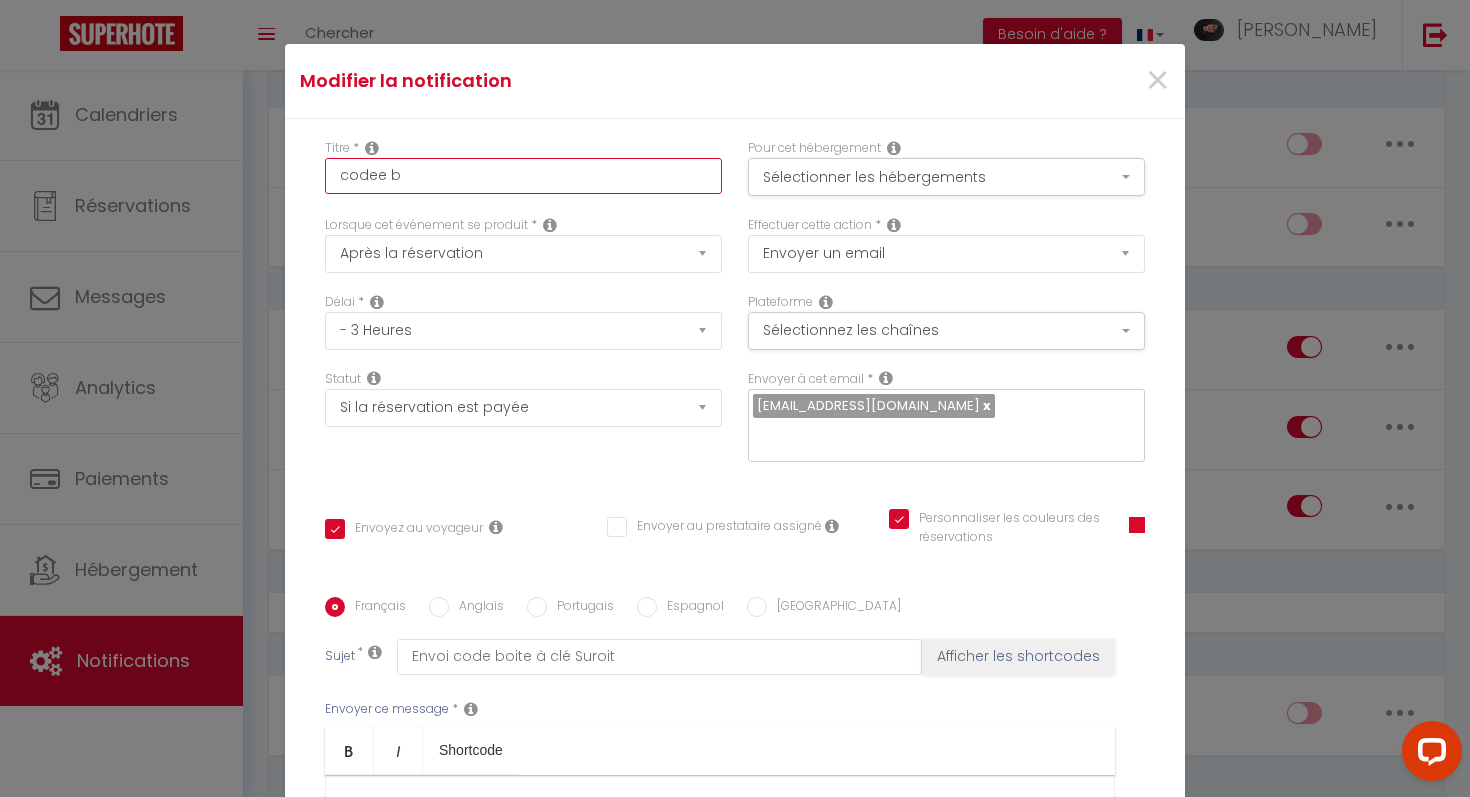 checkbox on "true" 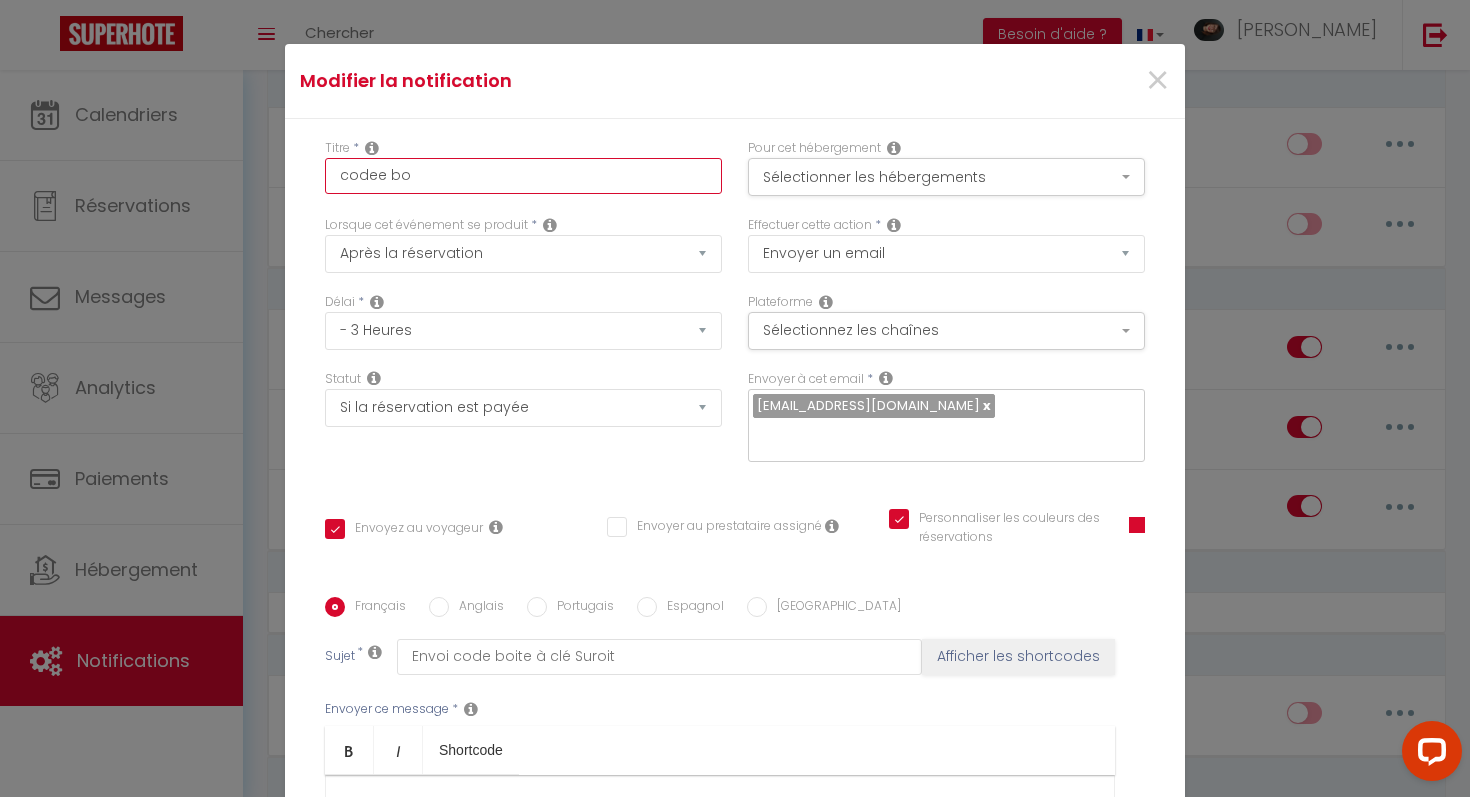 checkbox on "true" 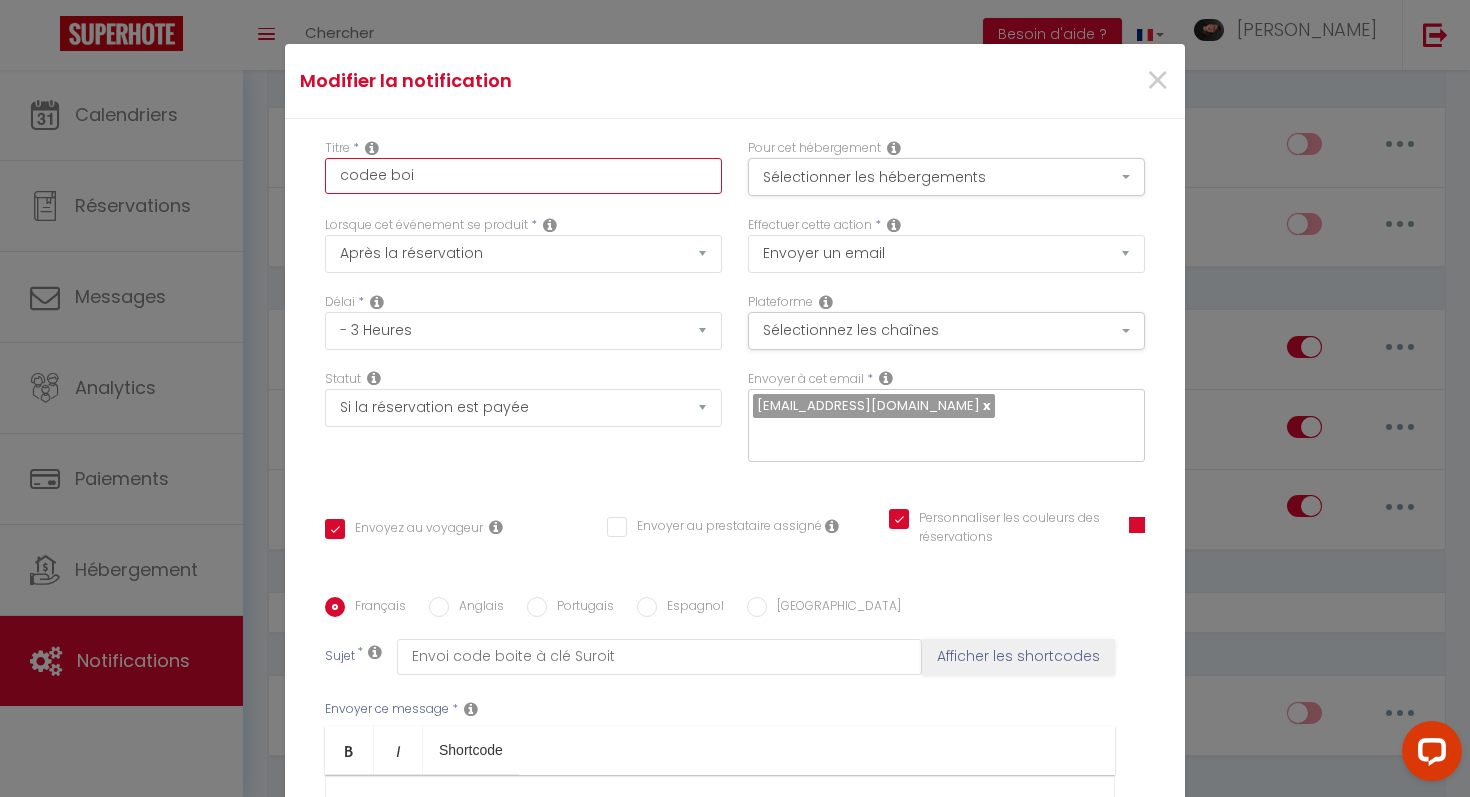 checkbox on "true" 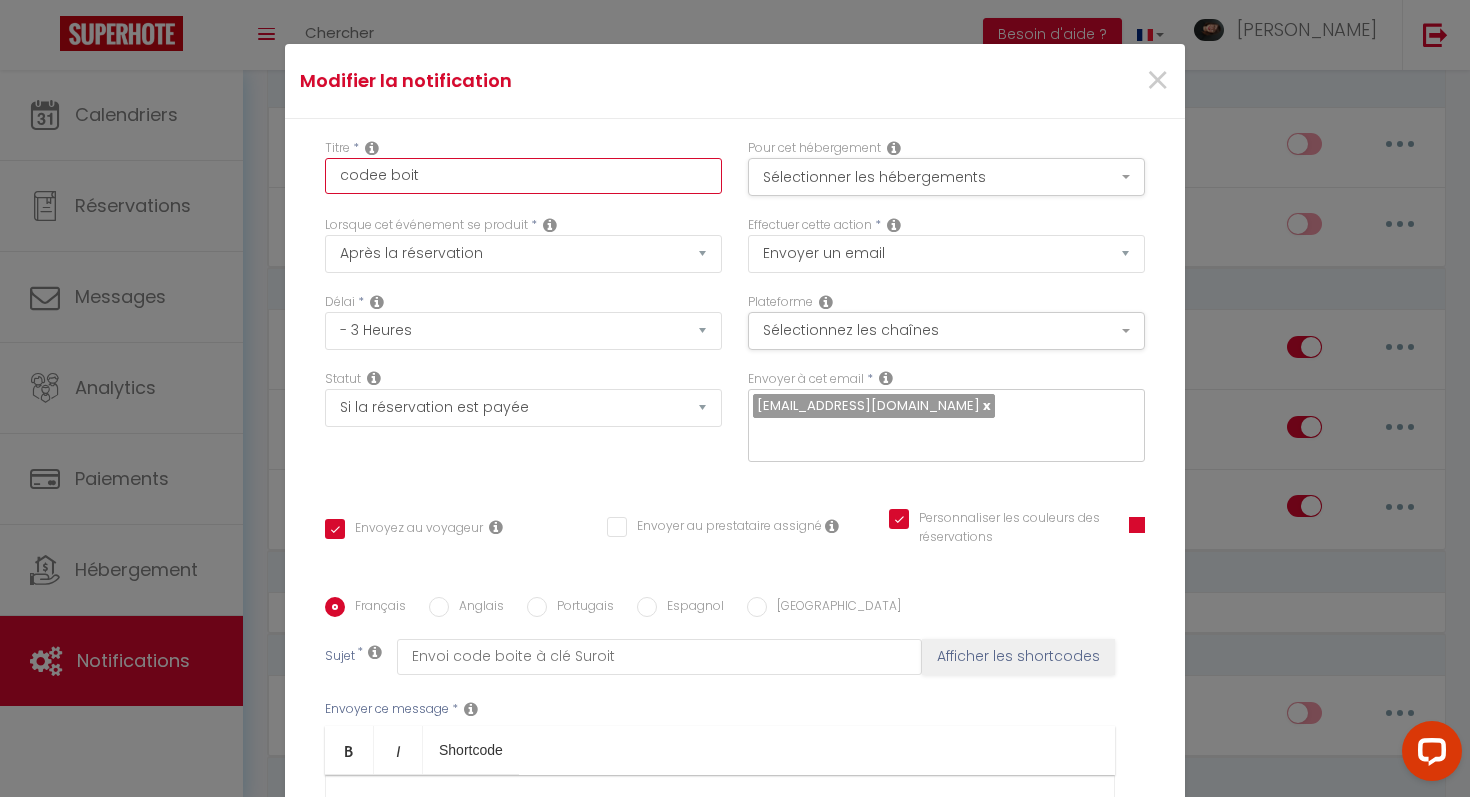 checkbox on "true" 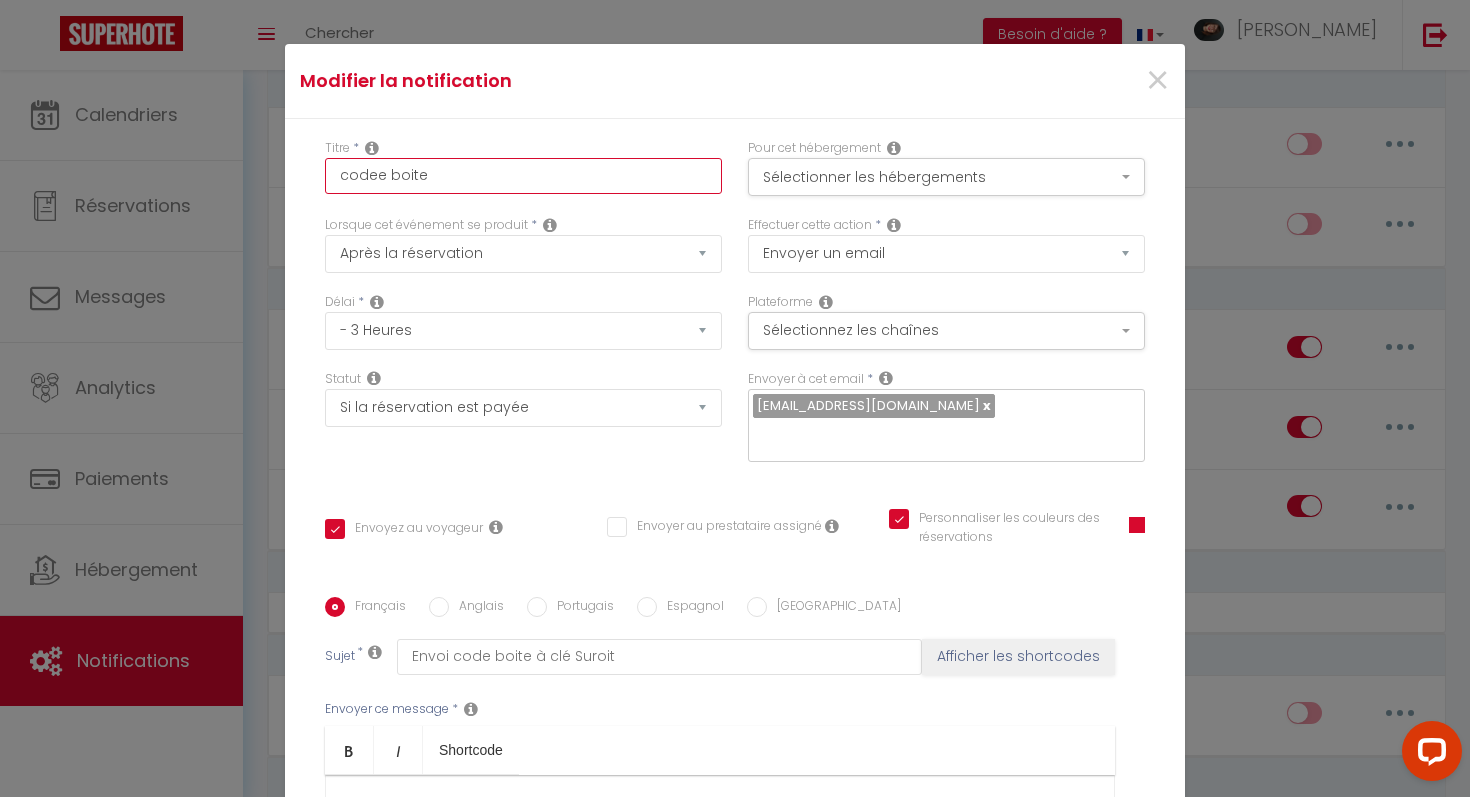 checkbox on "true" 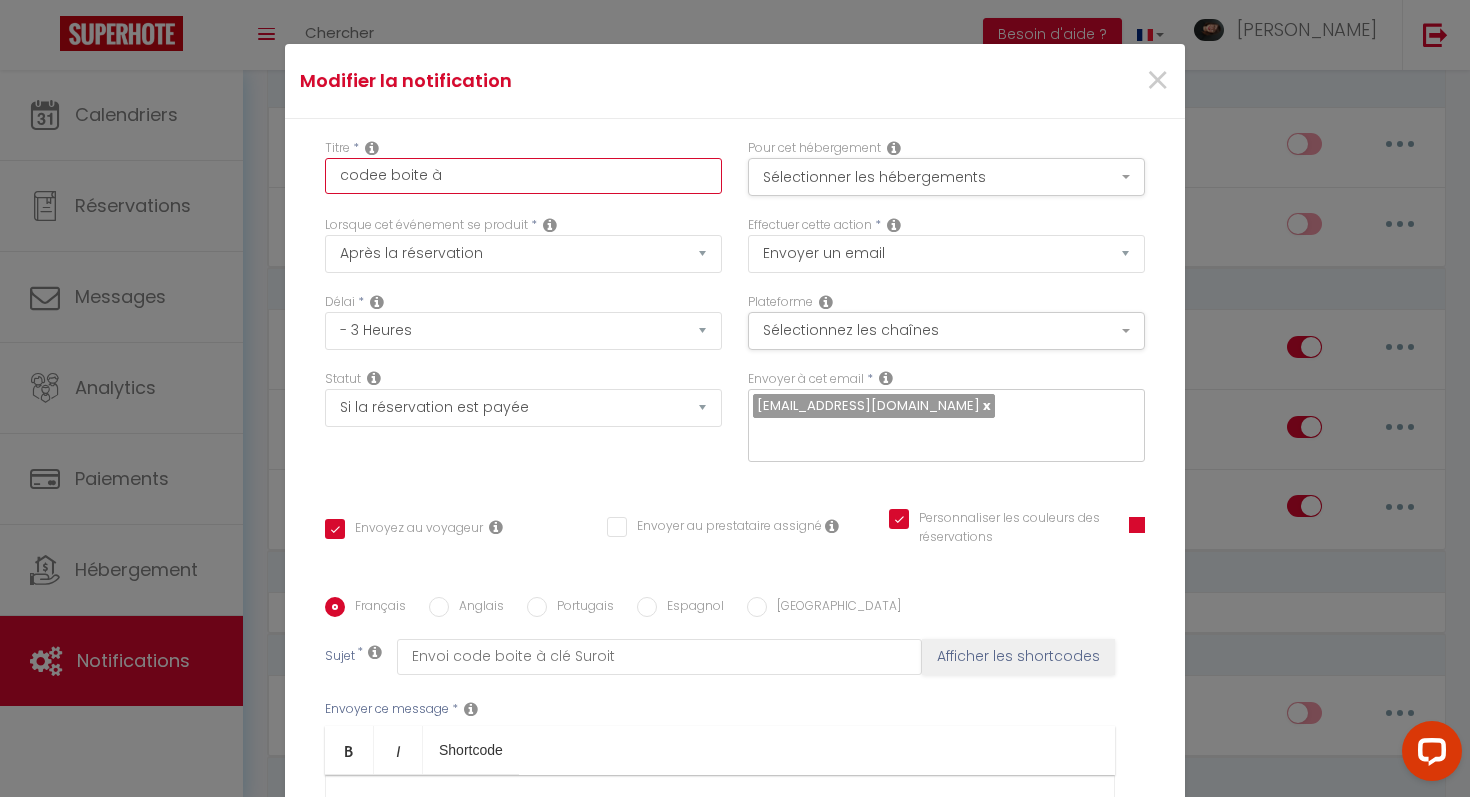 checkbox on "true" 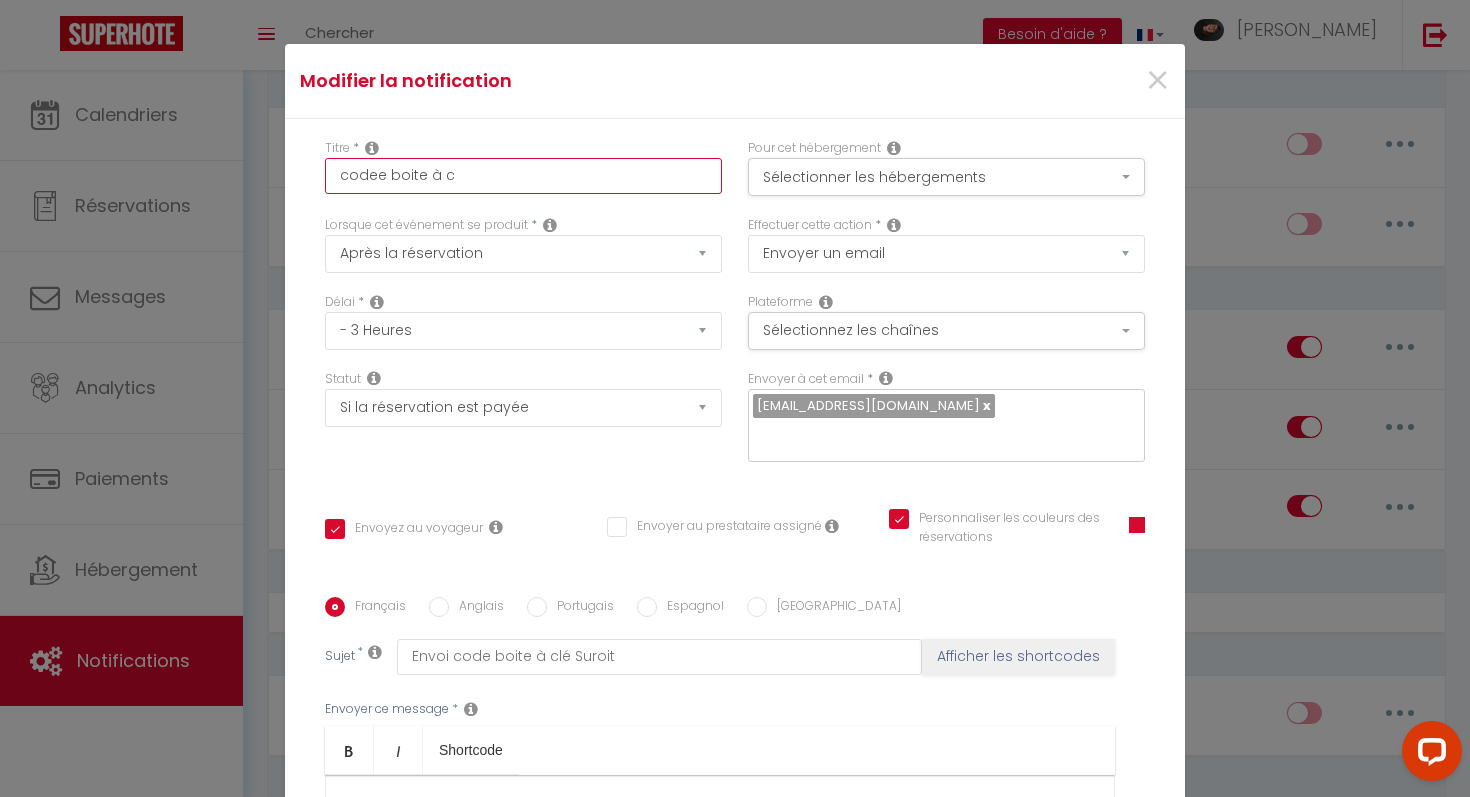 checkbox on "true" 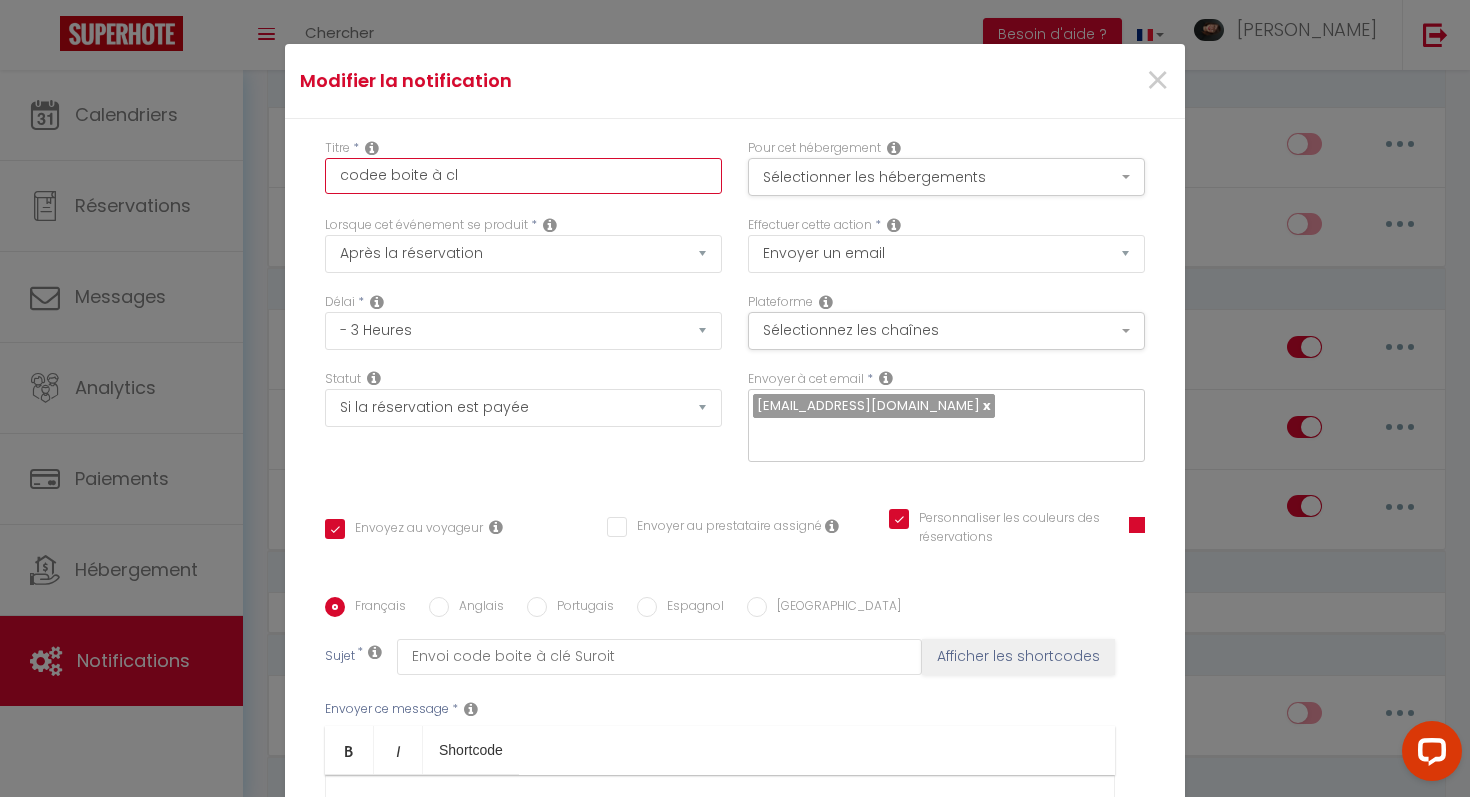 checkbox on "true" 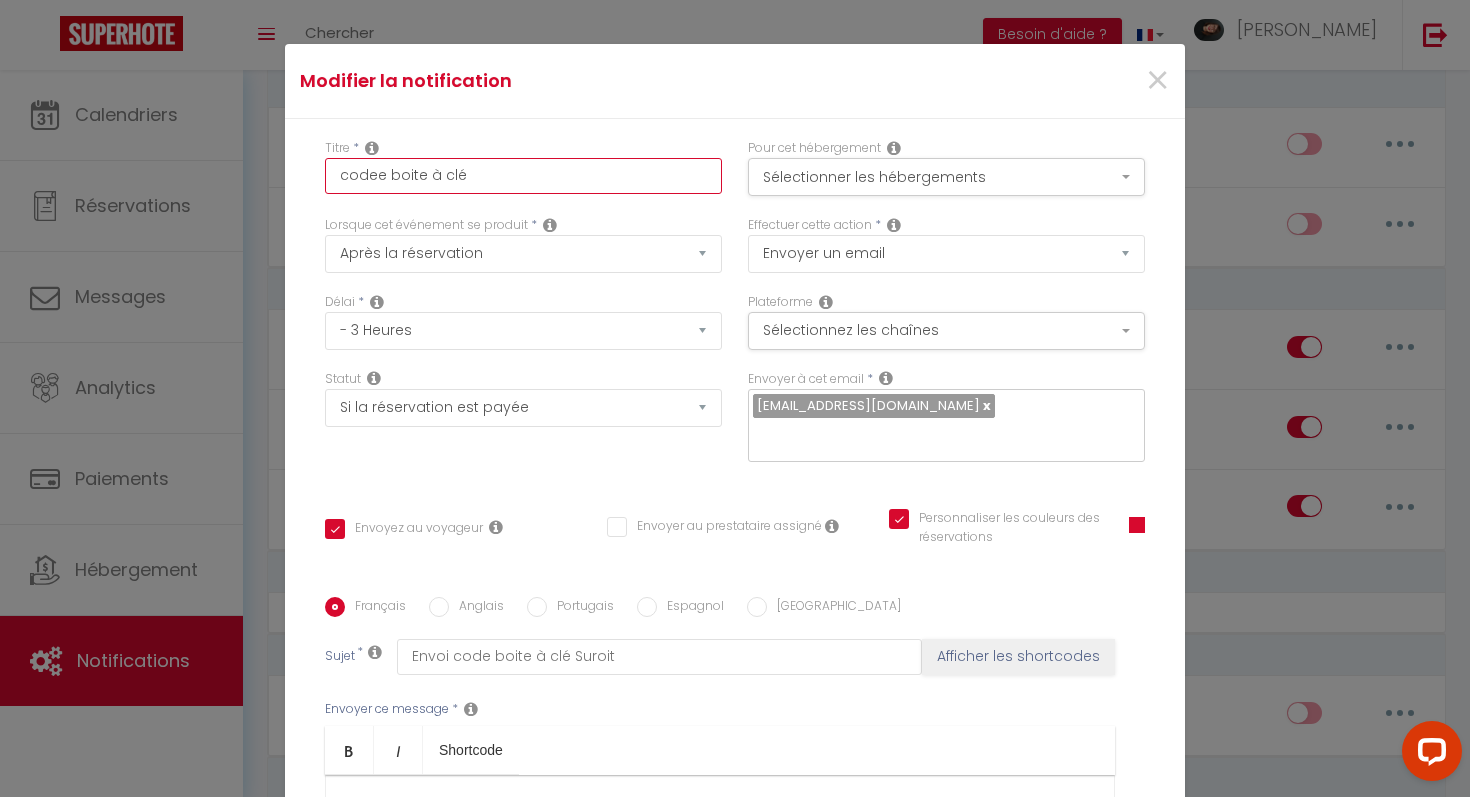 checkbox on "true" 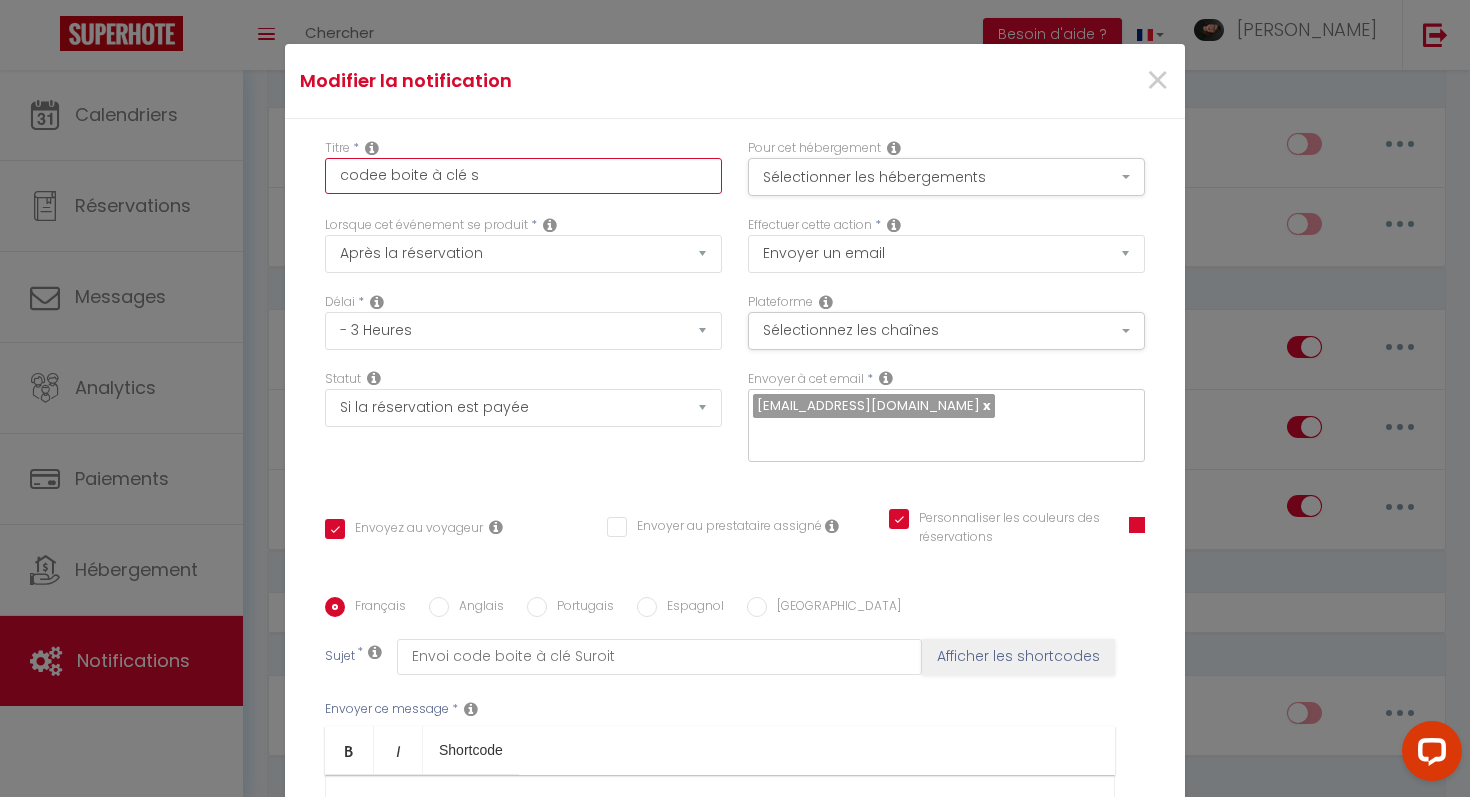 checkbox on "true" 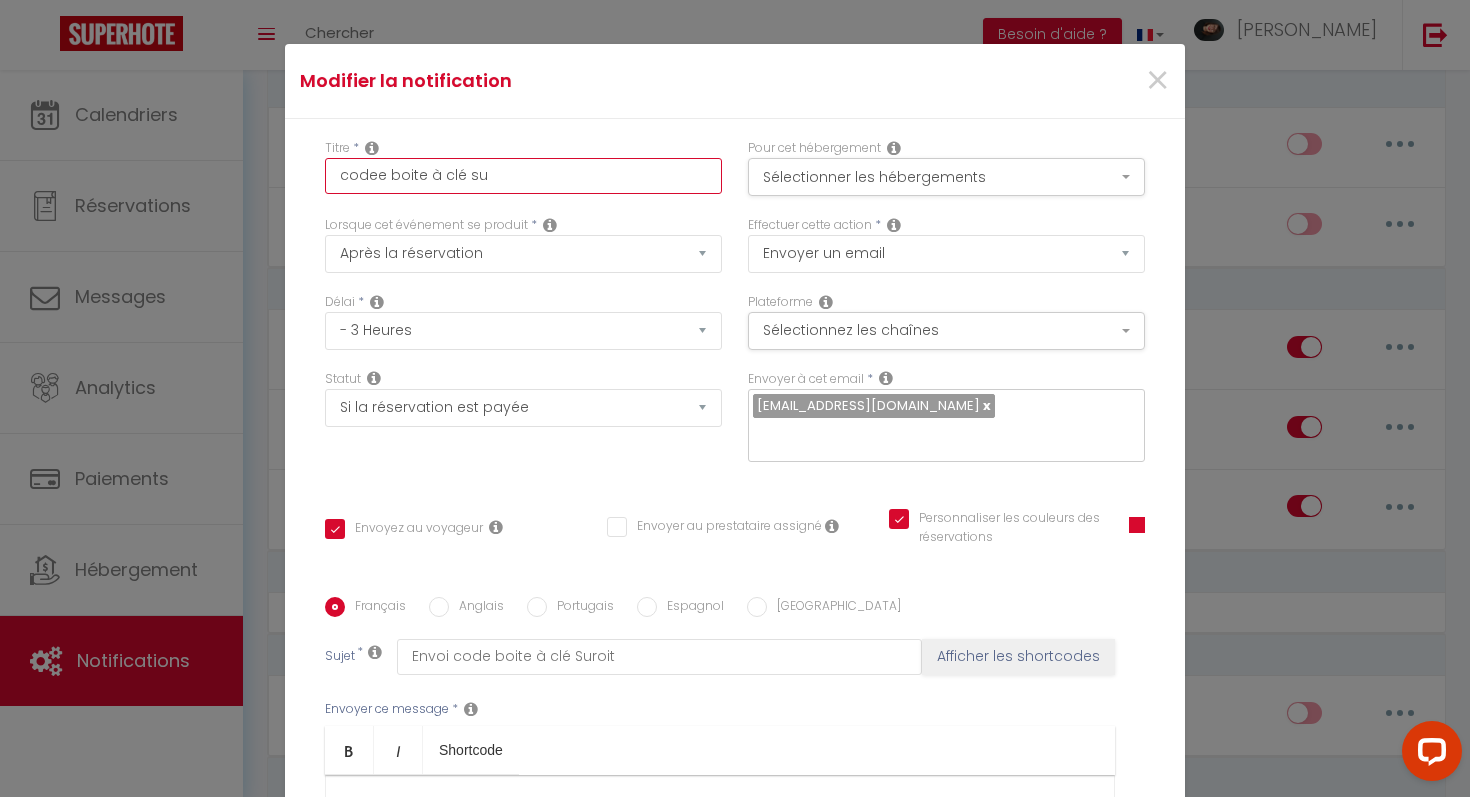checkbox on "true" 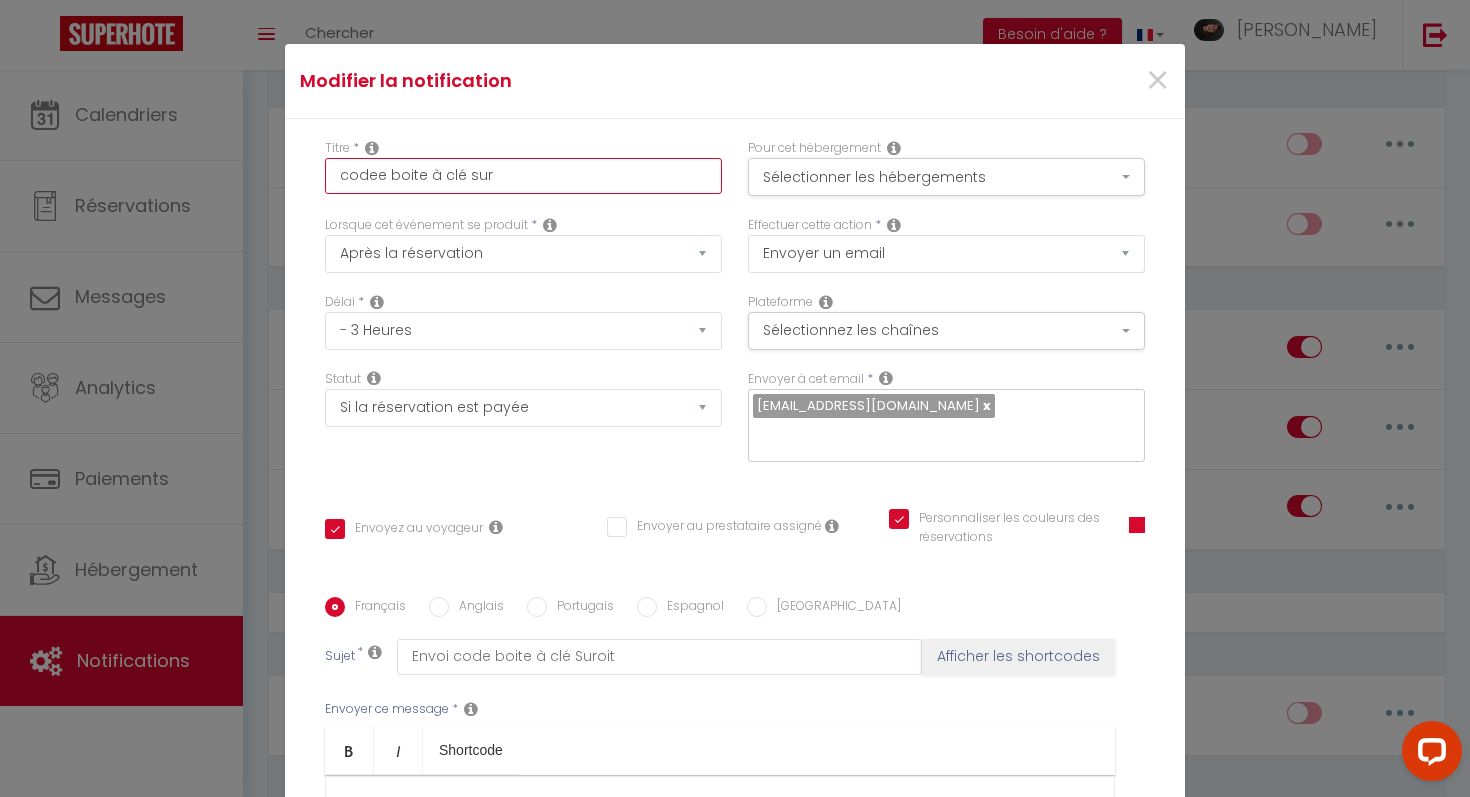 checkbox on "true" 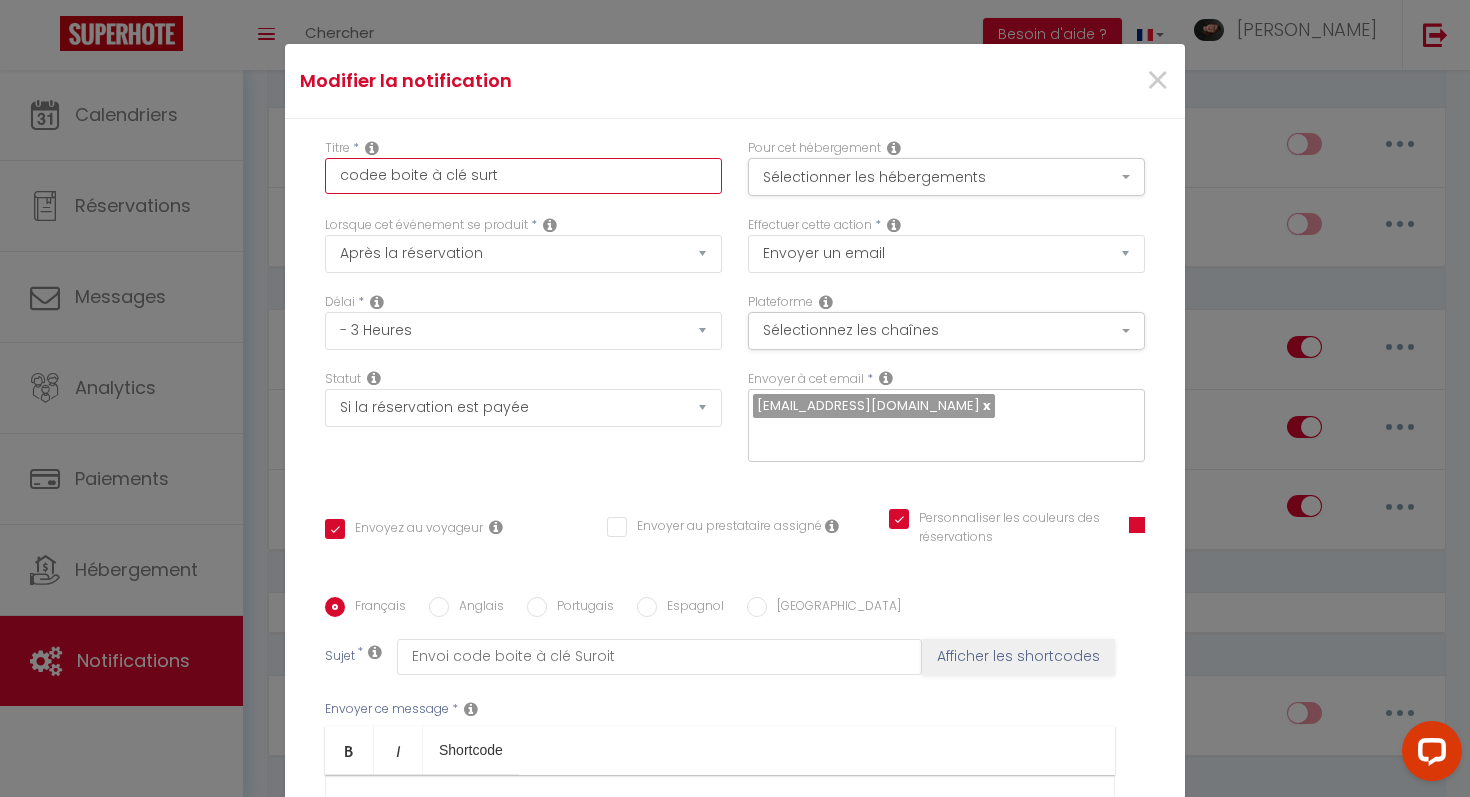 checkbox on "true" 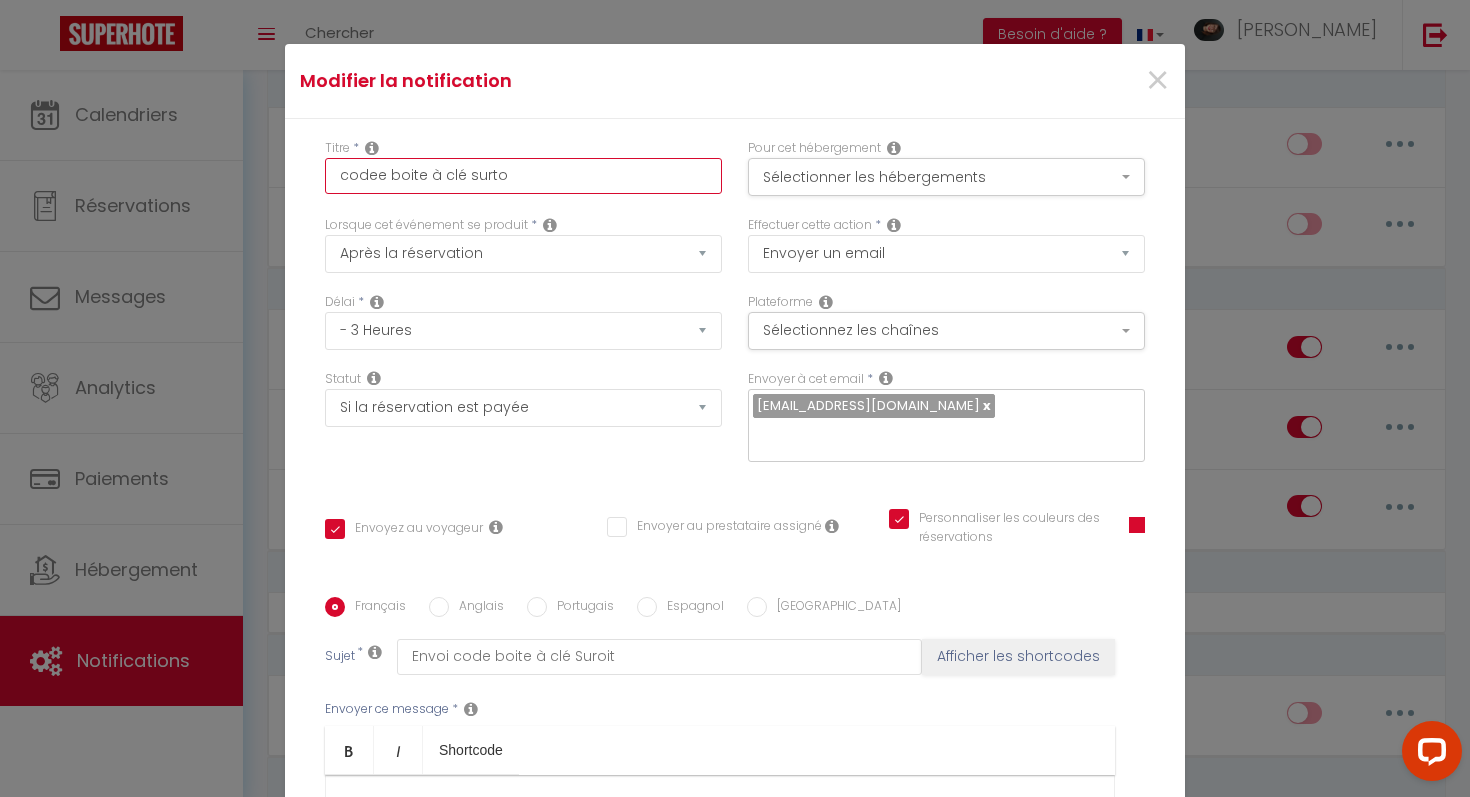 checkbox on "true" 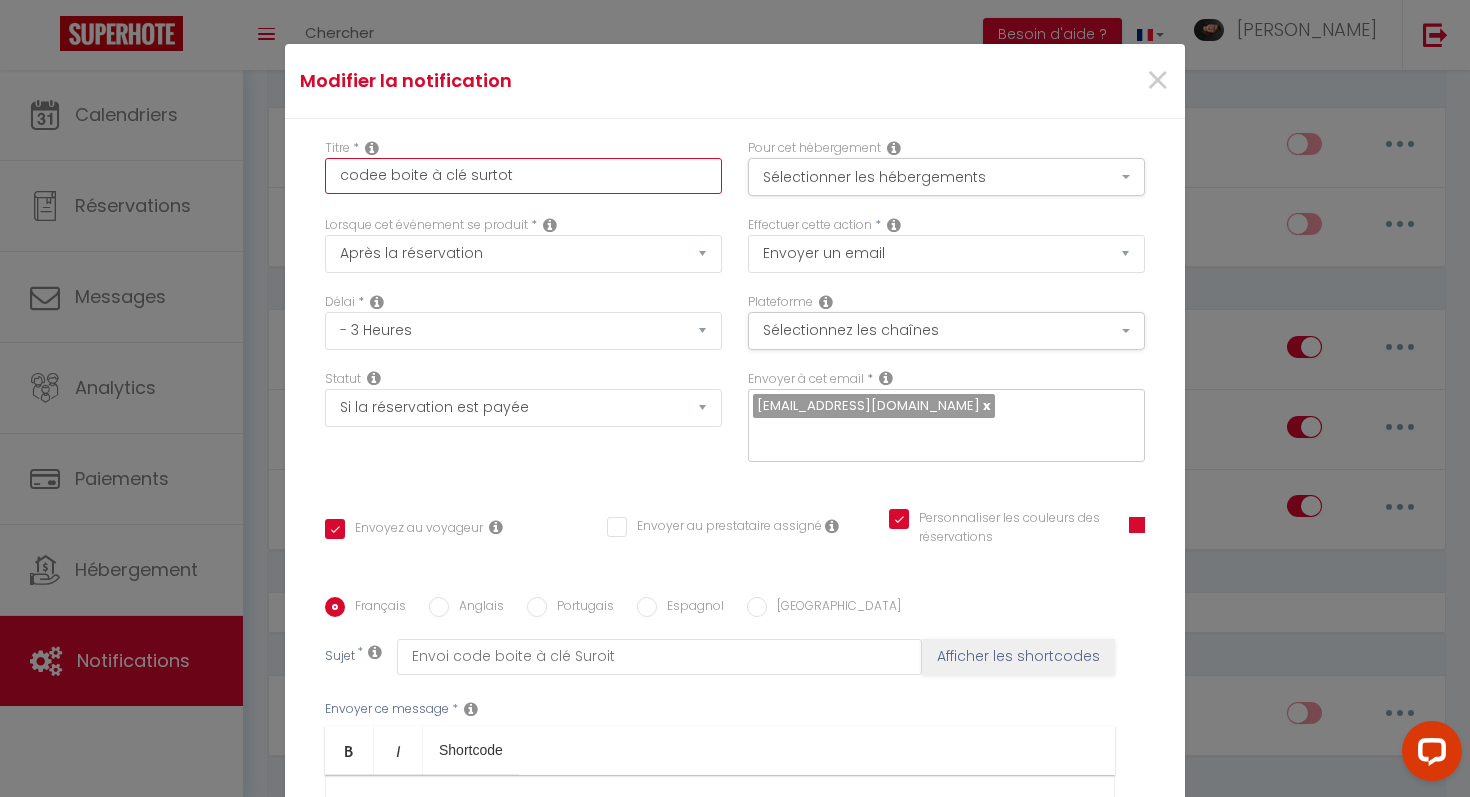 checkbox on "true" 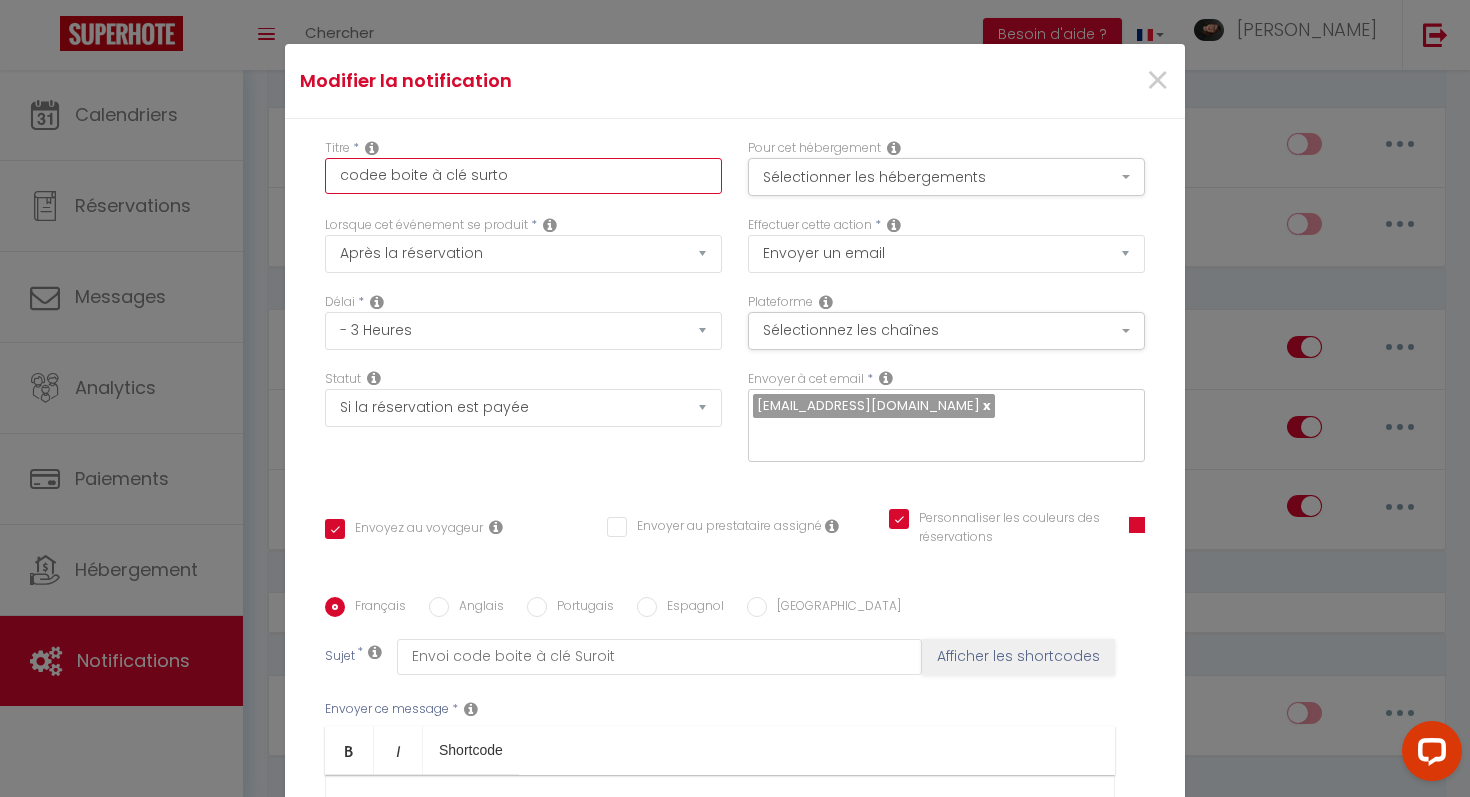 checkbox on "true" 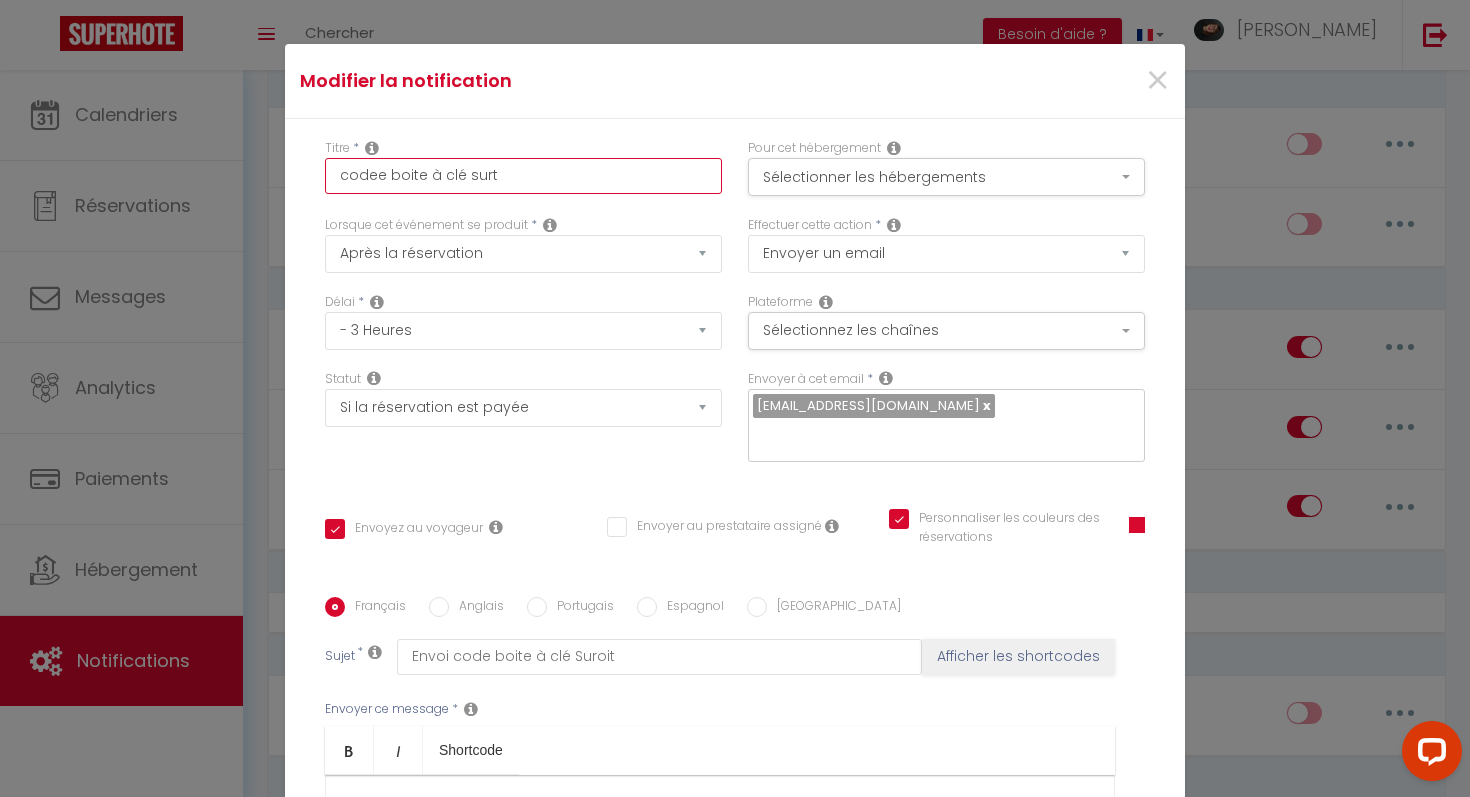checkbox on "true" 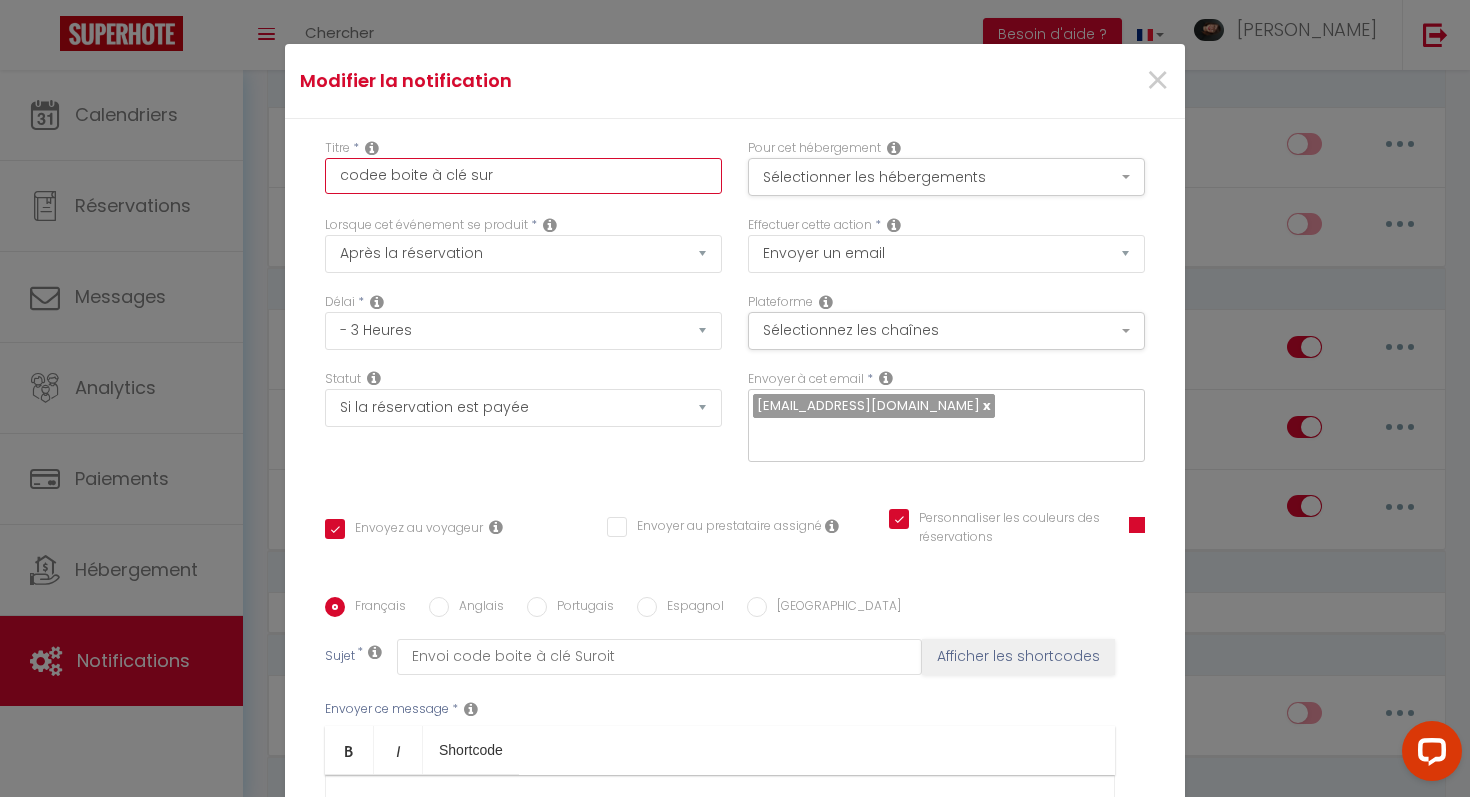 checkbox on "true" 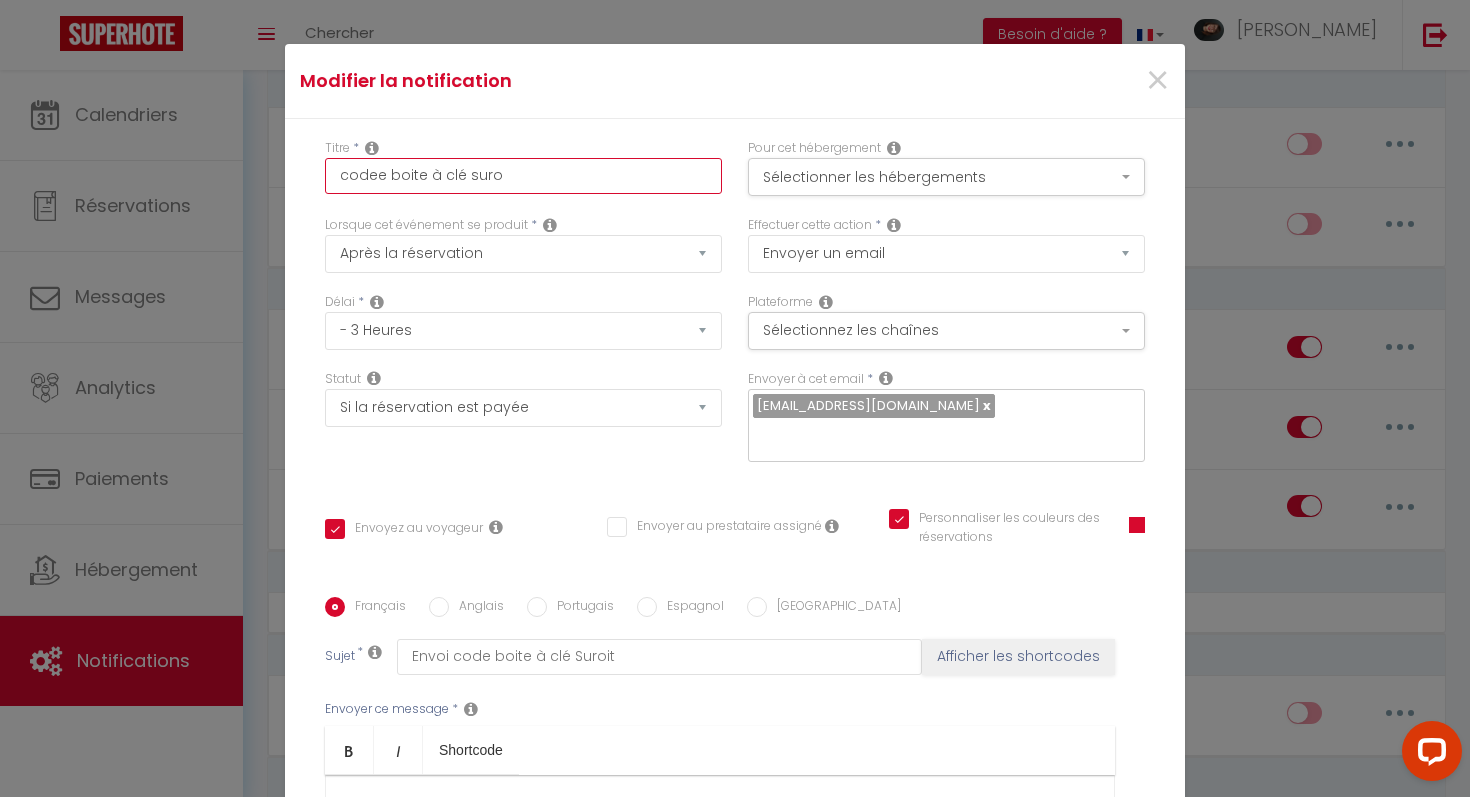 checkbox on "true" 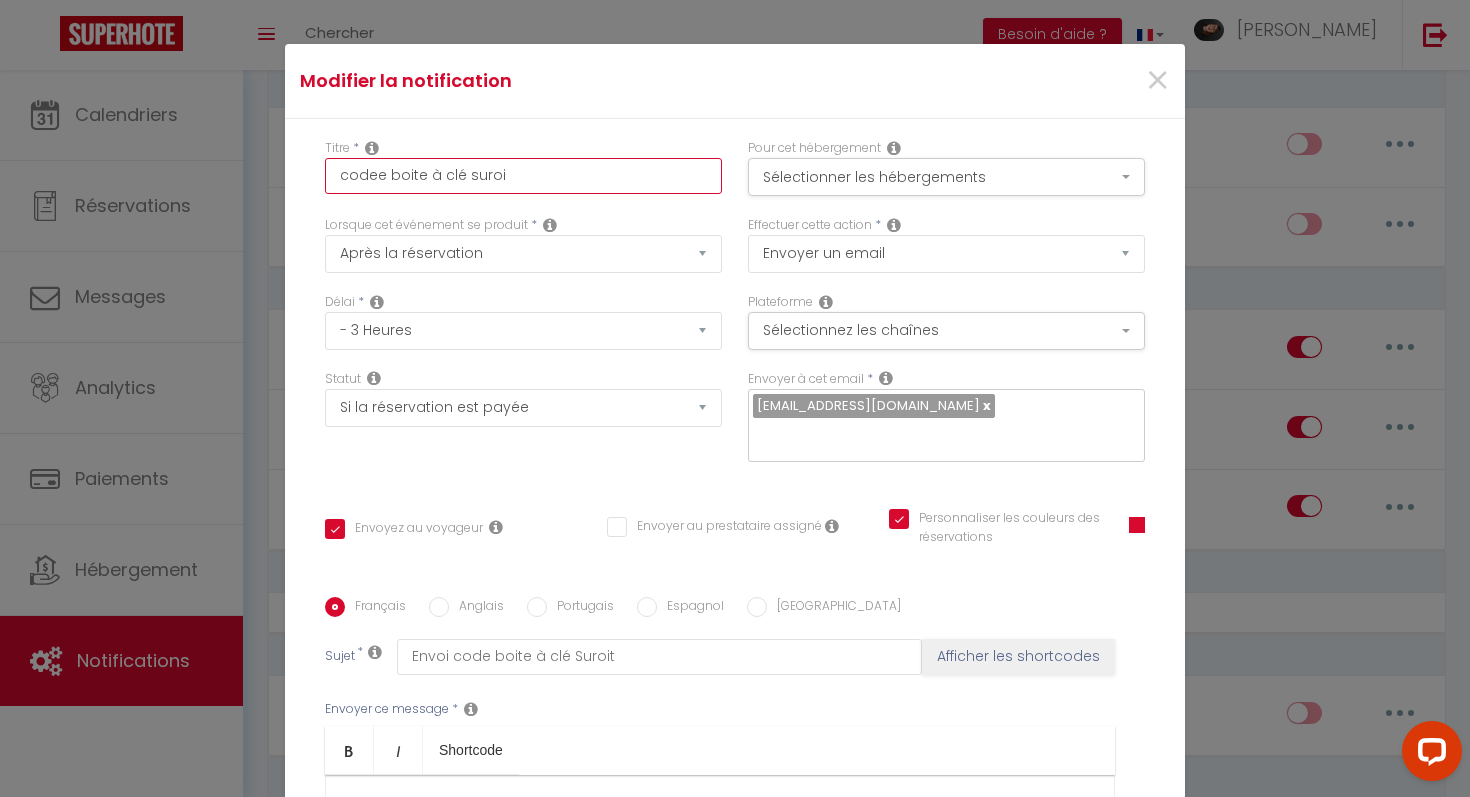 checkbox on "true" 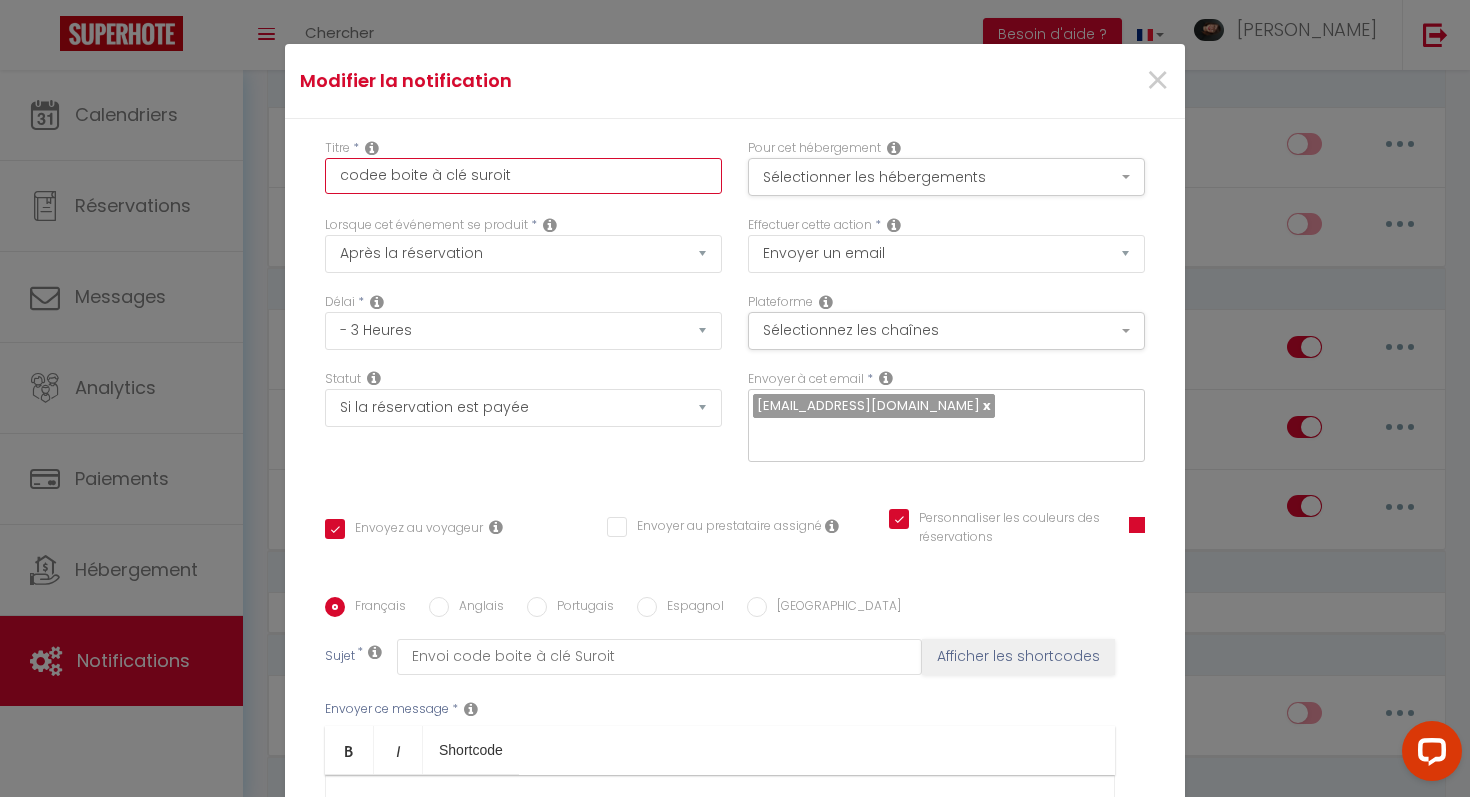 checkbox on "true" 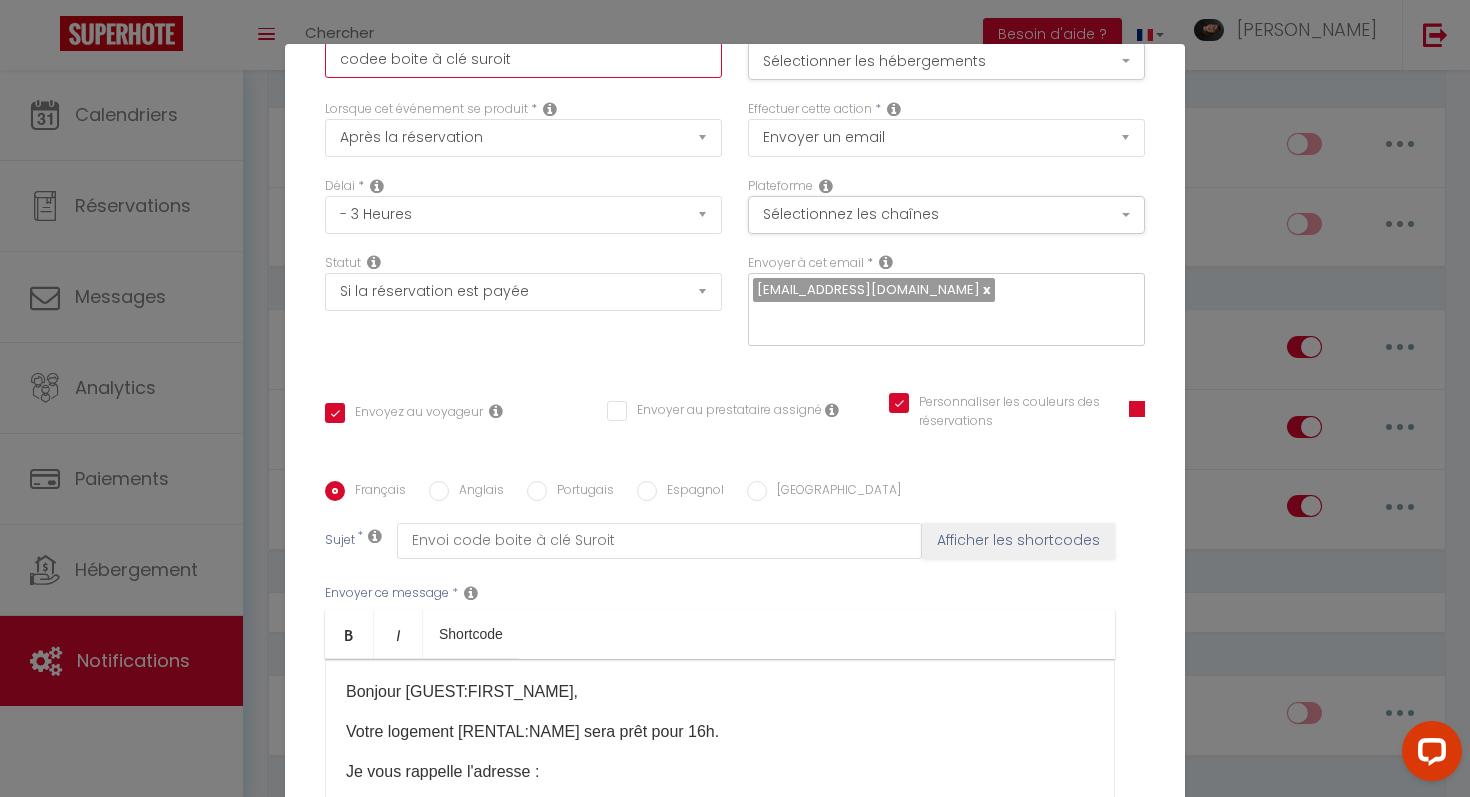 scroll, scrollTop: 296, scrollLeft: 0, axis: vertical 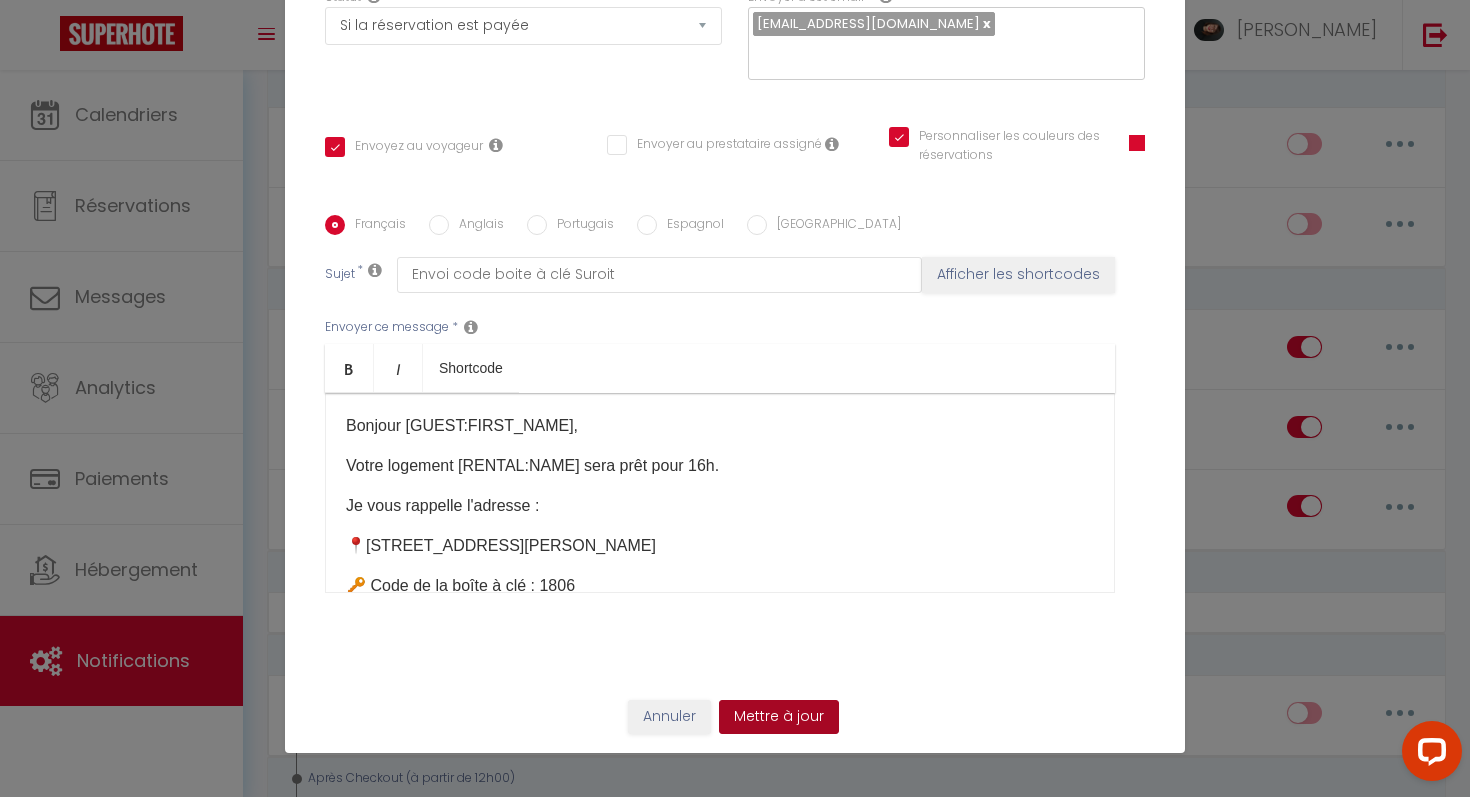 type on "codee boite à clé suroit" 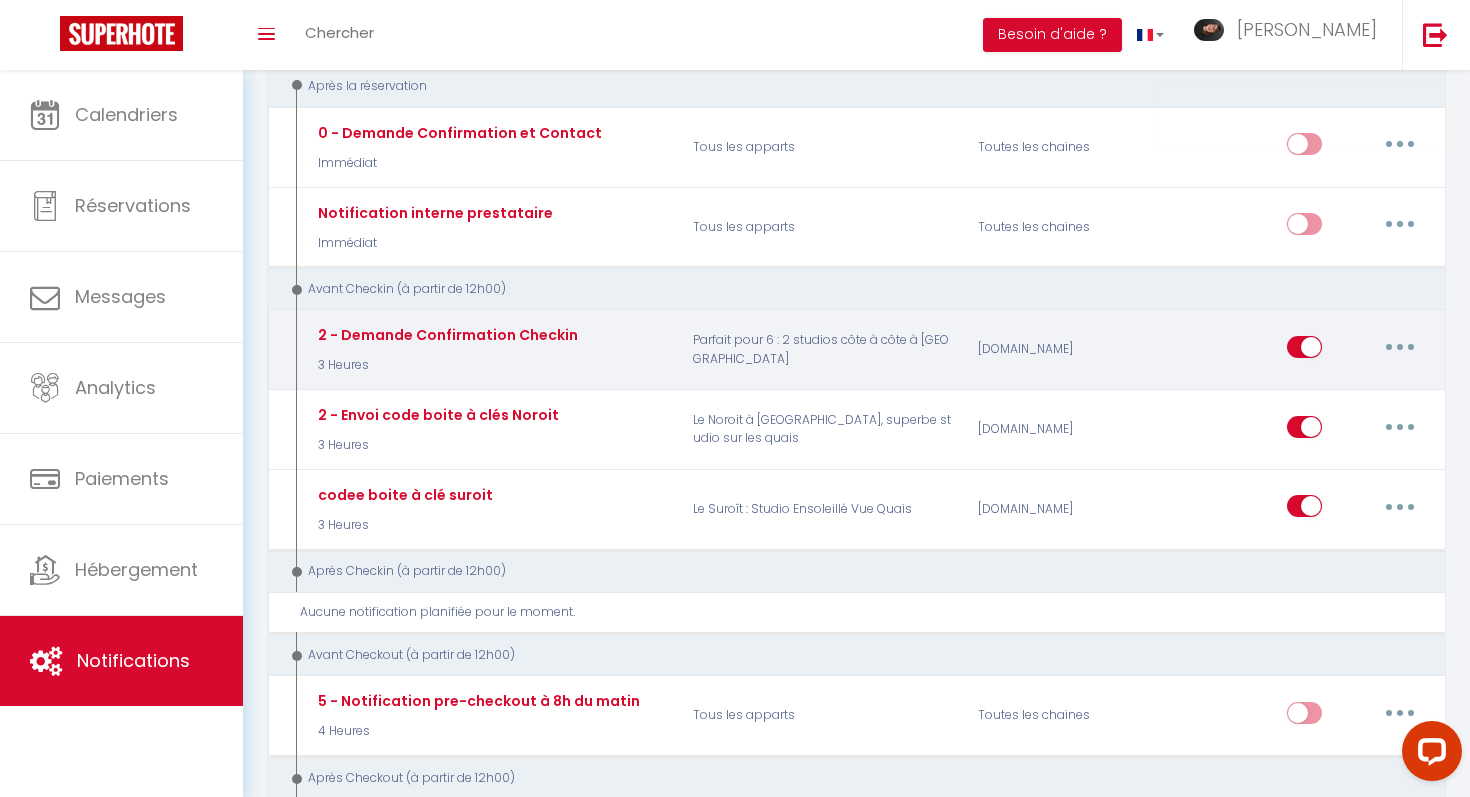 click at bounding box center [1400, 347] 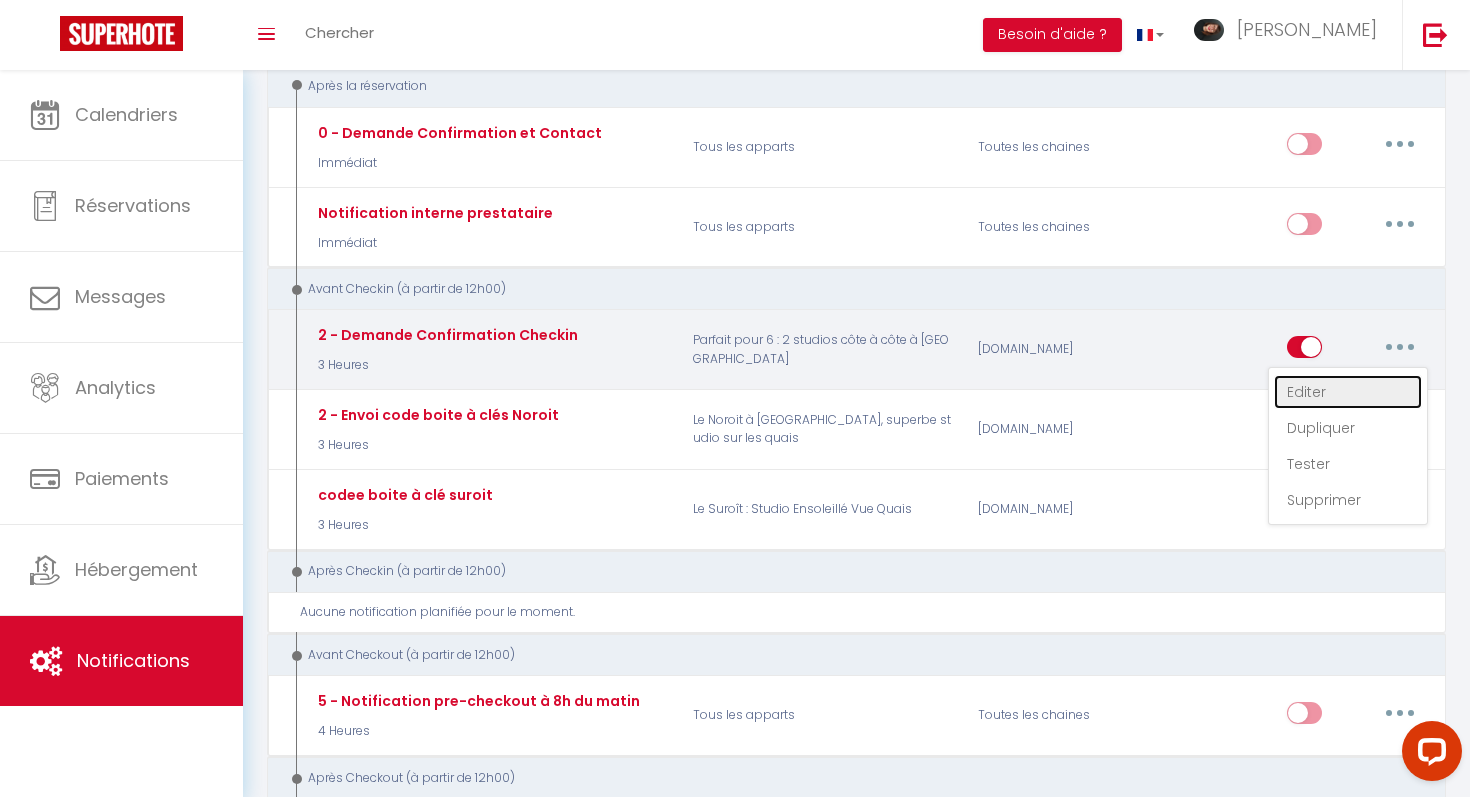 click on "Editer" at bounding box center [1348, 392] 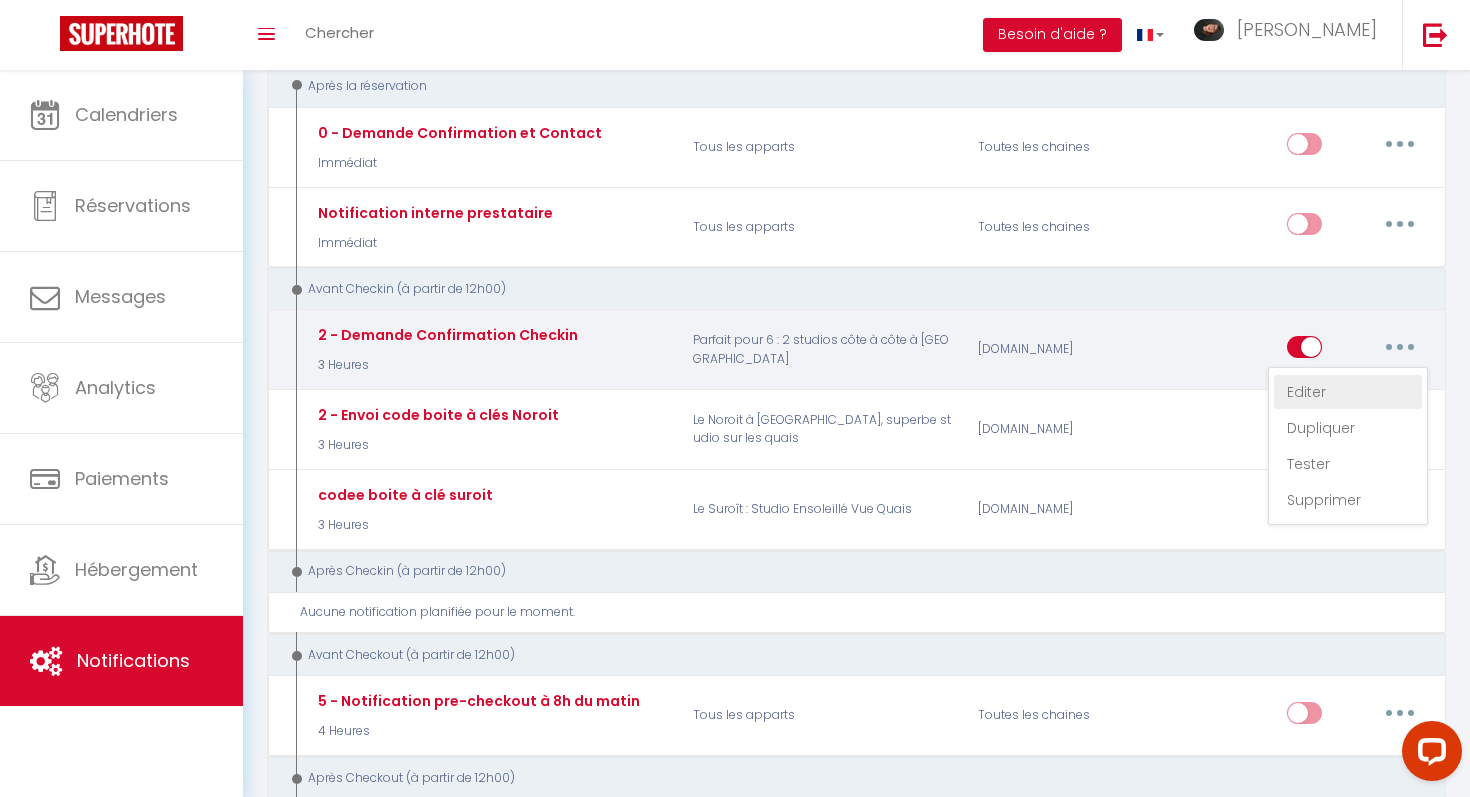 type on "2 - Demande Confirmation Checkin" 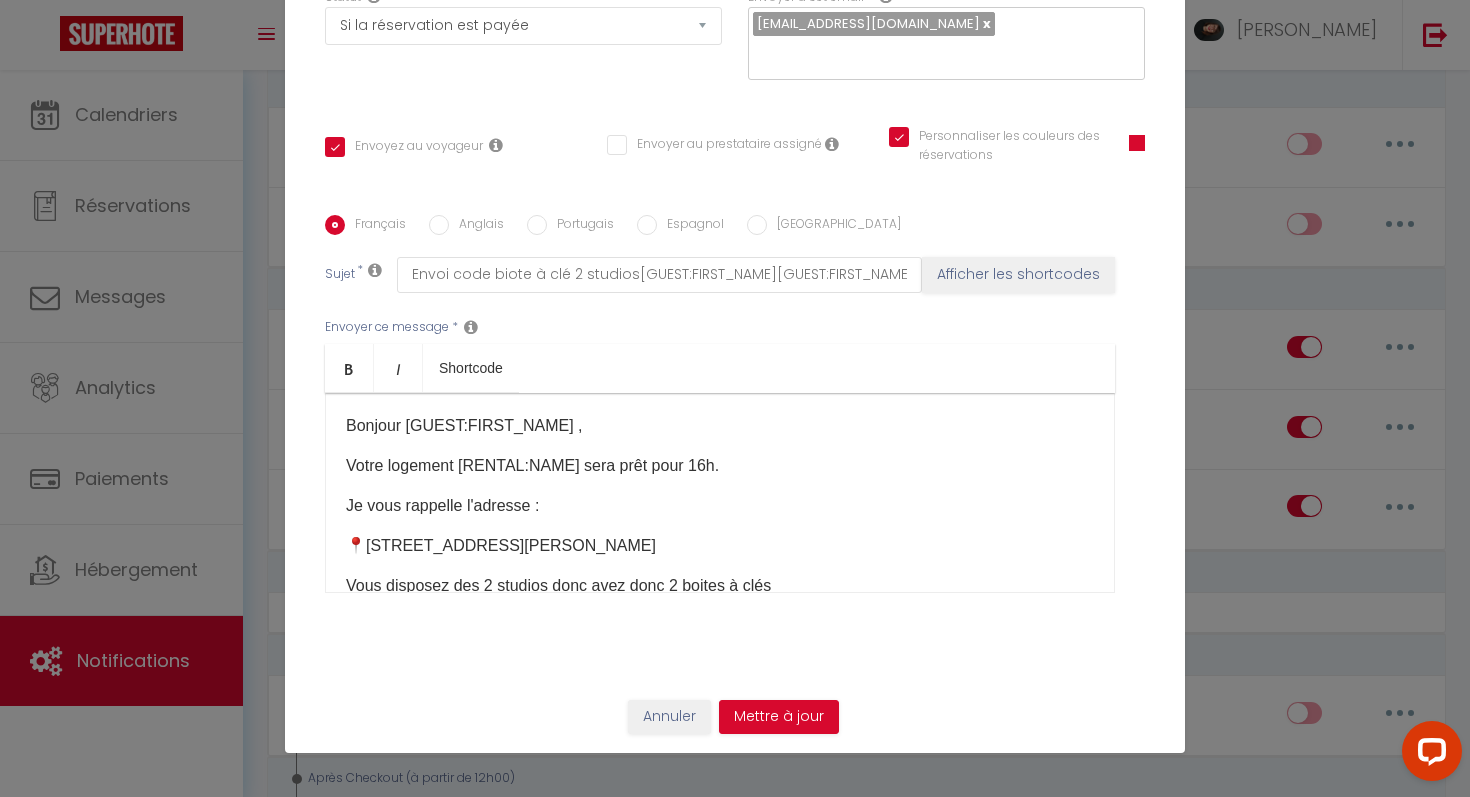 scroll, scrollTop: 0, scrollLeft: 0, axis: both 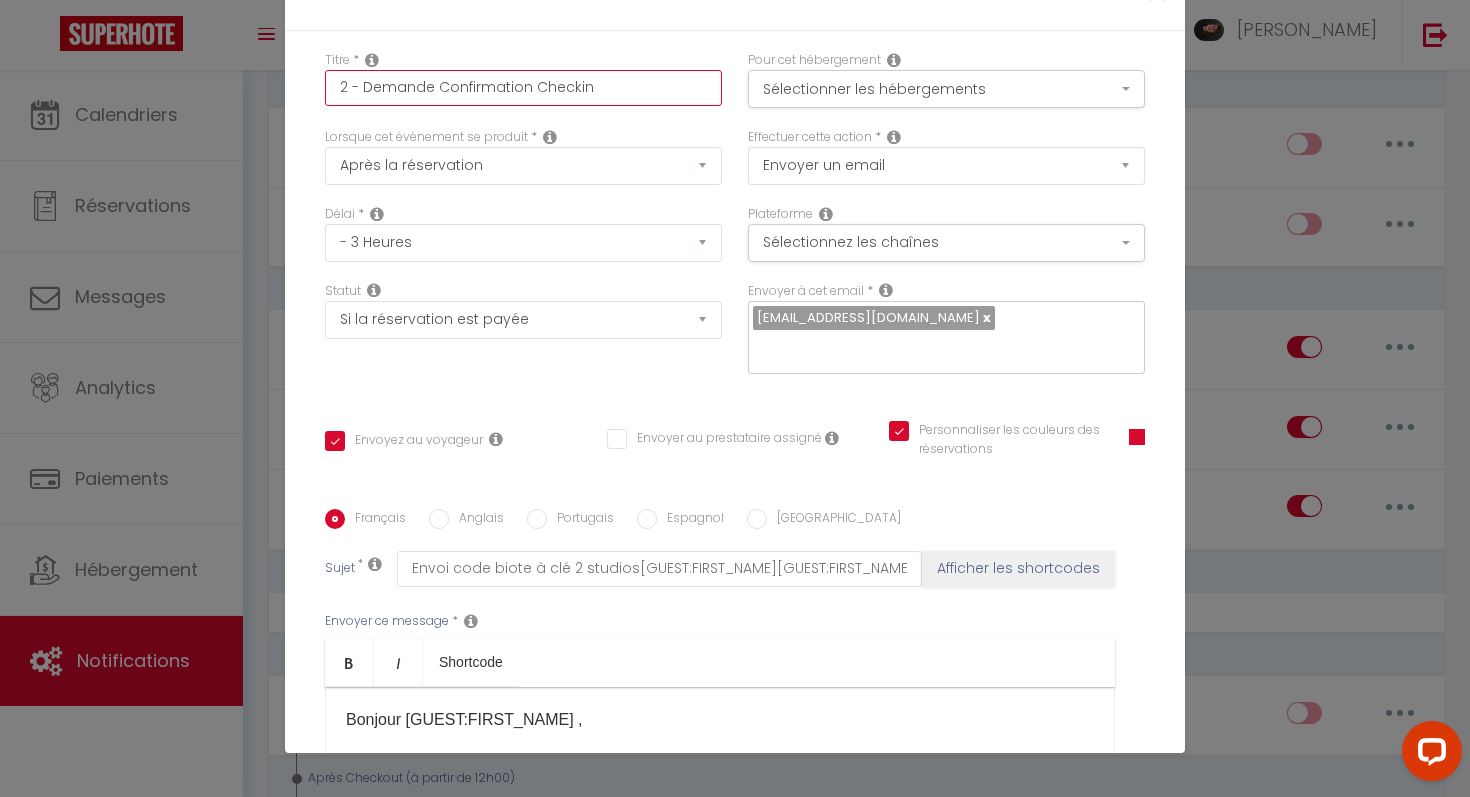 click on "2 - Demande Confirmation Checkin" at bounding box center [523, 88] 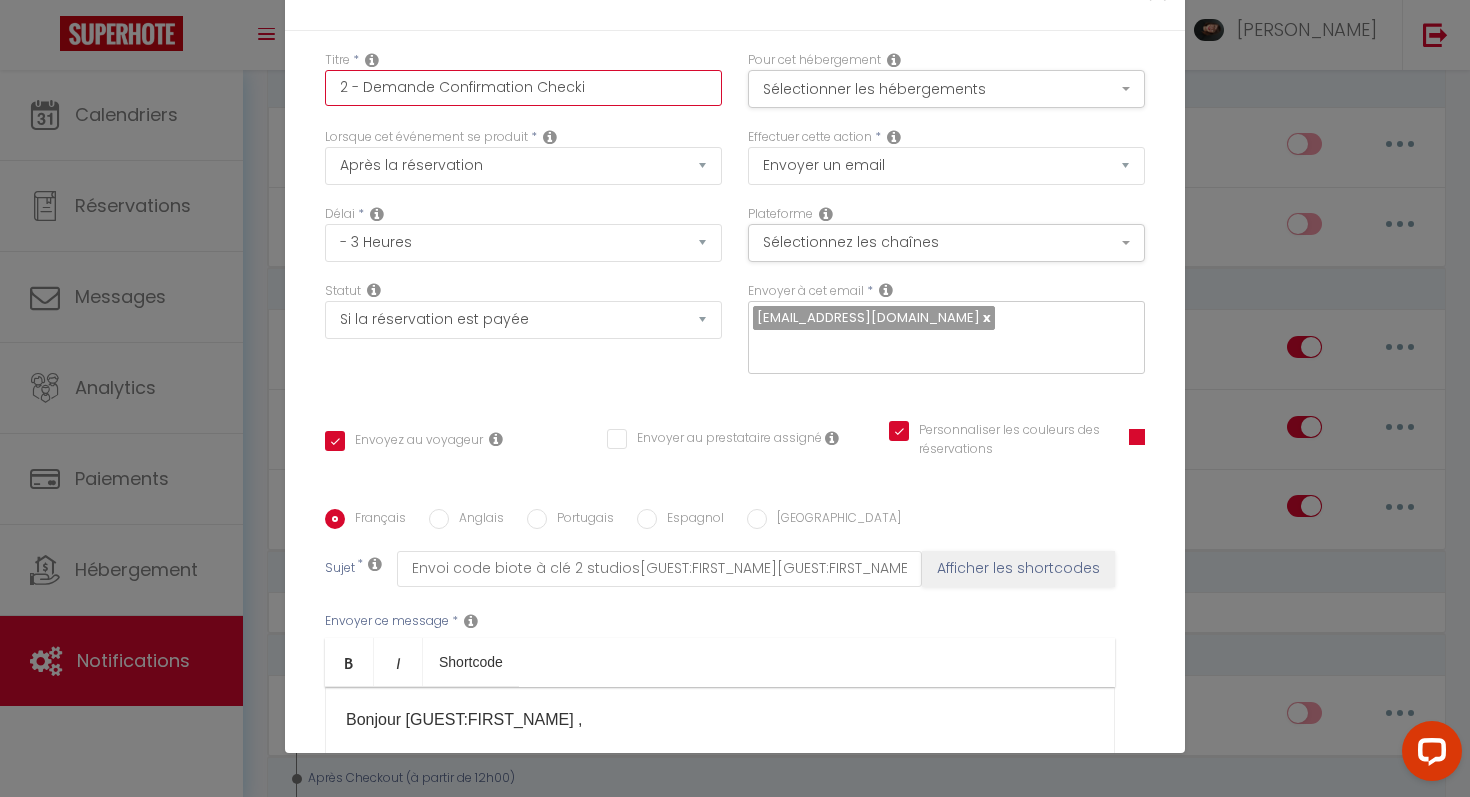 checkbox on "true" 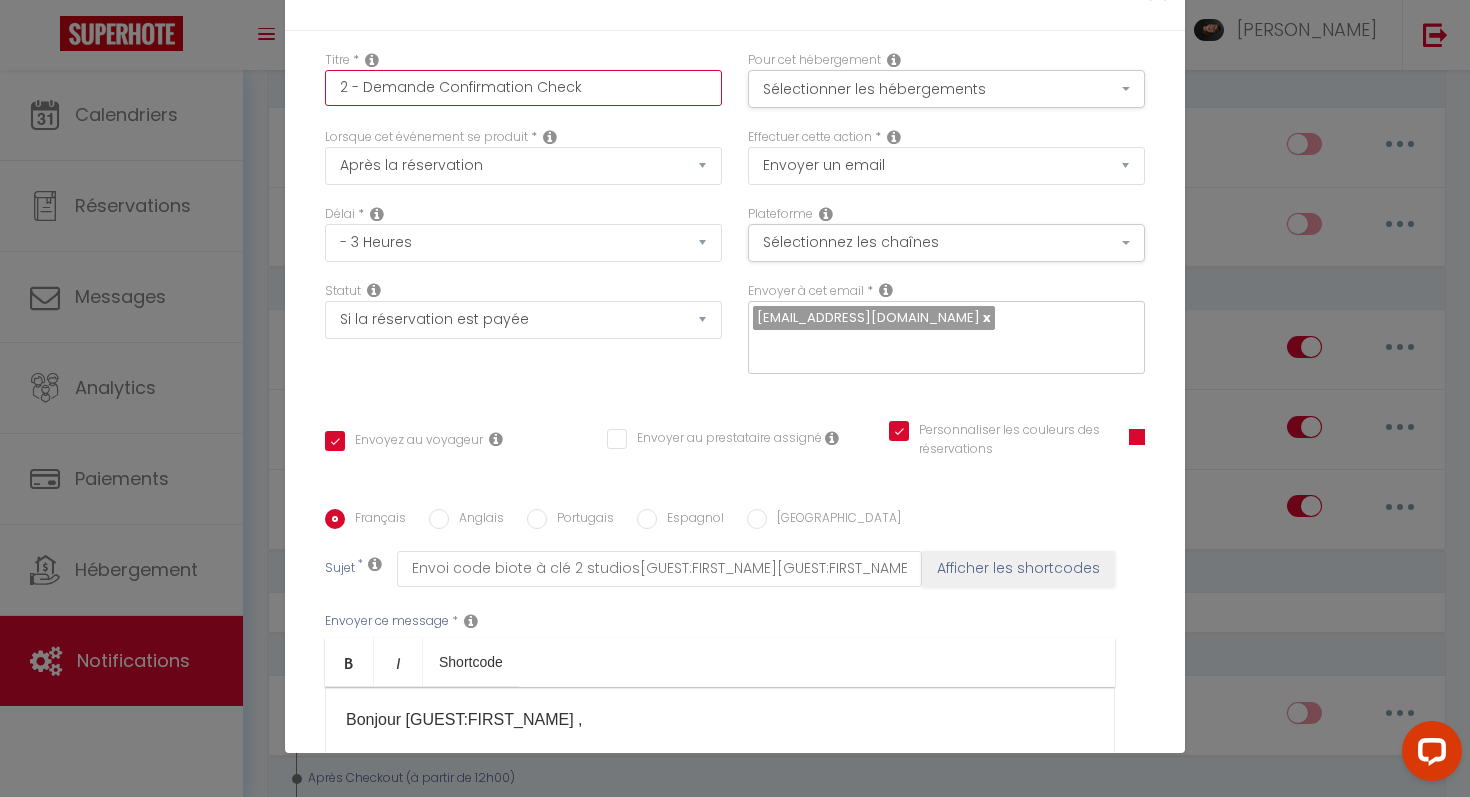 checkbox on "true" 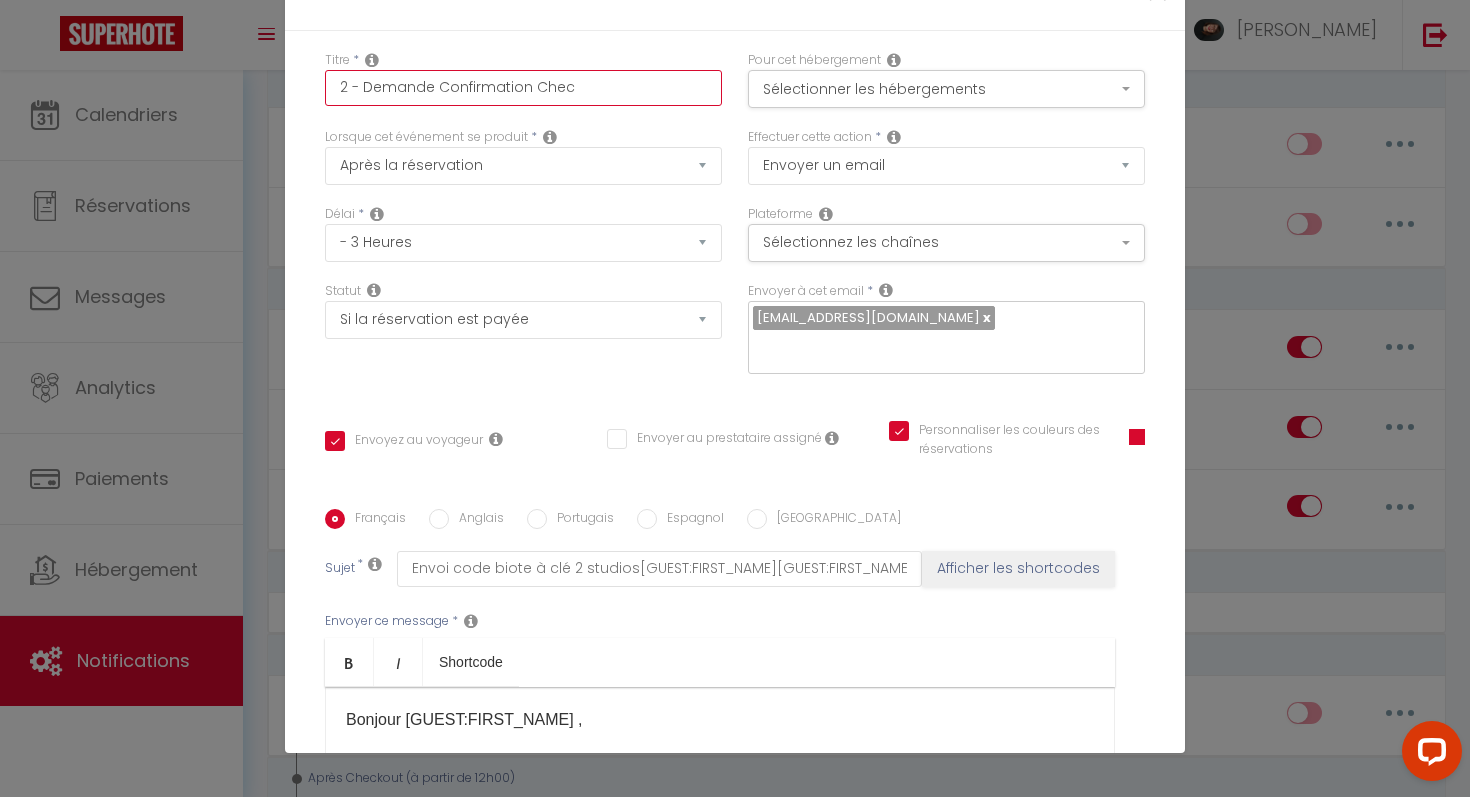 checkbox on "true" 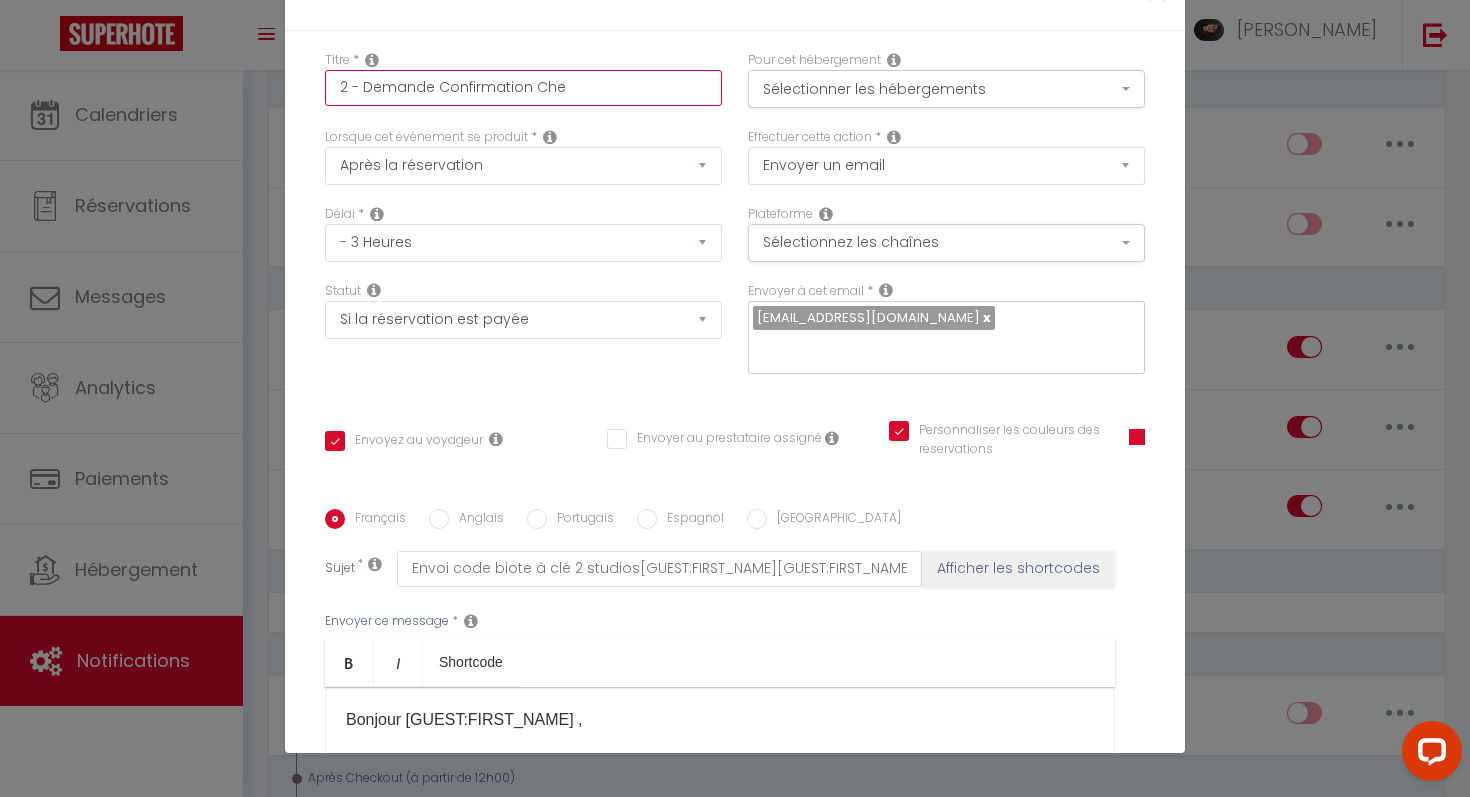 checkbox on "true" 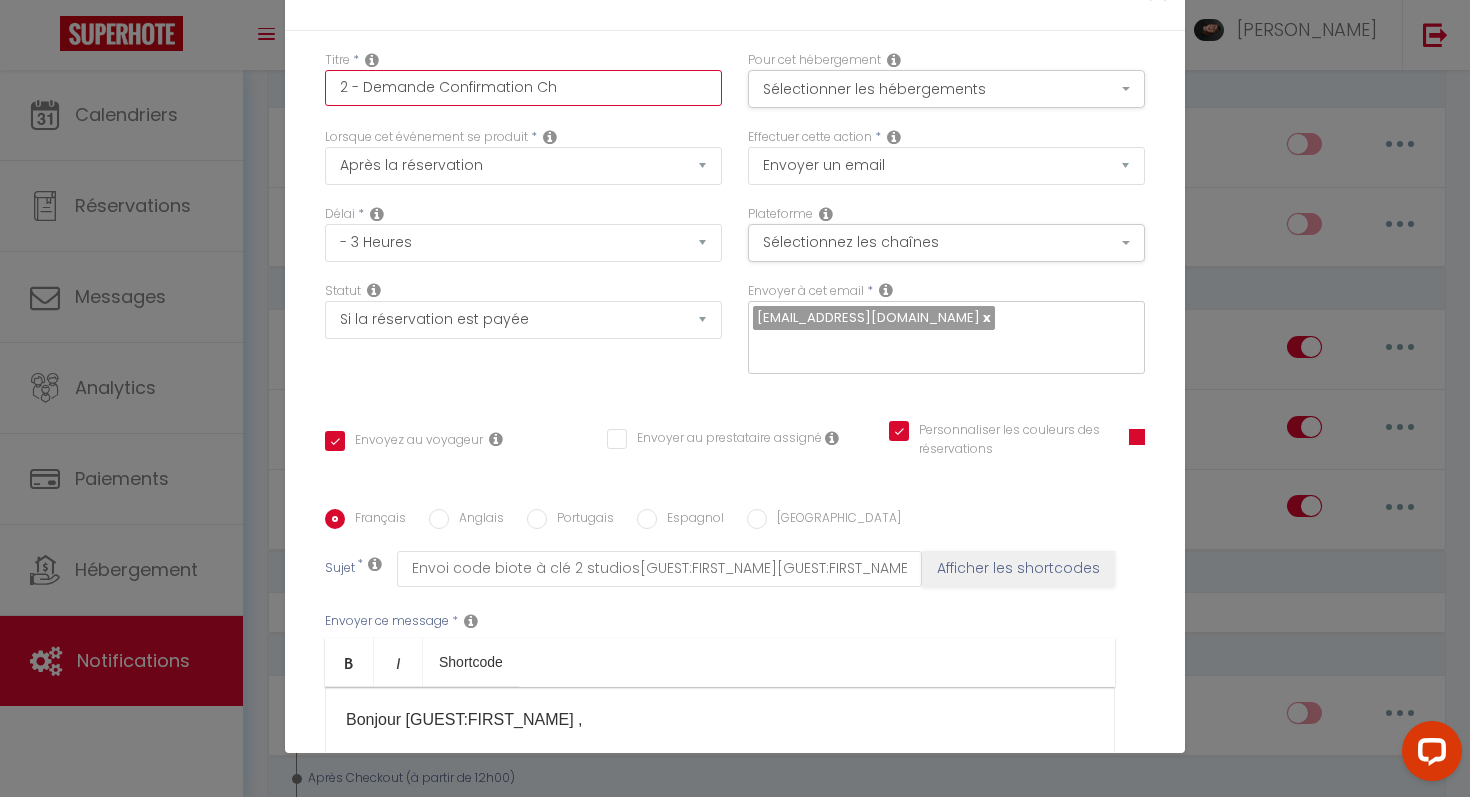 checkbox on "true" 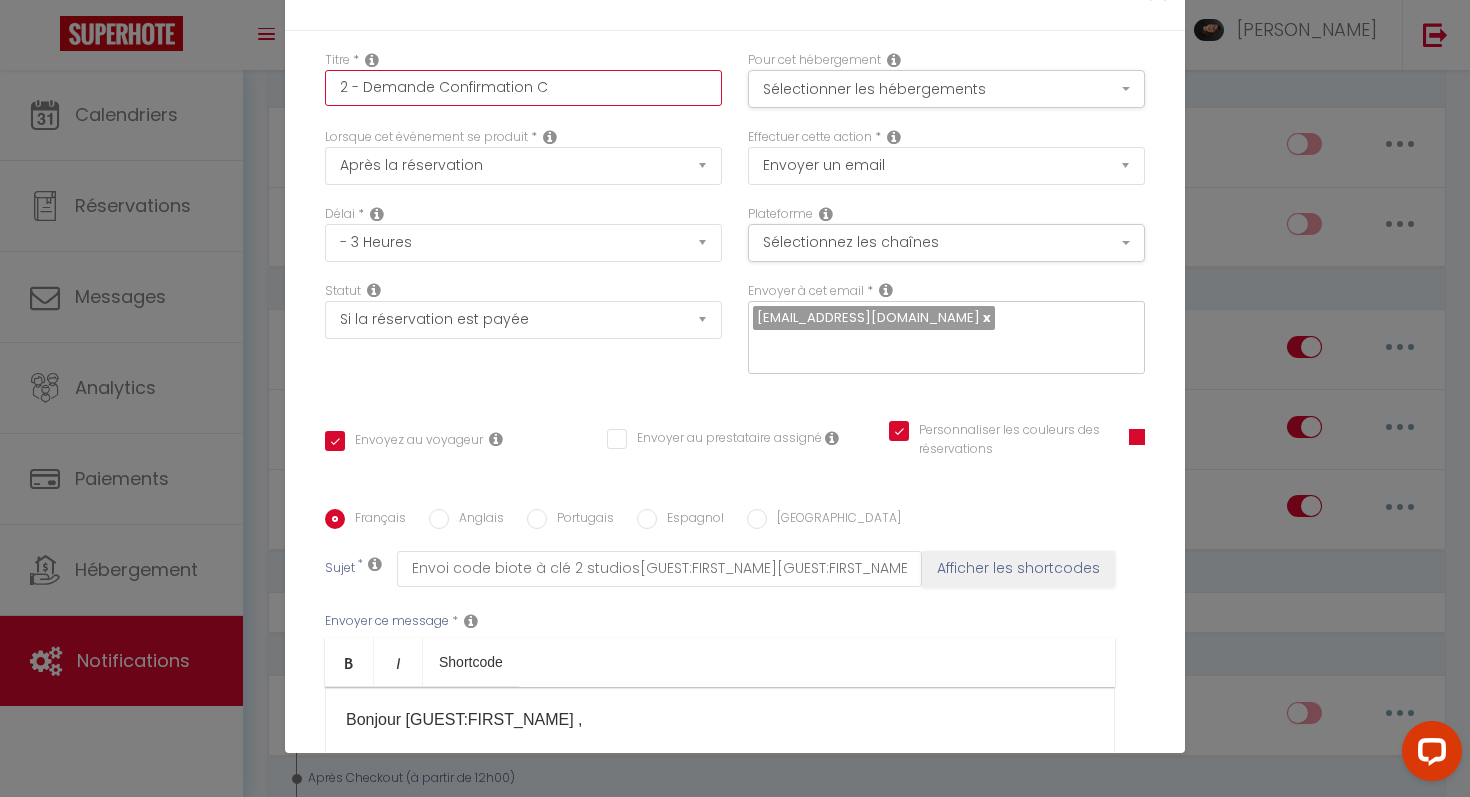 checkbox on "true" 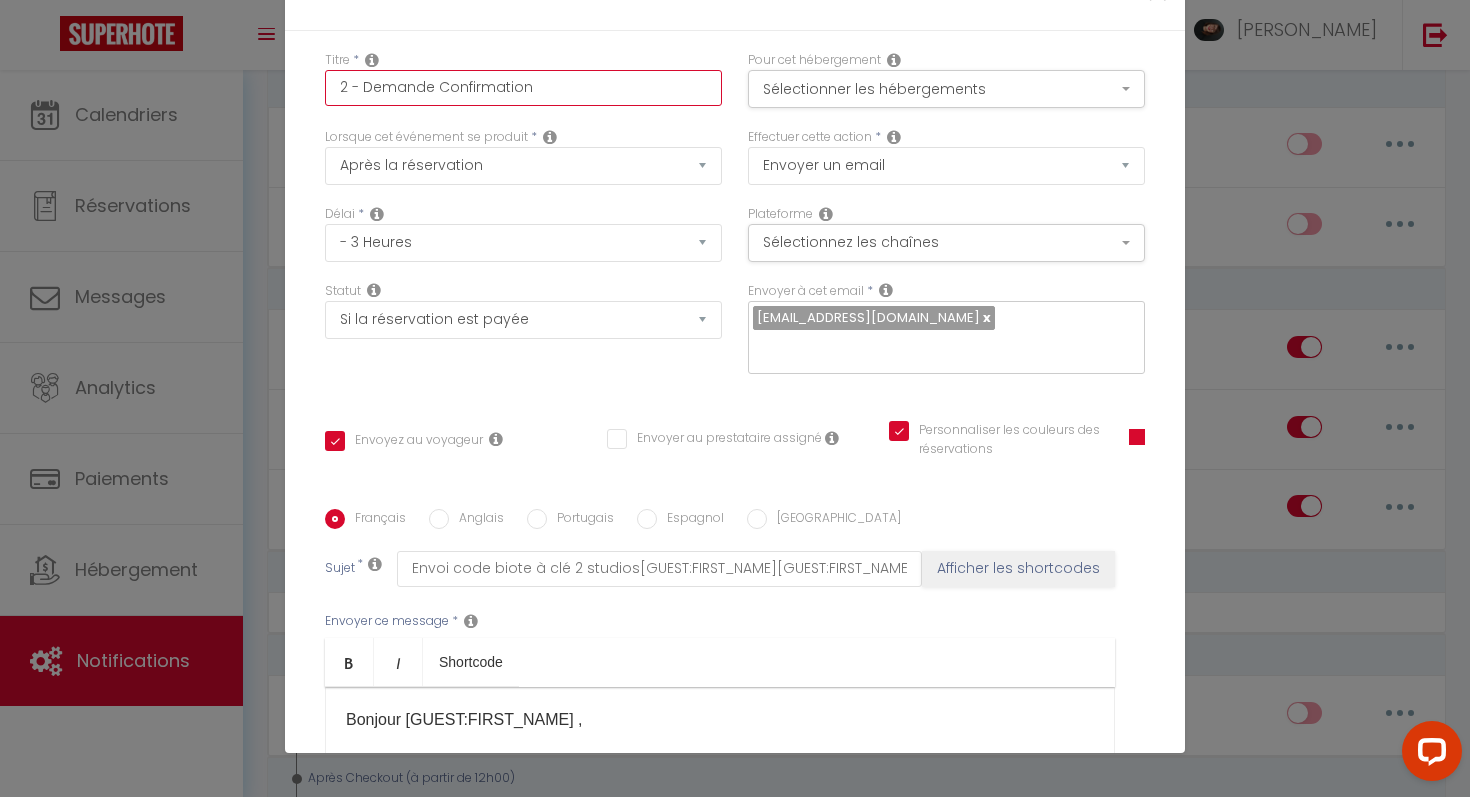 checkbox on "true" 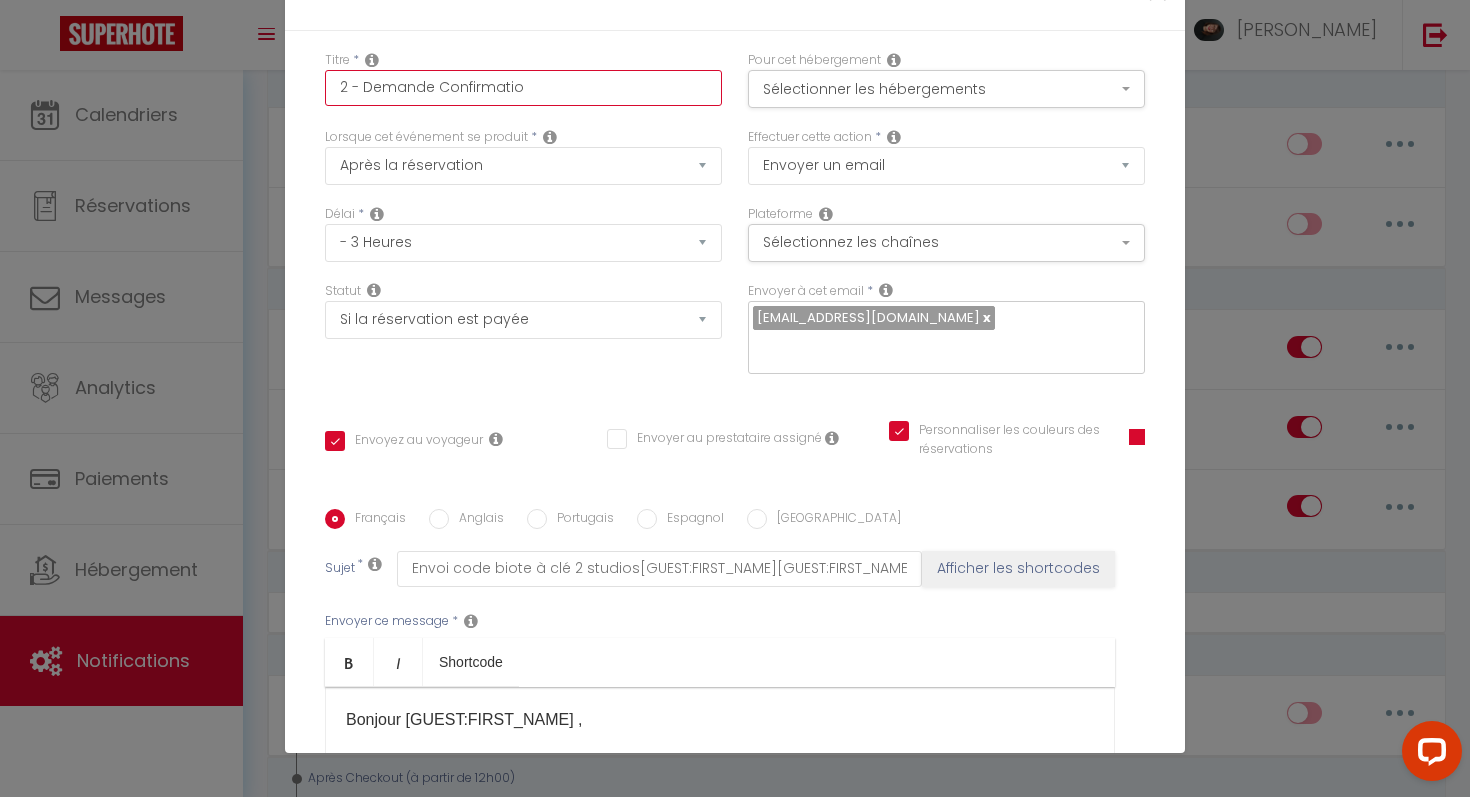 checkbox on "true" 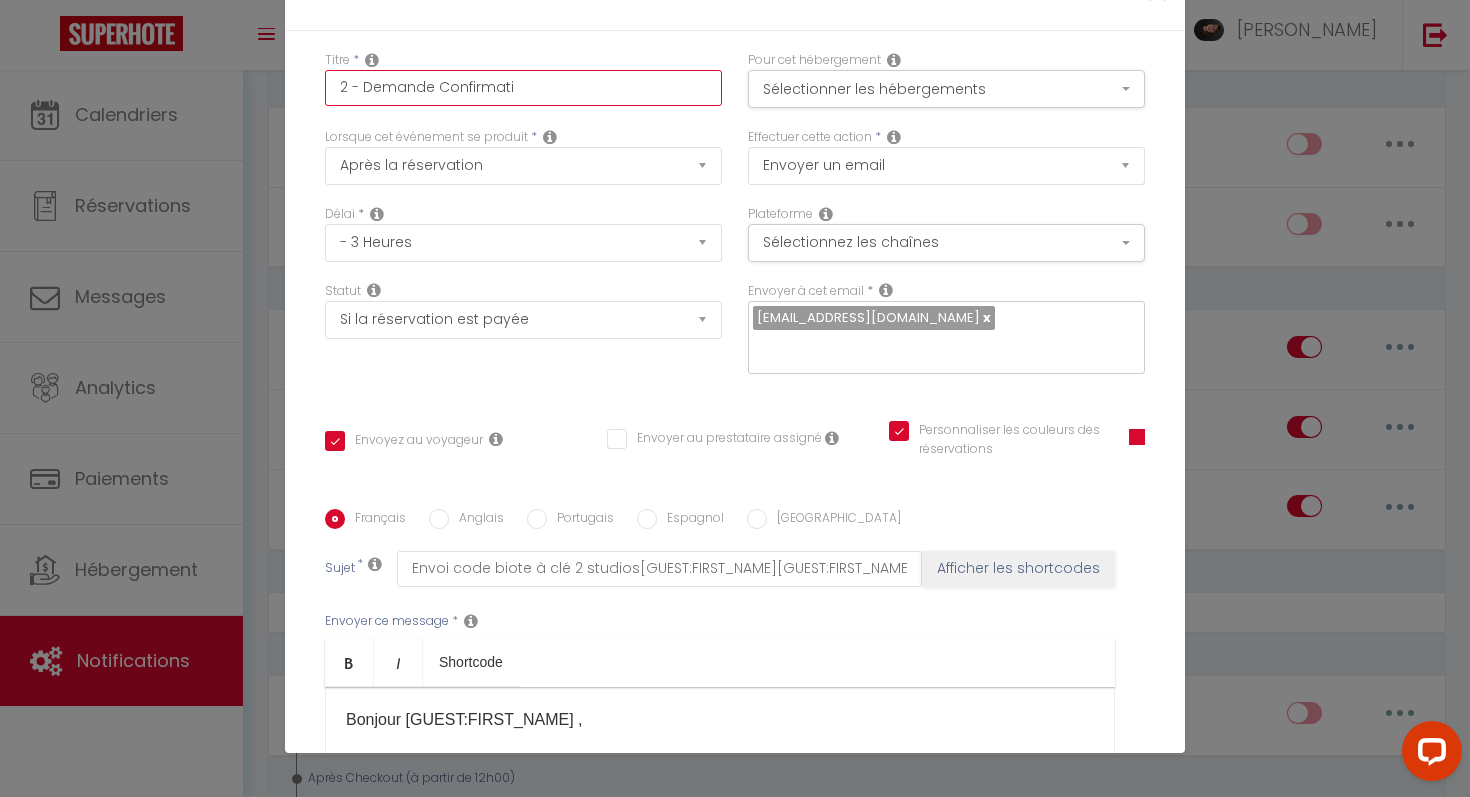 checkbox on "true" 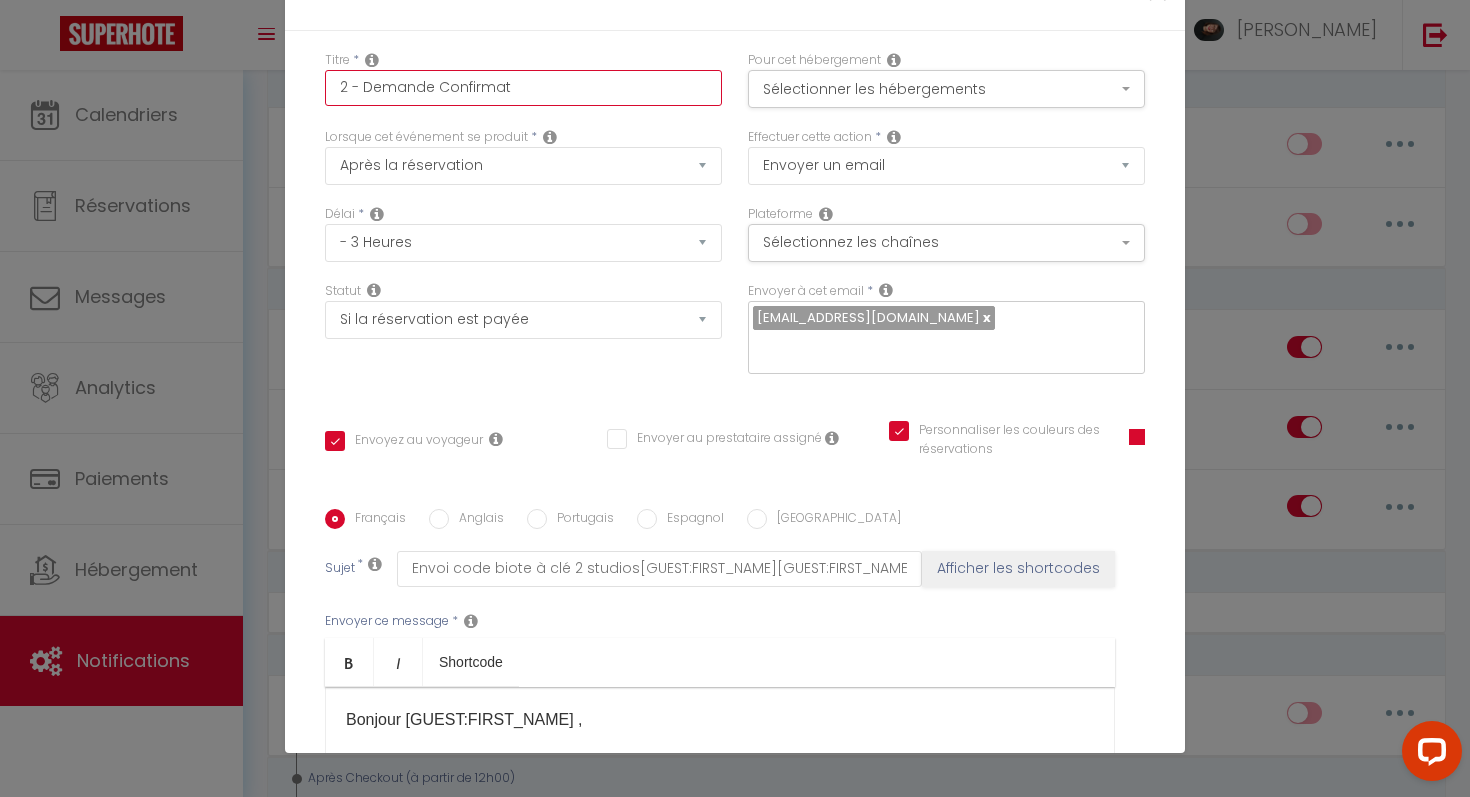 checkbox on "true" 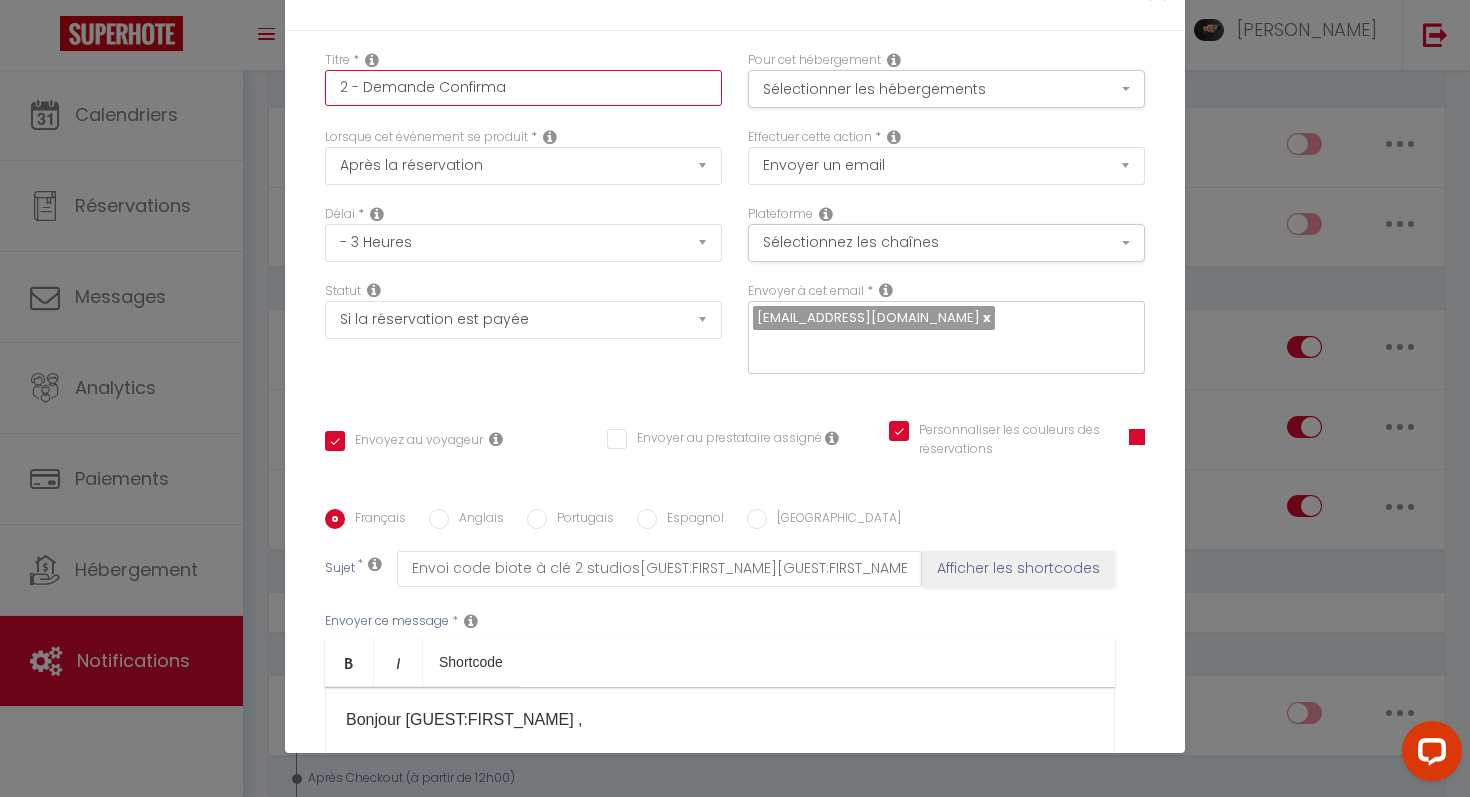 checkbox on "true" 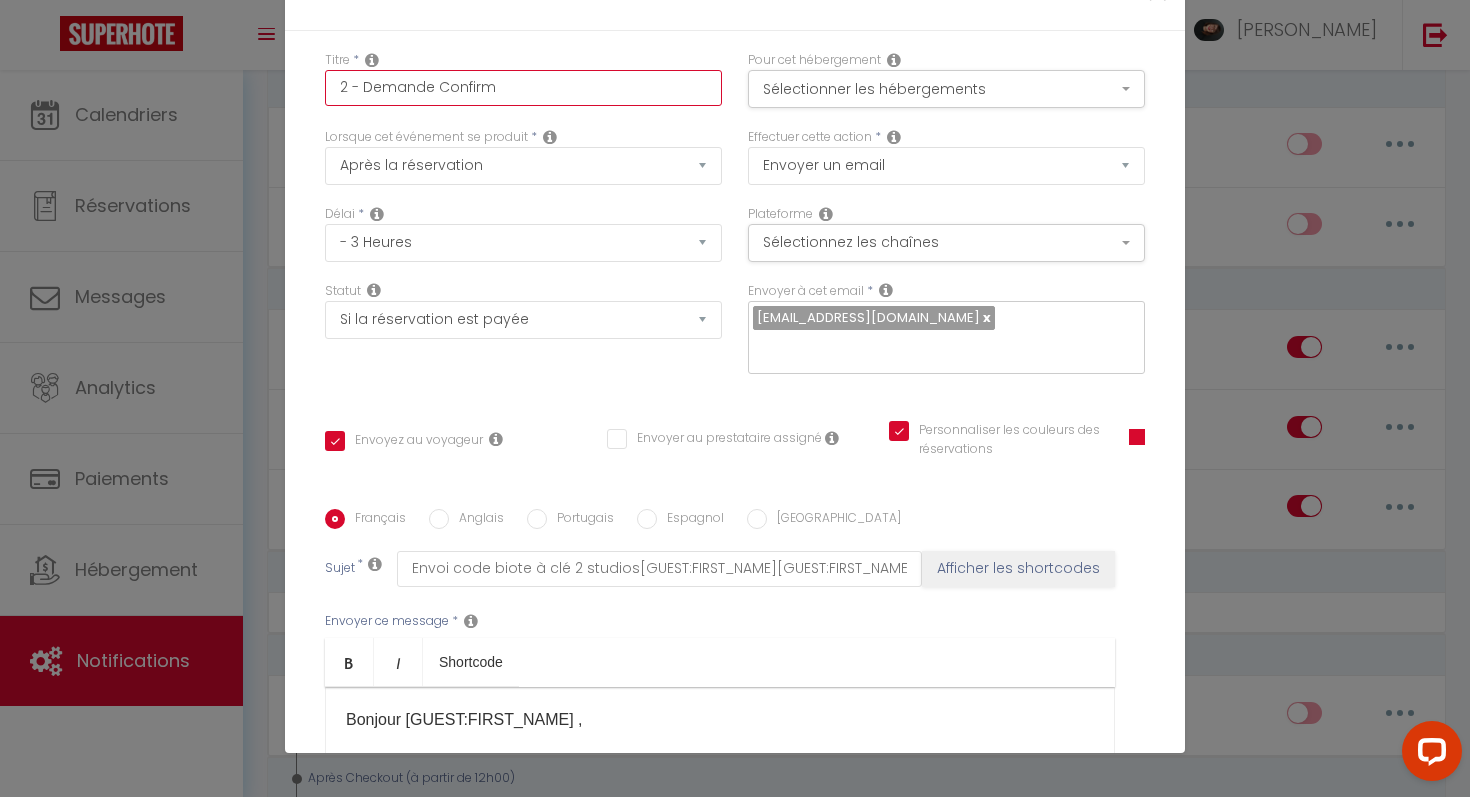 checkbox on "true" 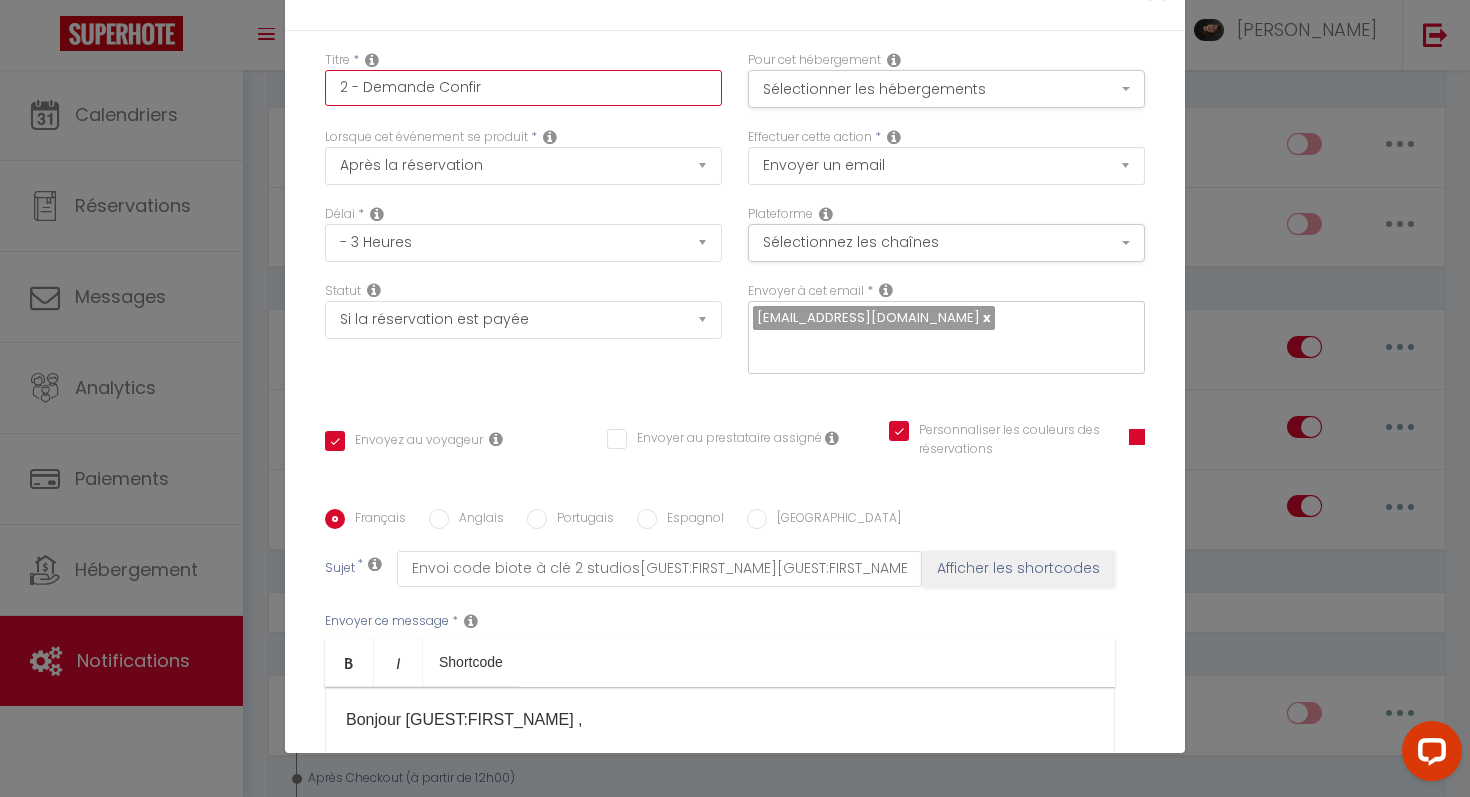 checkbox on "true" 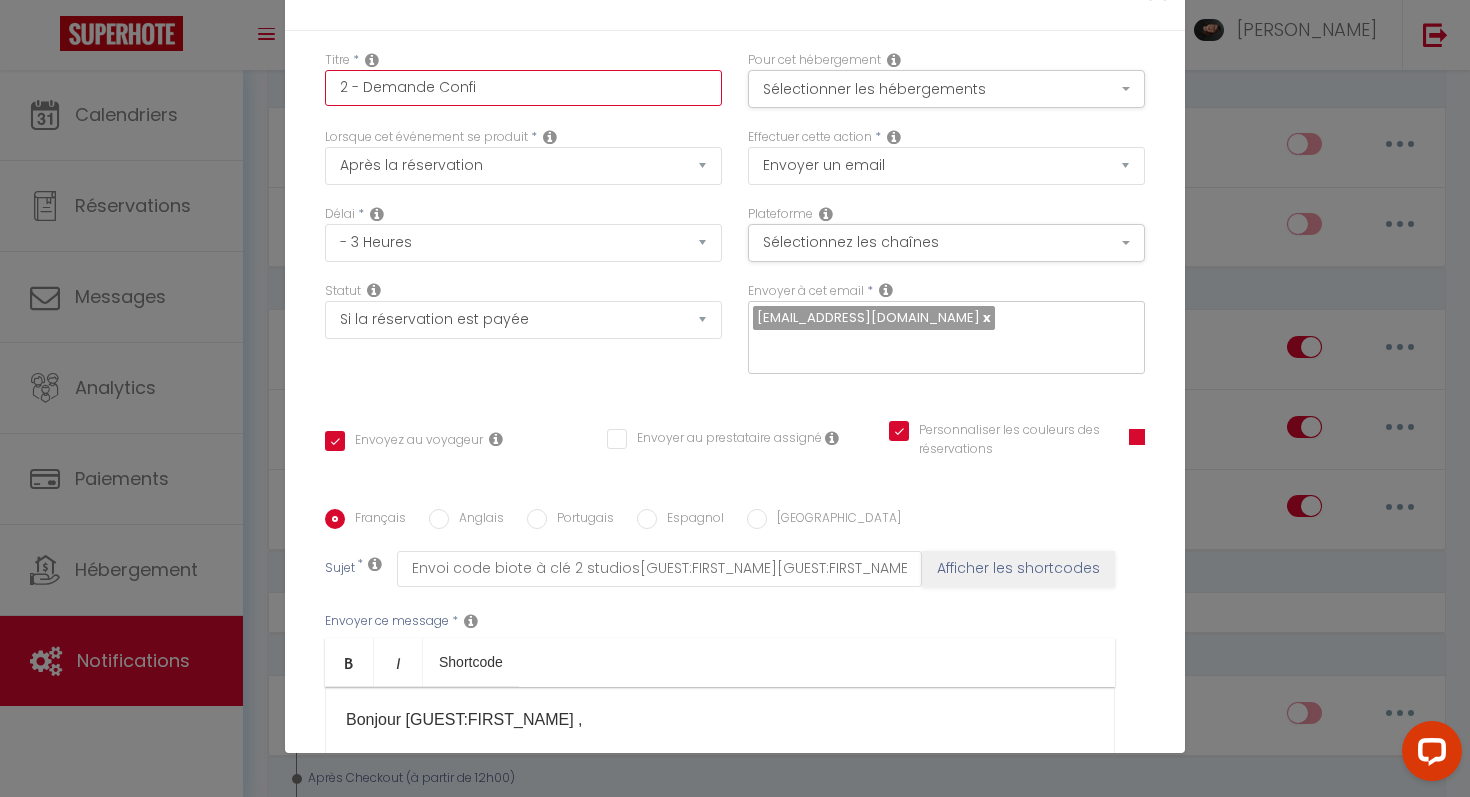 checkbox on "true" 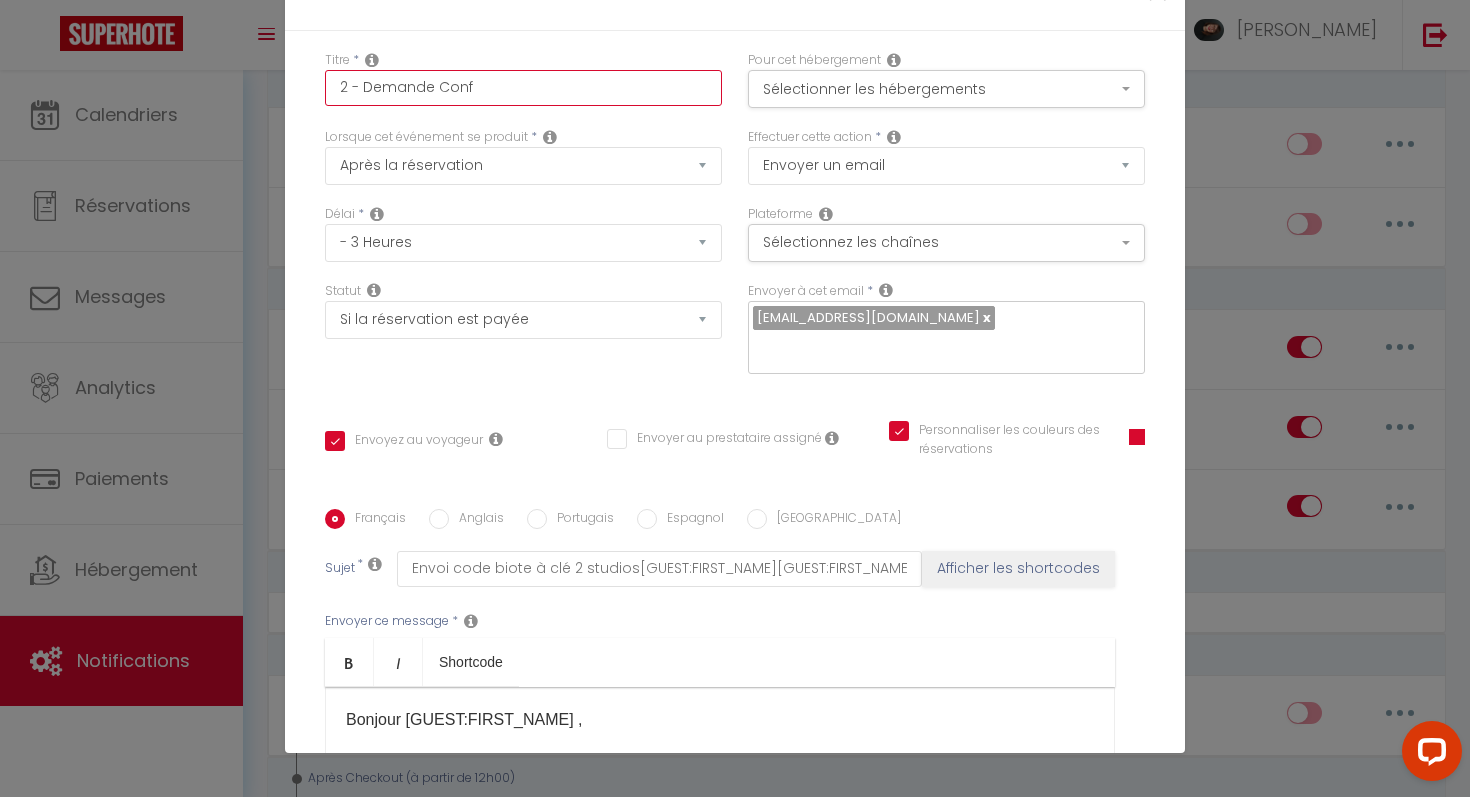 checkbox on "true" 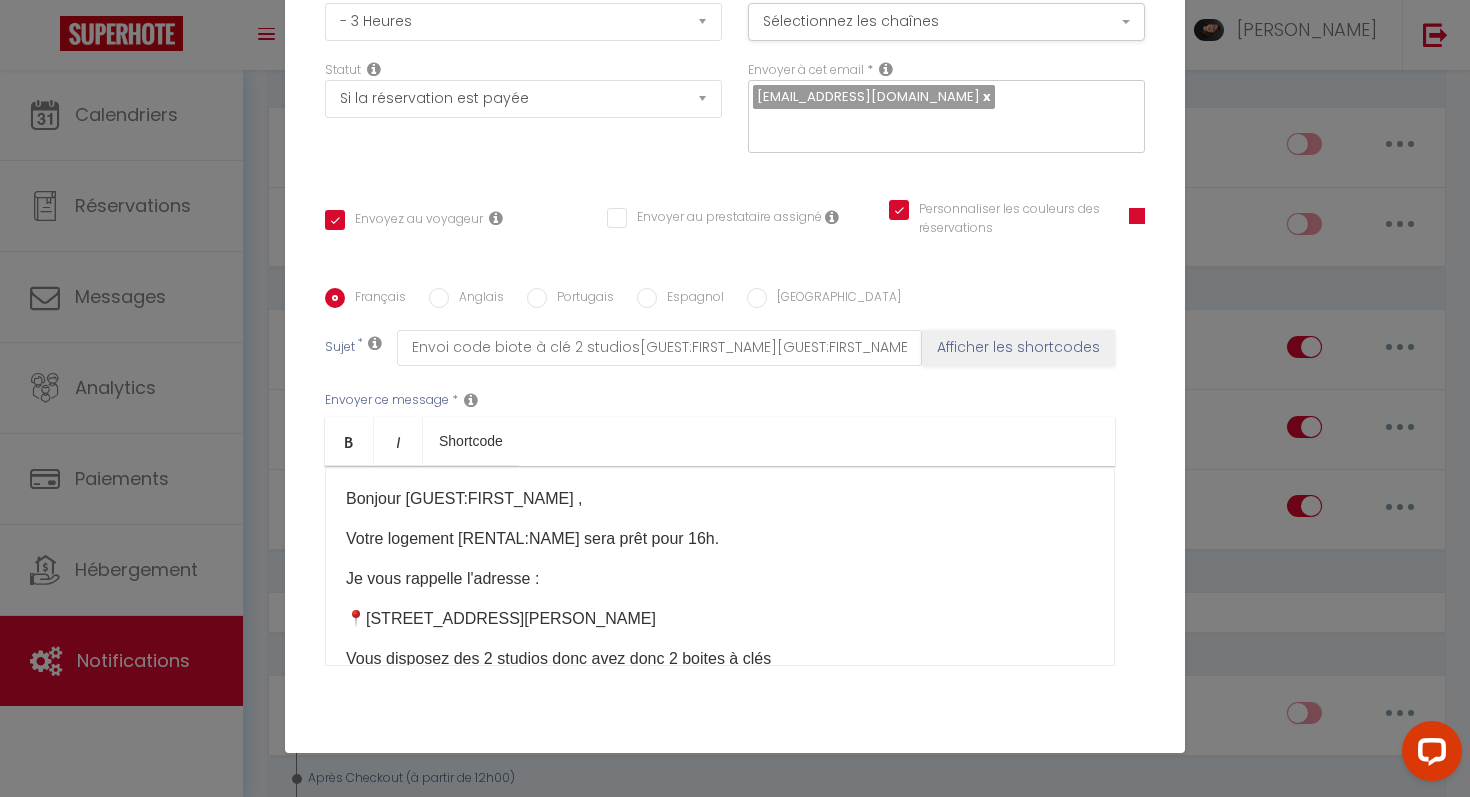 scroll, scrollTop: 296, scrollLeft: 0, axis: vertical 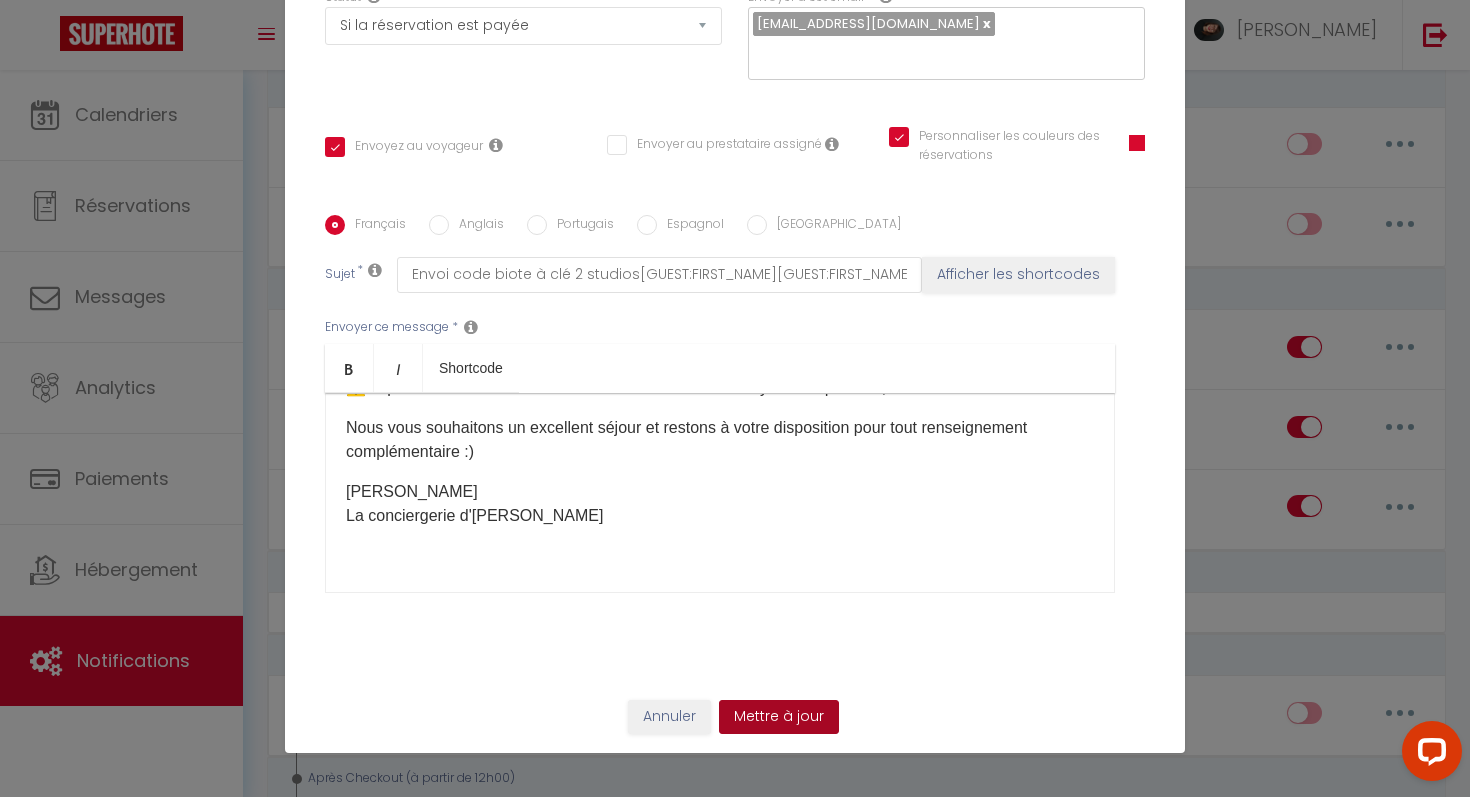 click on "Mettre à jour" at bounding box center [779, 717] 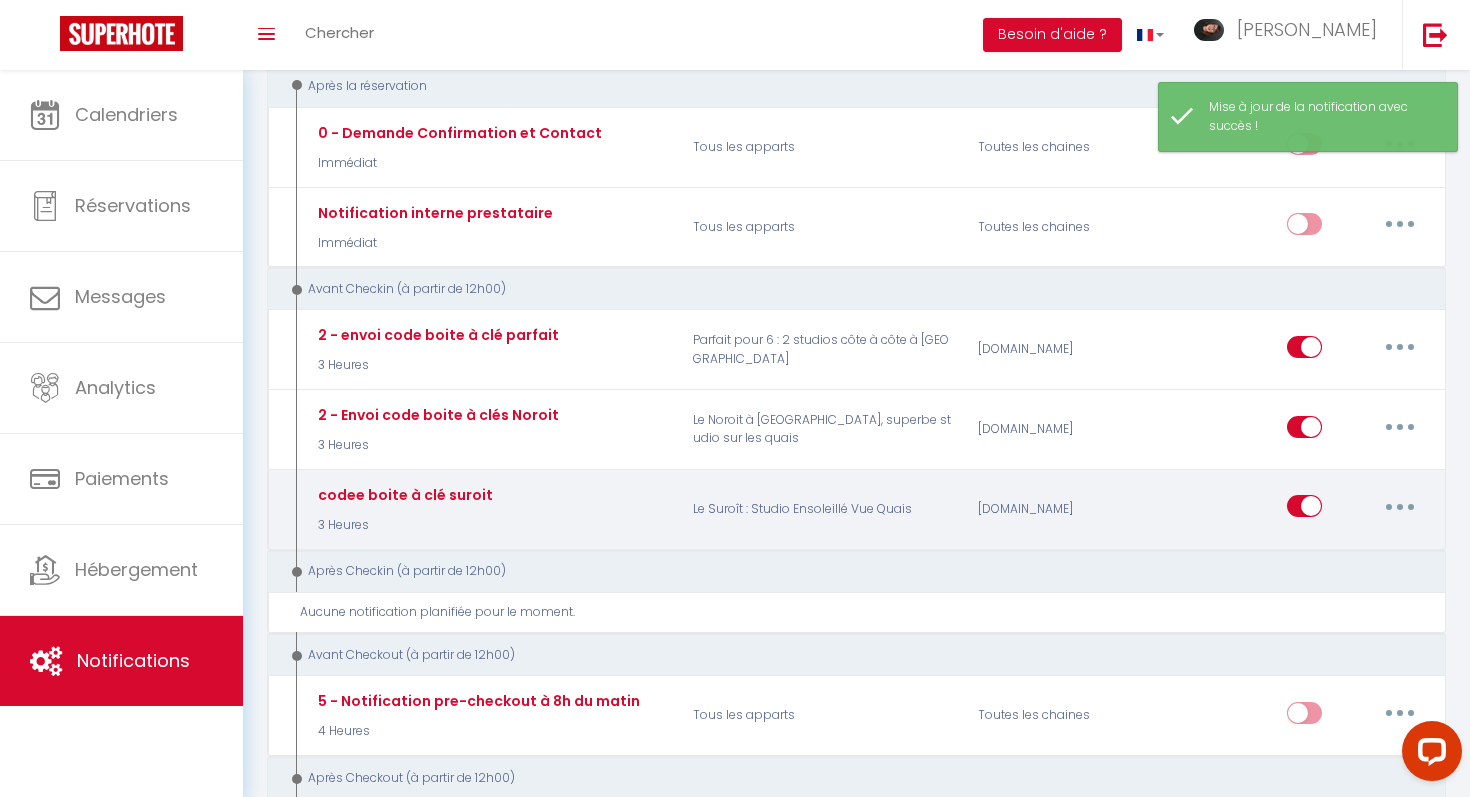 click on "codee boite à clé suroit    3 Heures" at bounding box center (490, 509) 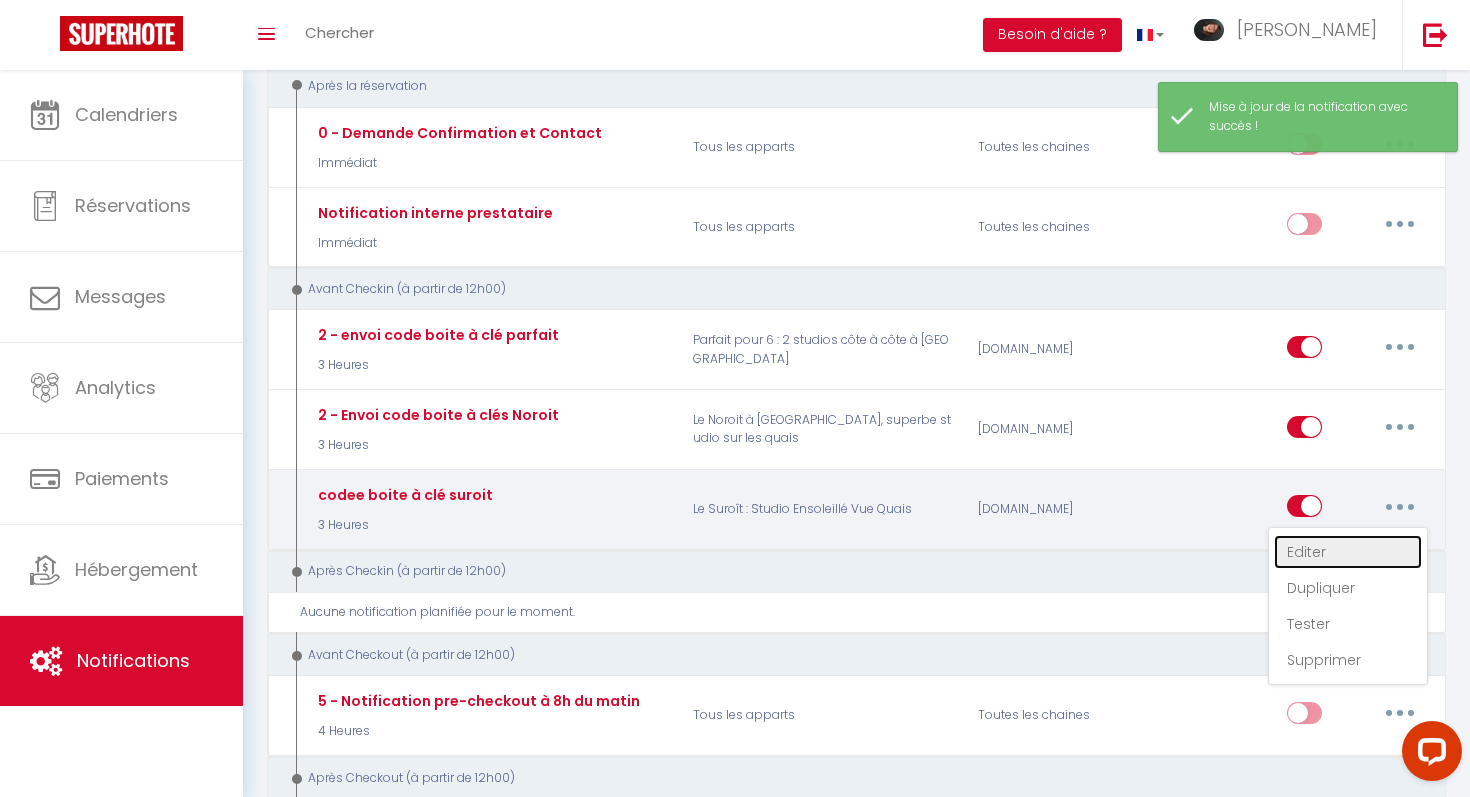 click on "Editer" at bounding box center (1348, 552) 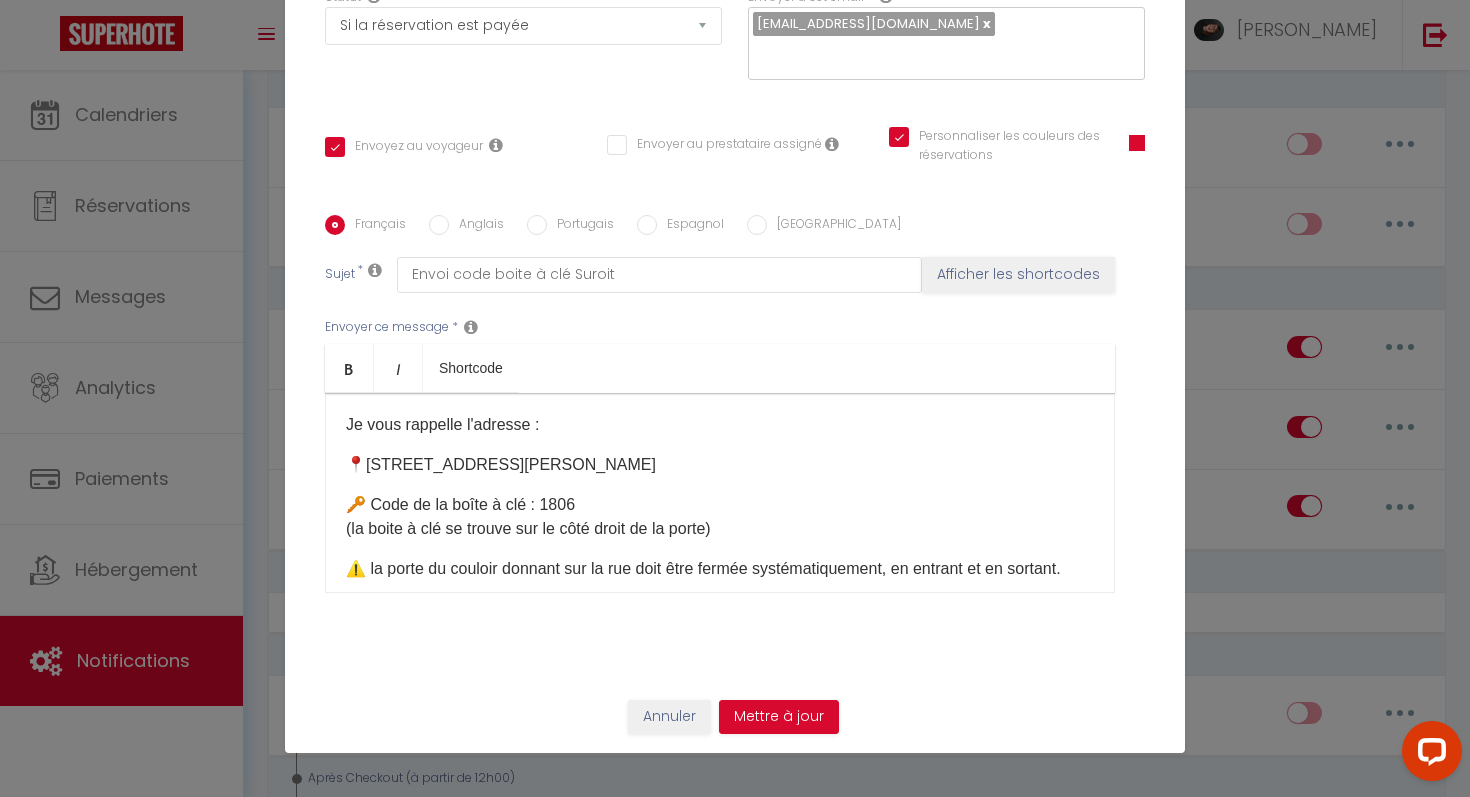 scroll, scrollTop: 44, scrollLeft: 0, axis: vertical 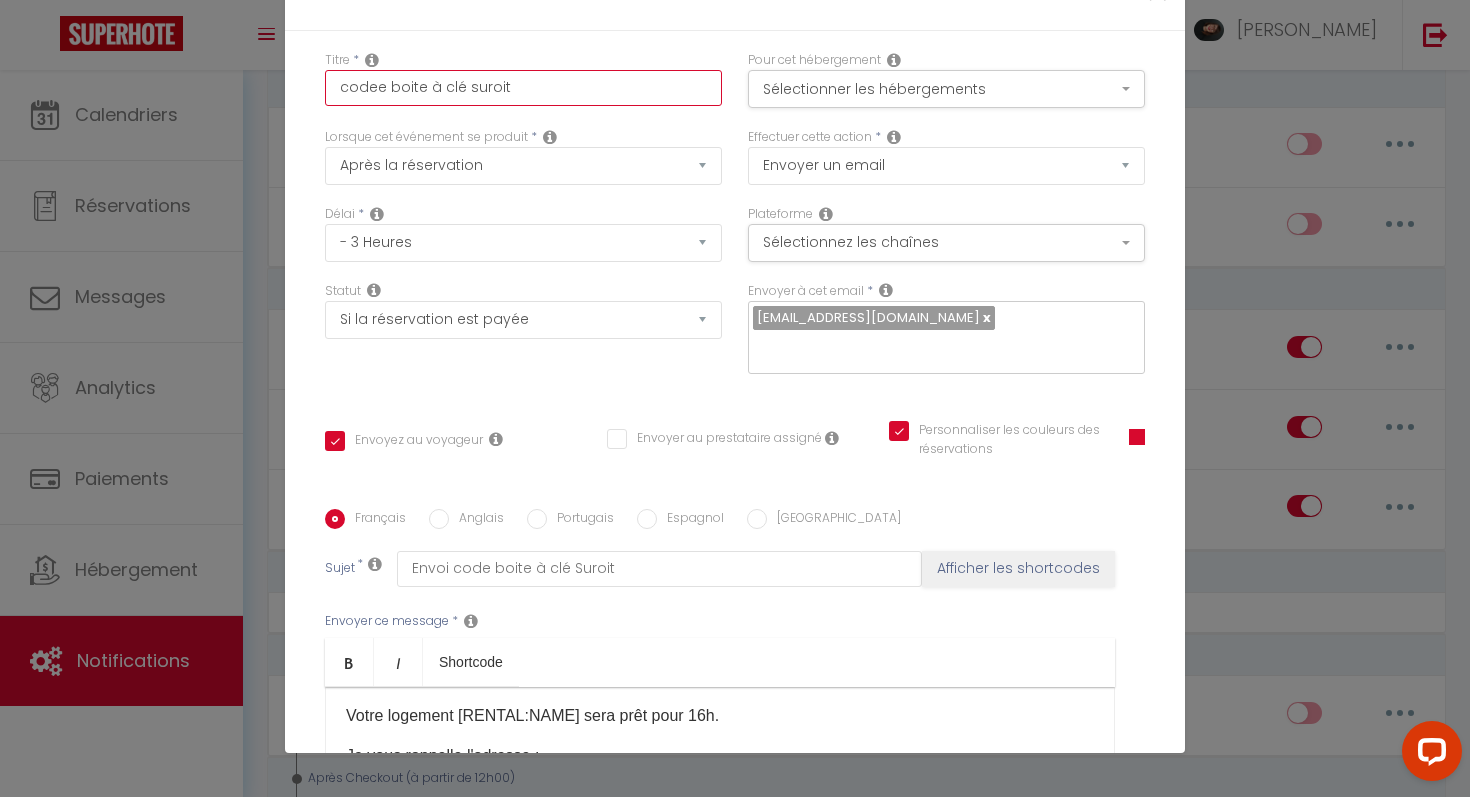 click on "codee boite à clé suroit" at bounding box center (523, 88) 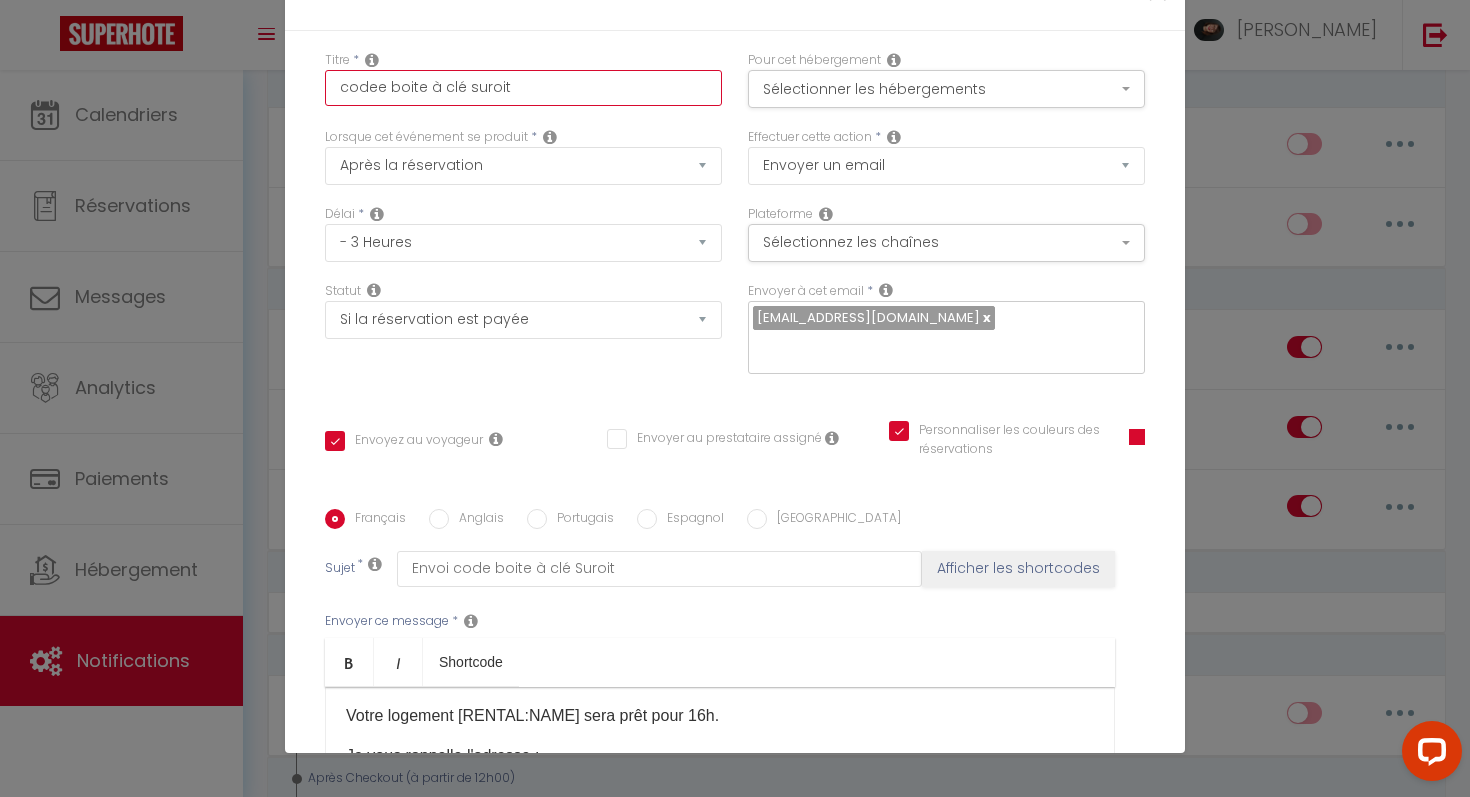 click on "codee boite à clé suroit" at bounding box center [523, 88] 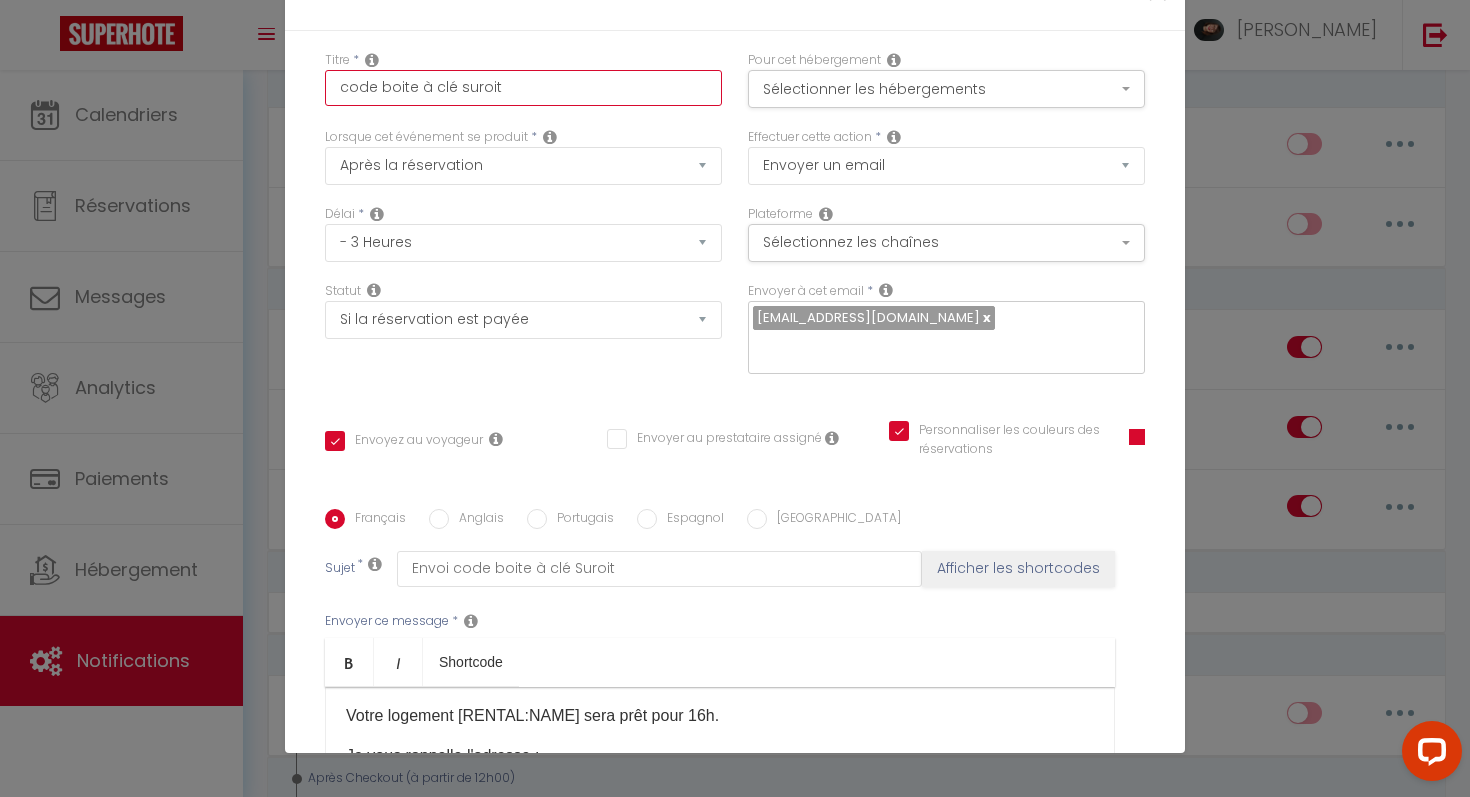 click on "code boite à clé suroit" at bounding box center (523, 88) 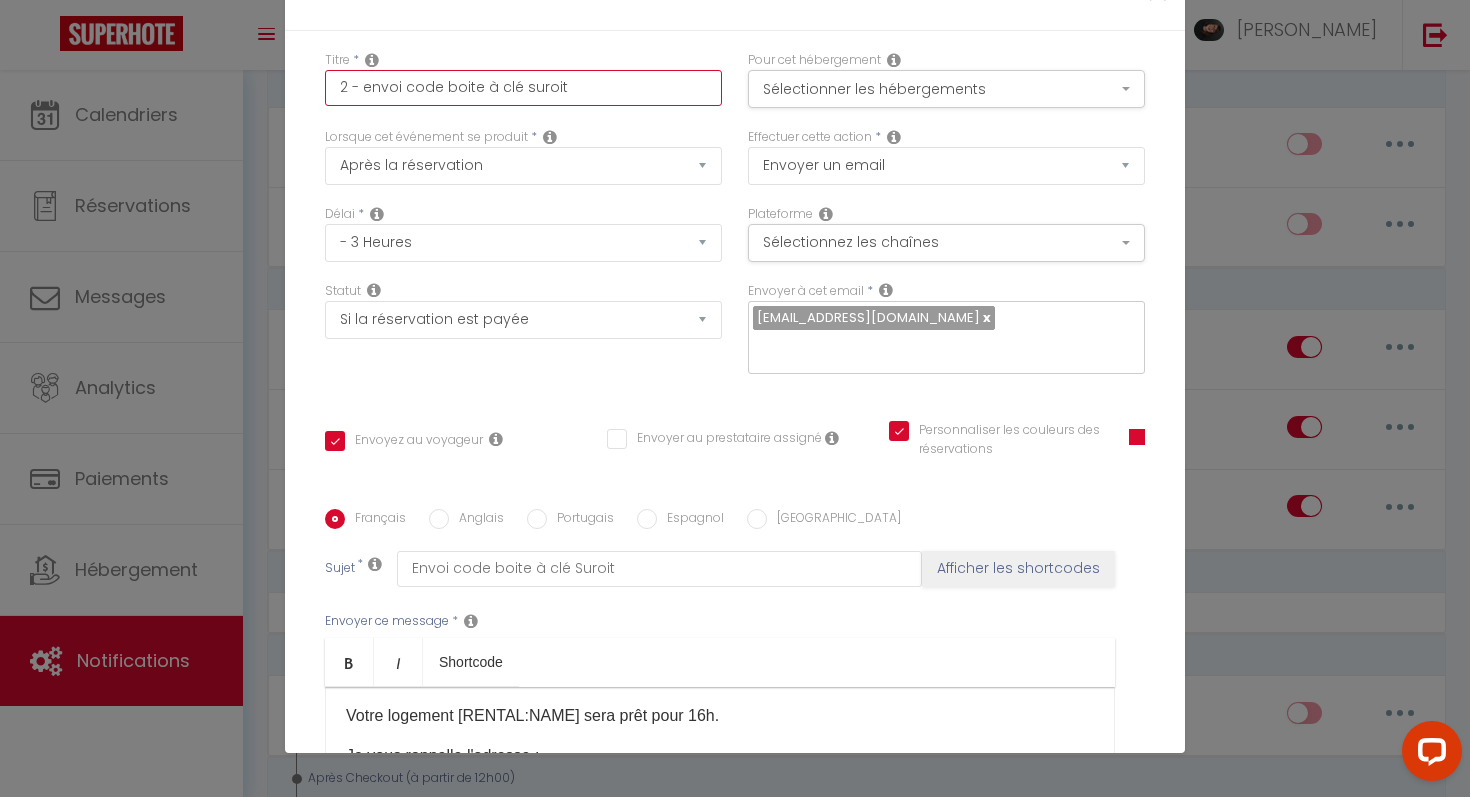 scroll, scrollTop: 296, scrollLeft: 0, axis: vertical 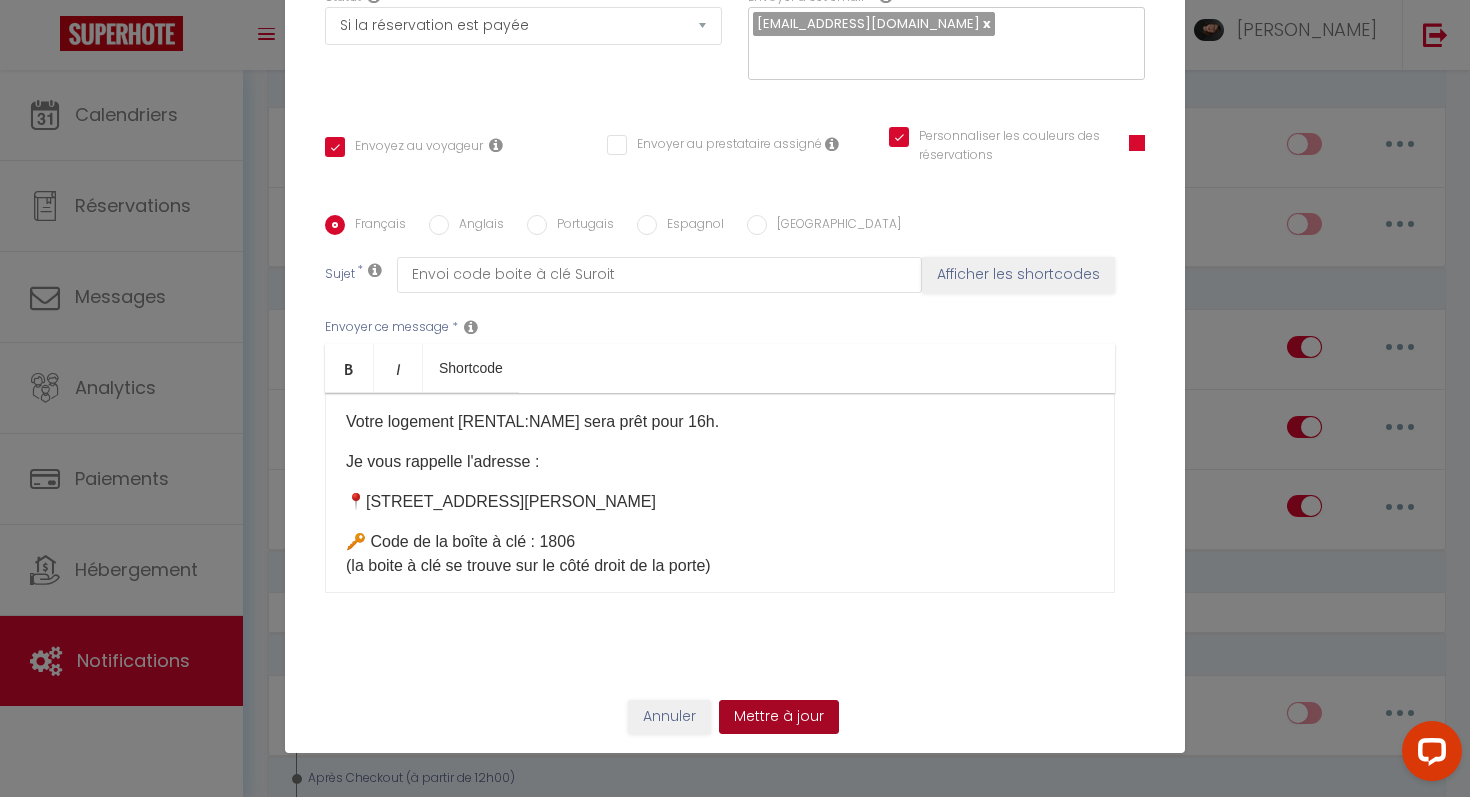 click on "Mettre à jour" at bounding box center [779, 717] 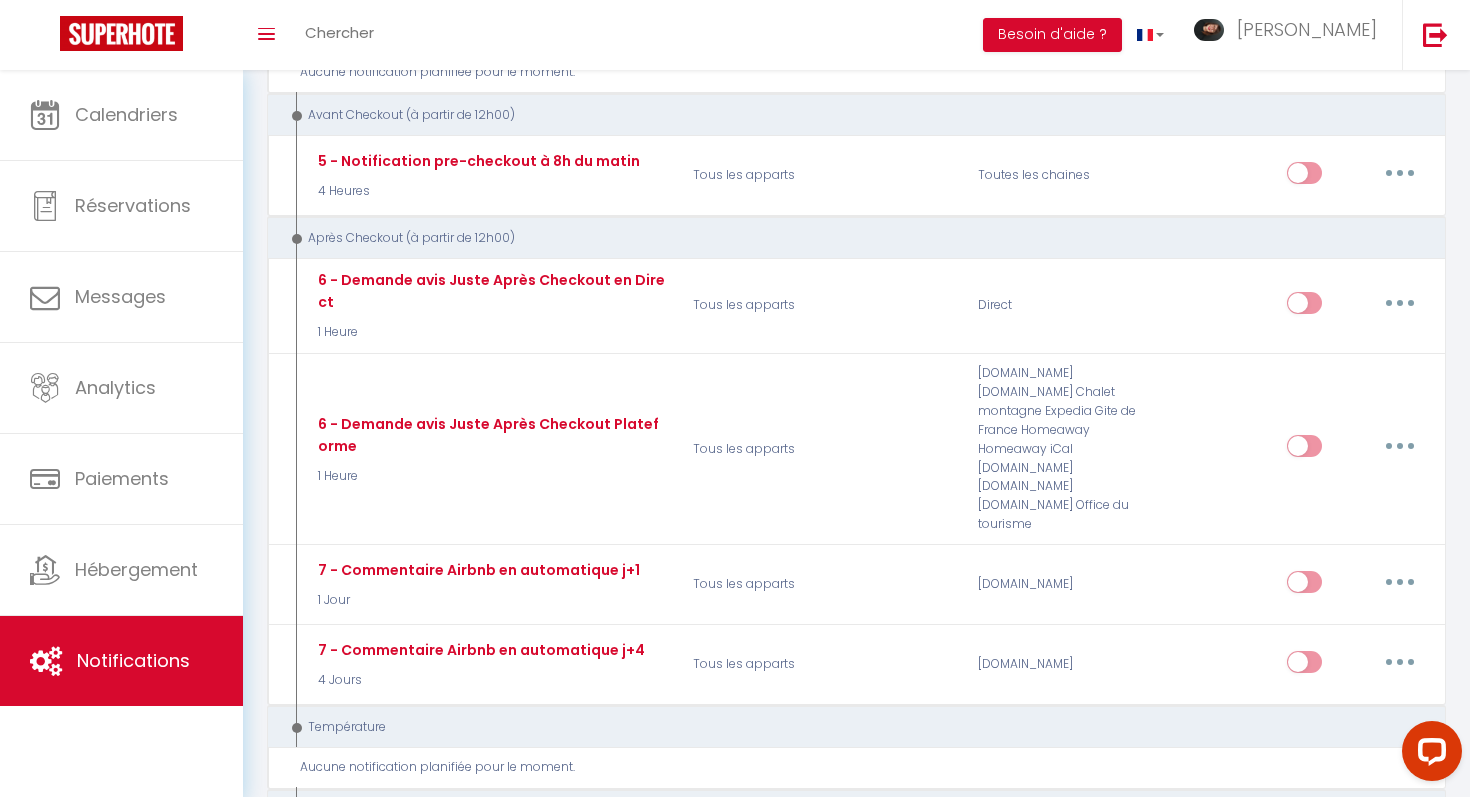 scroll, scrollTop: 800, scrollLeft: 0, axis: vertical 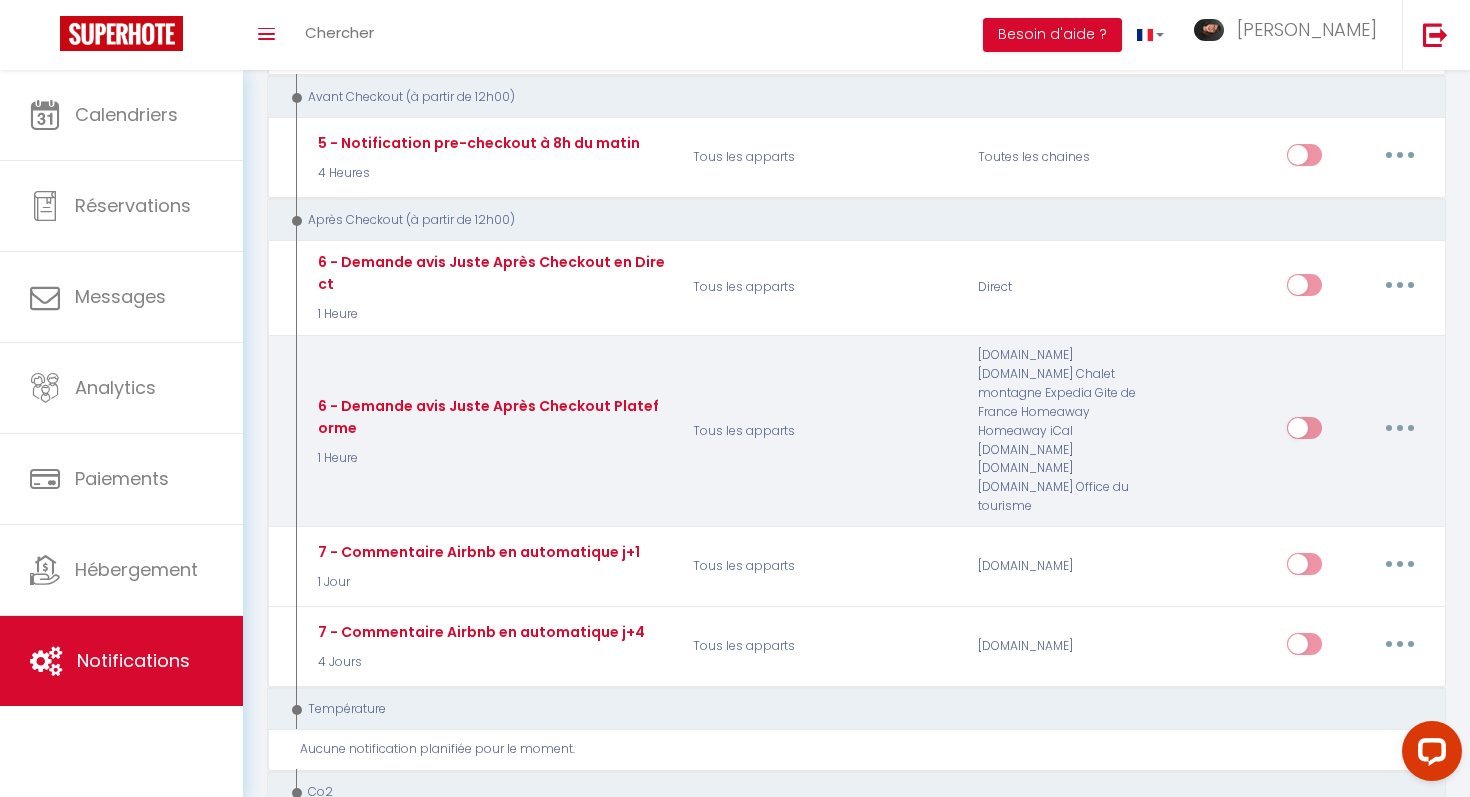 click at bounding box center [1400, 428] 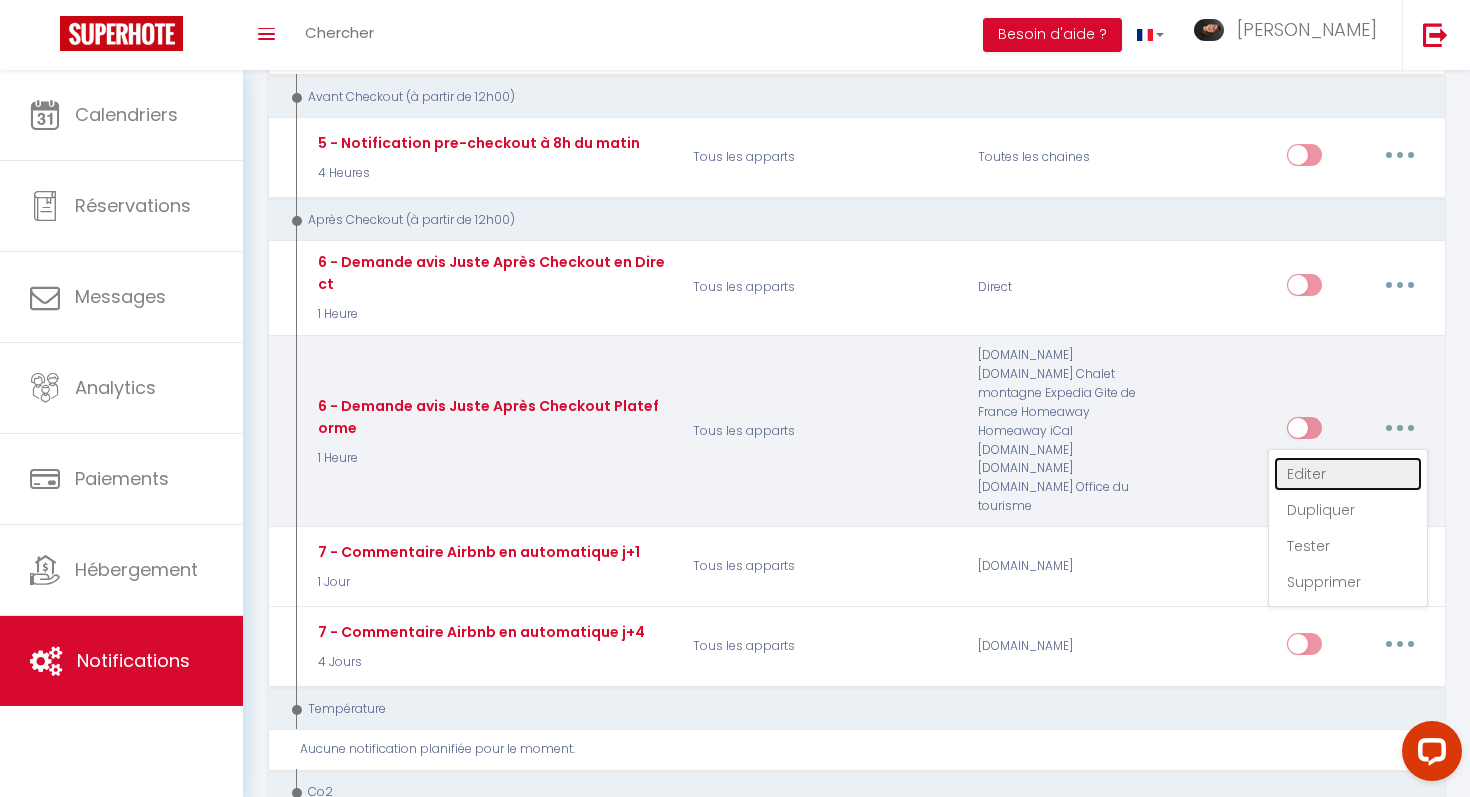 click on "Editer" at bounding box center (1348, 474) 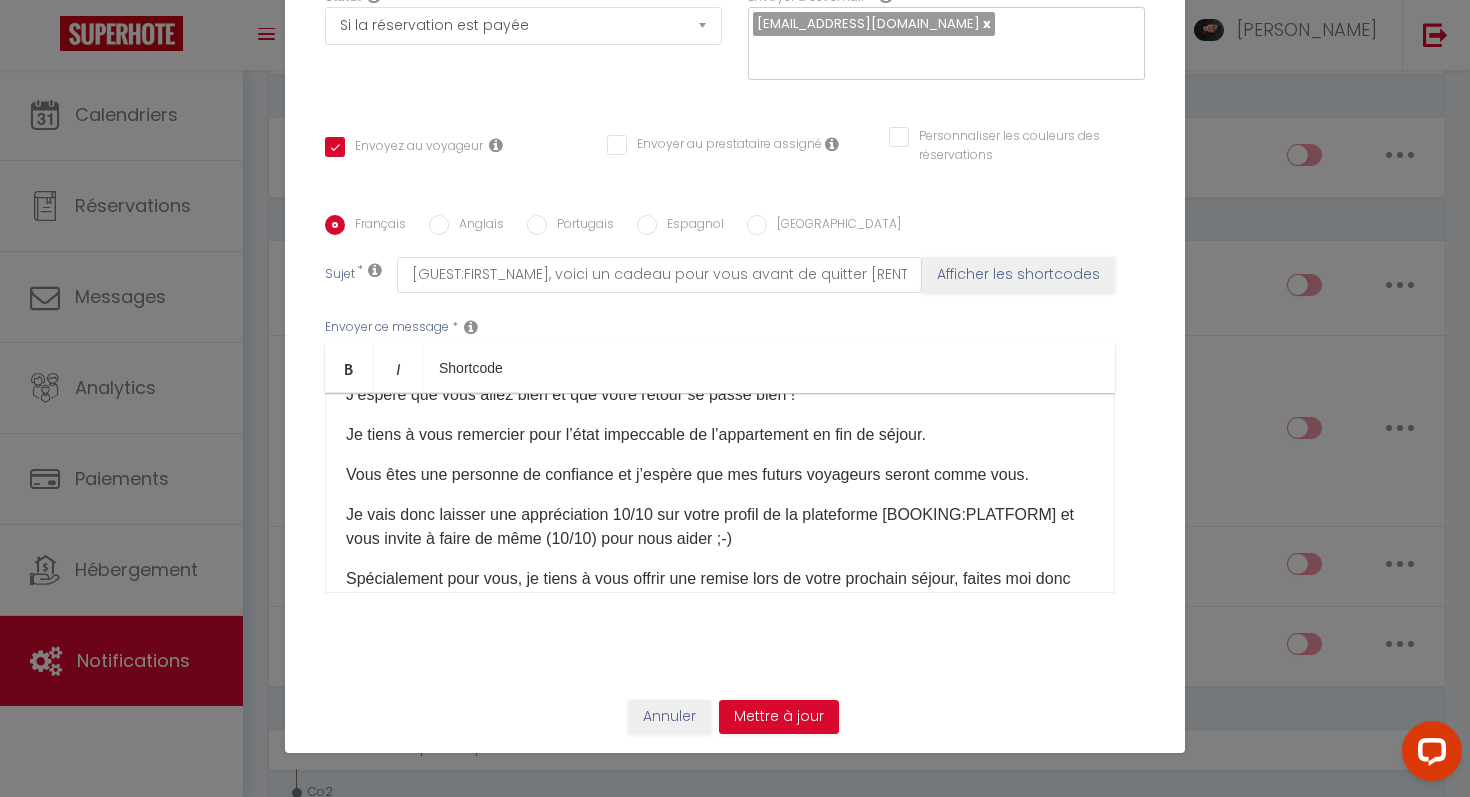 scroll, scrollTop: 77, scrollLeft: 0, axis: vertical 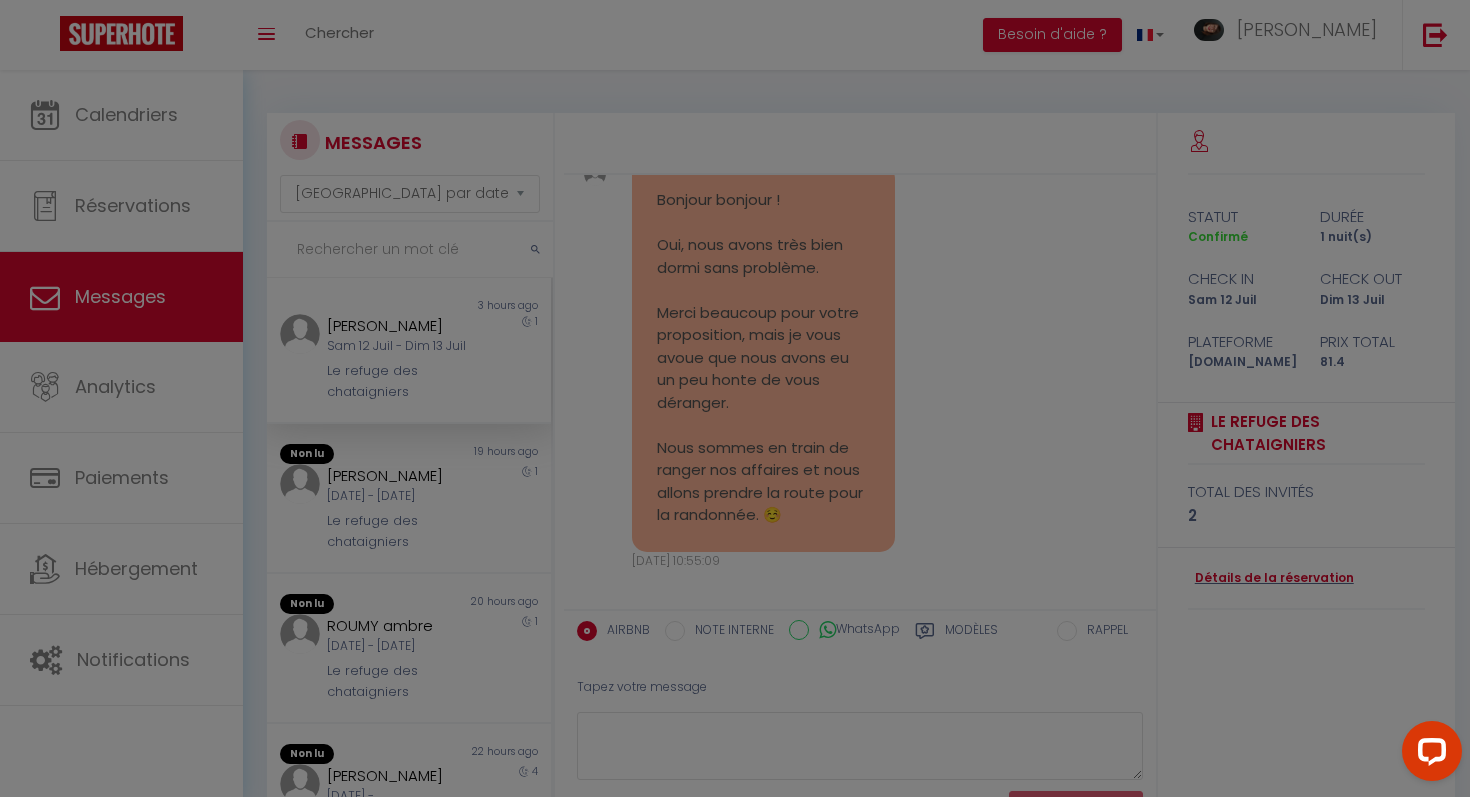 click at bounding box center [735, 398] 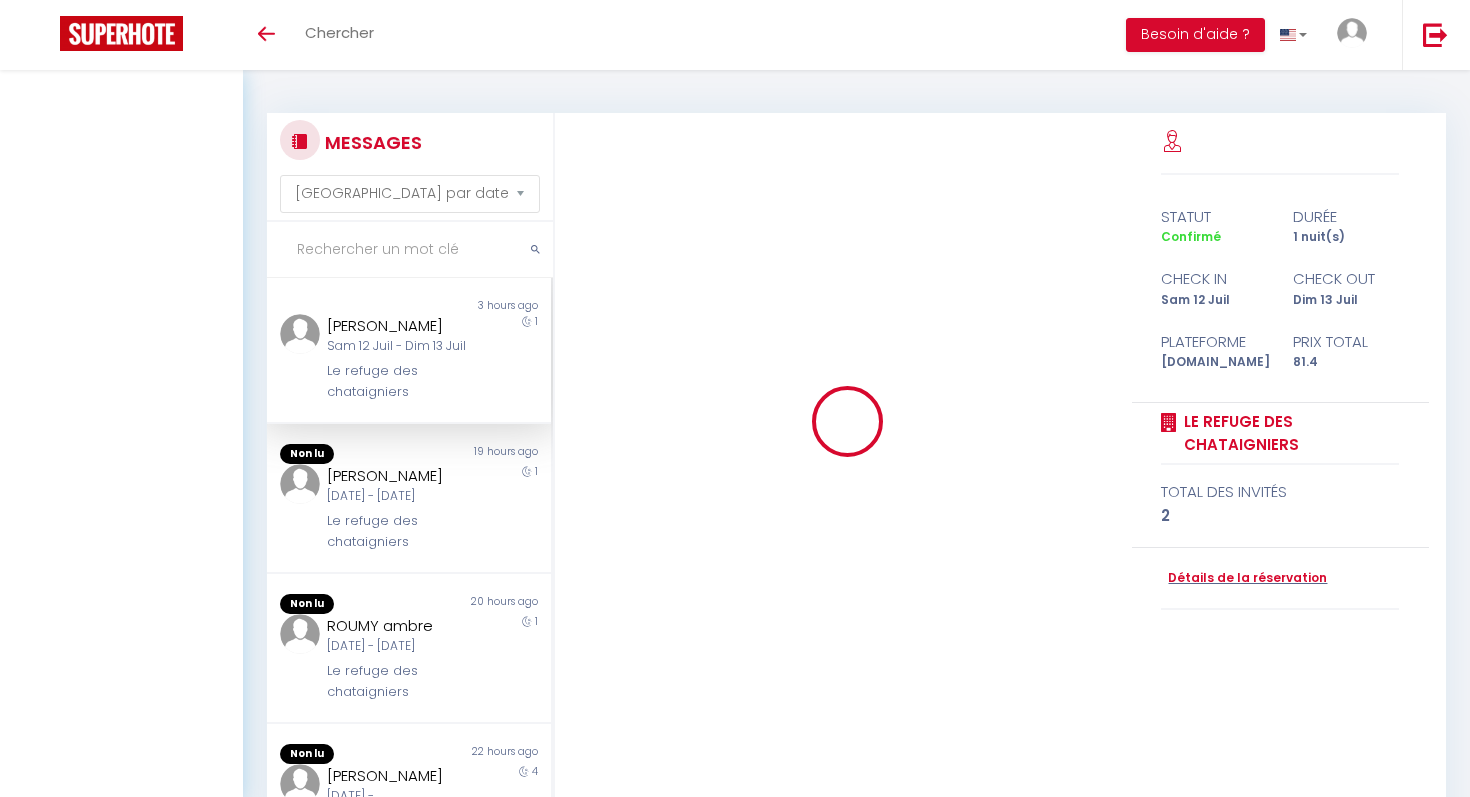 select on "message" 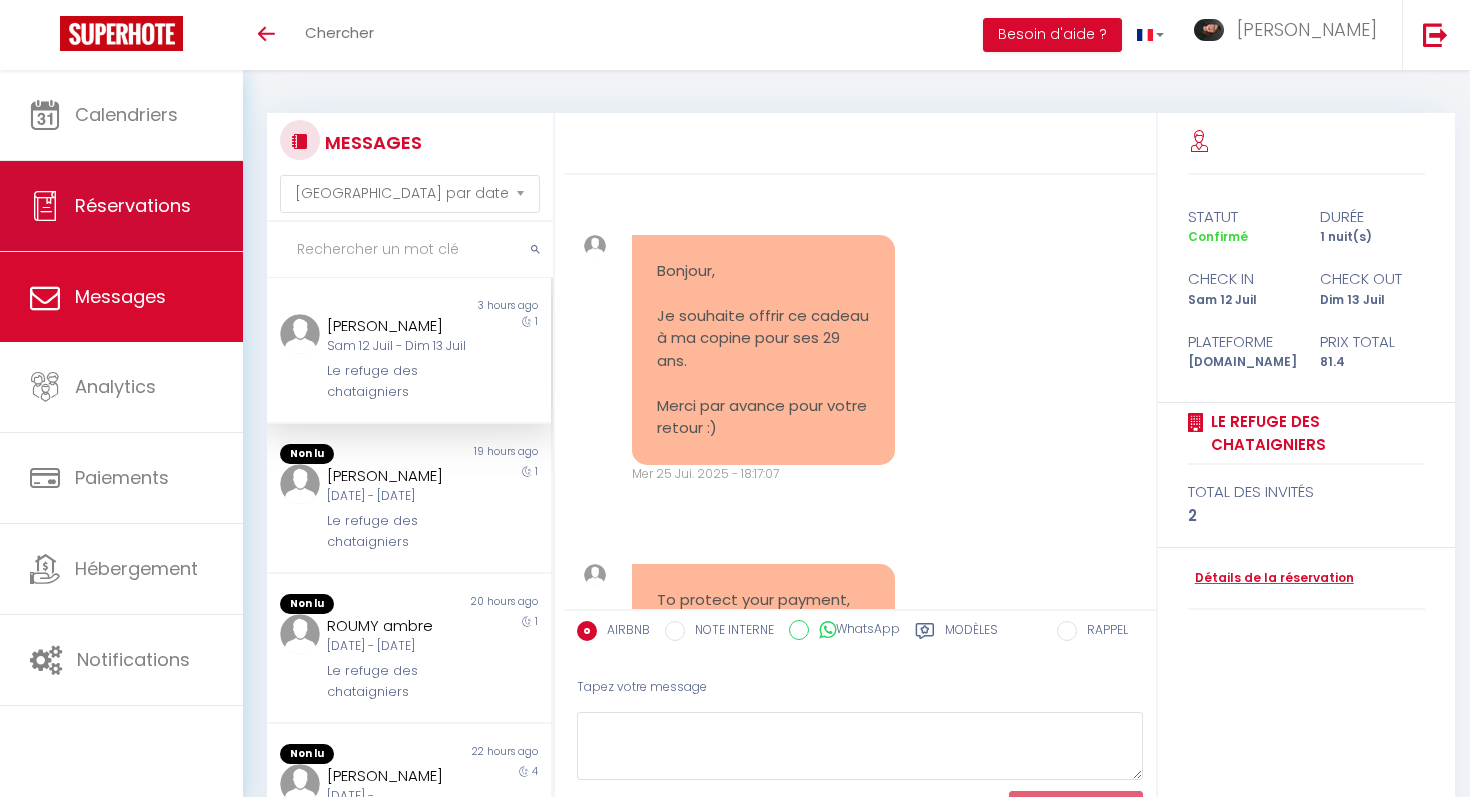 scroll, scrollTop: 10448, scrollLeft: 0, axis: vertical 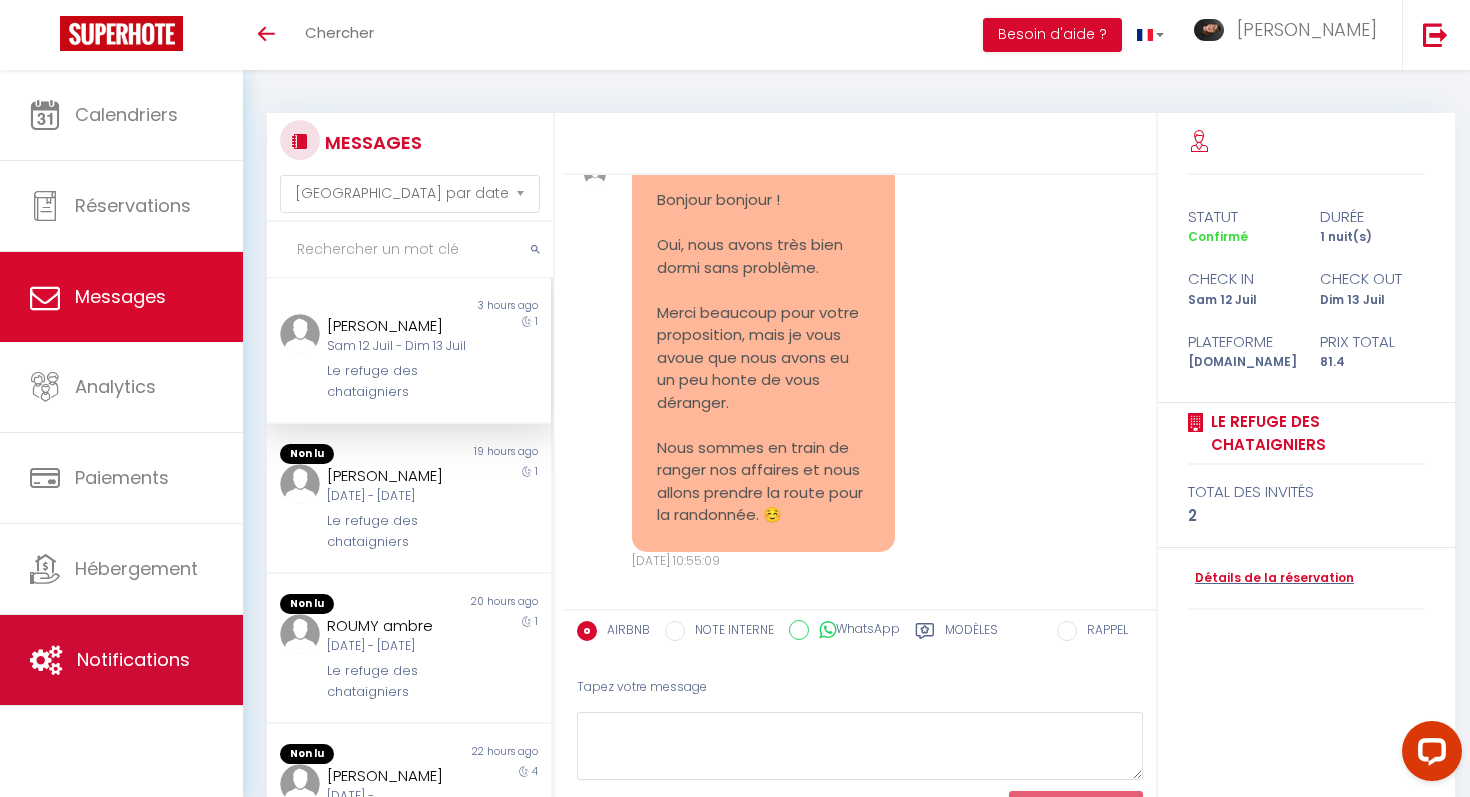click on "Notifications" at bounding box center [121, 660] 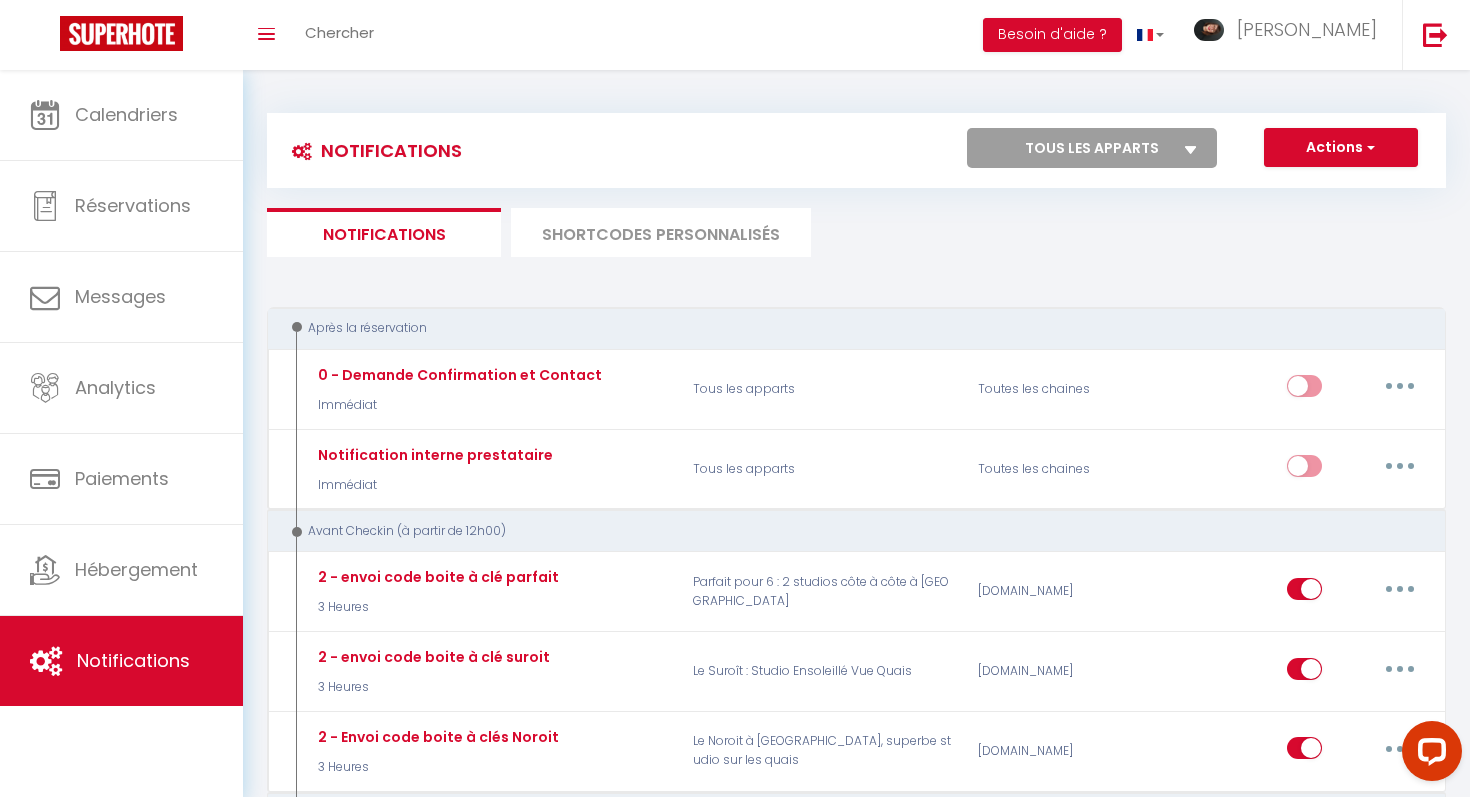 select 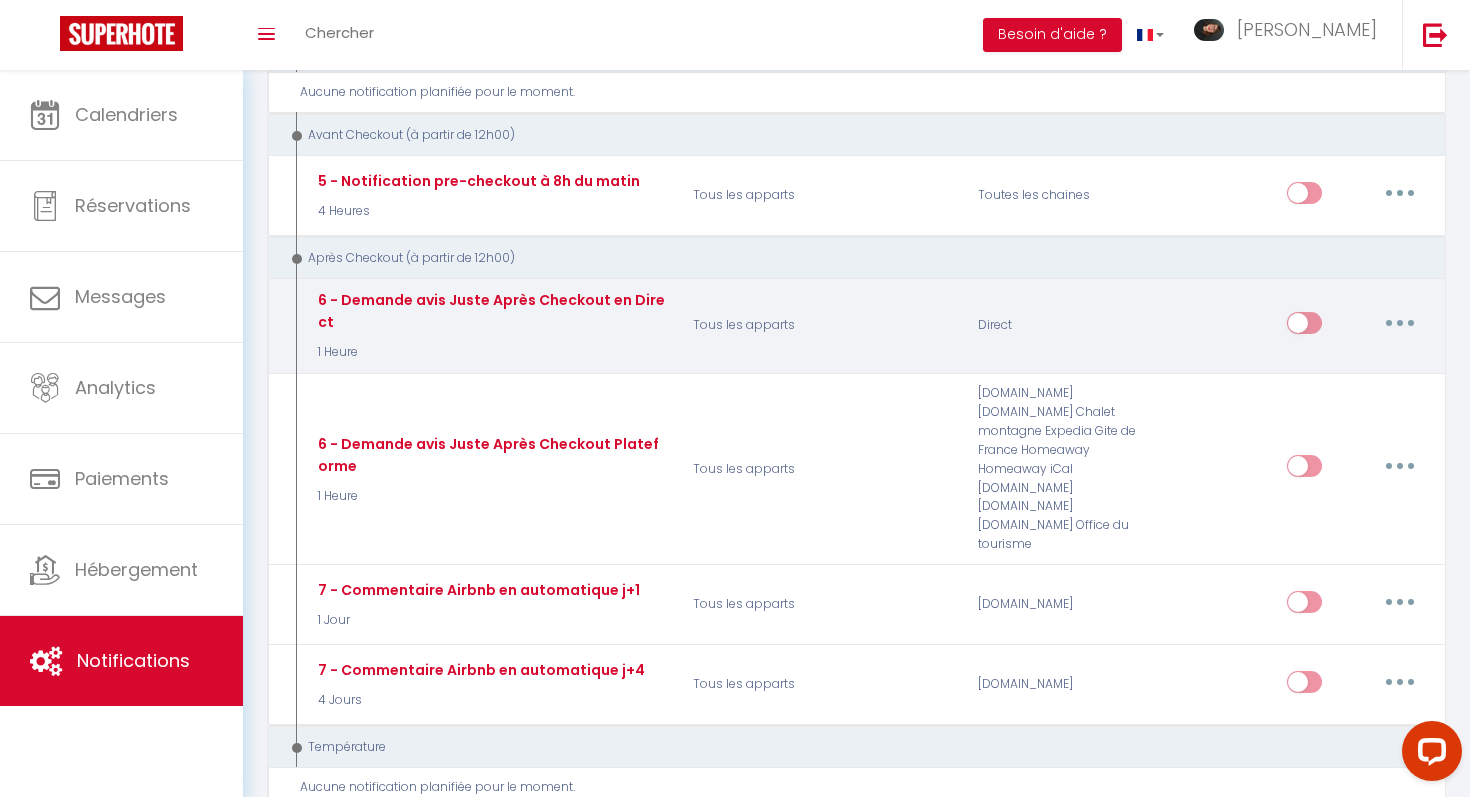 scroll, scrollTop: 766, scrollLeft: 0, axis: vertical 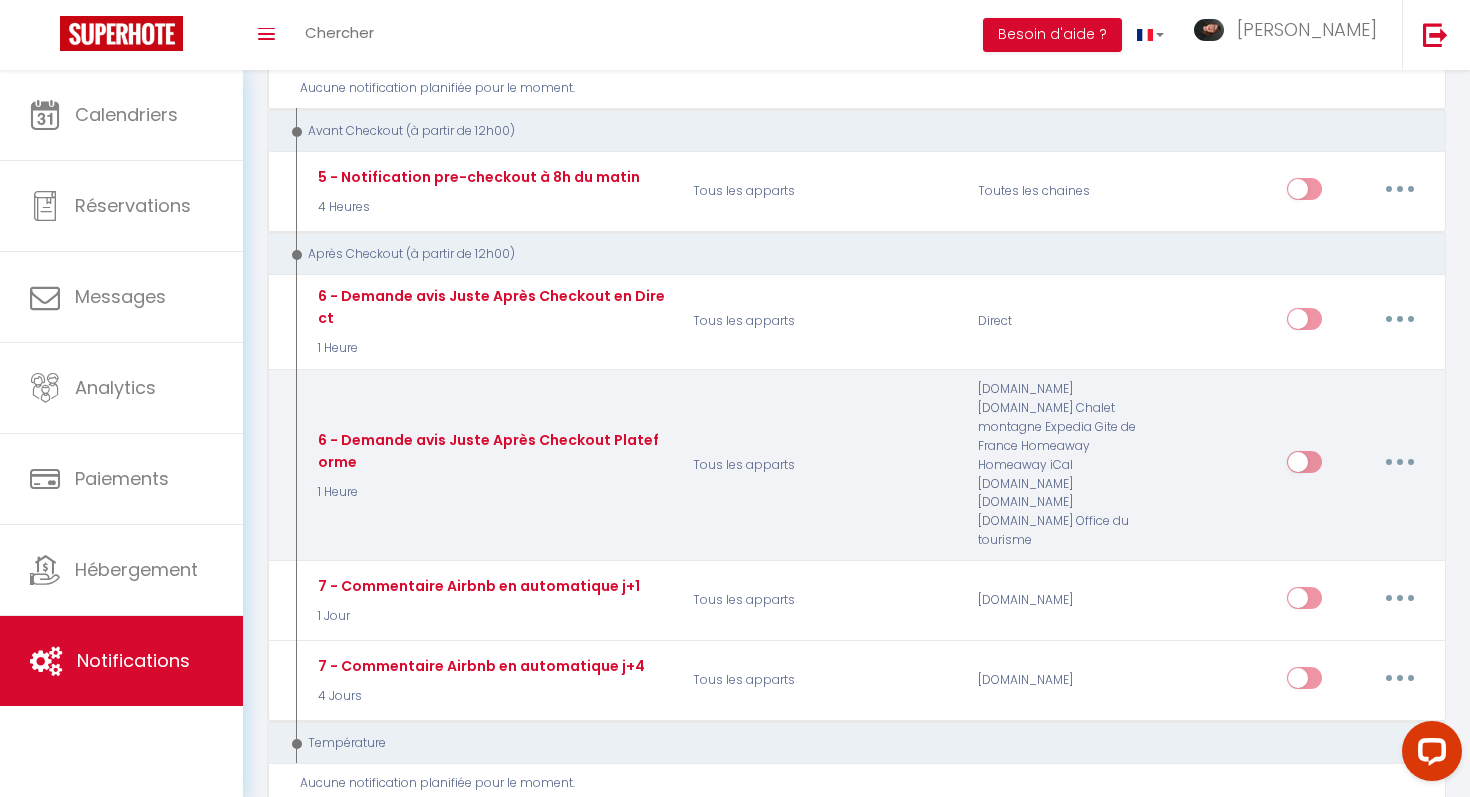 click at bounding box center [1400, 462] 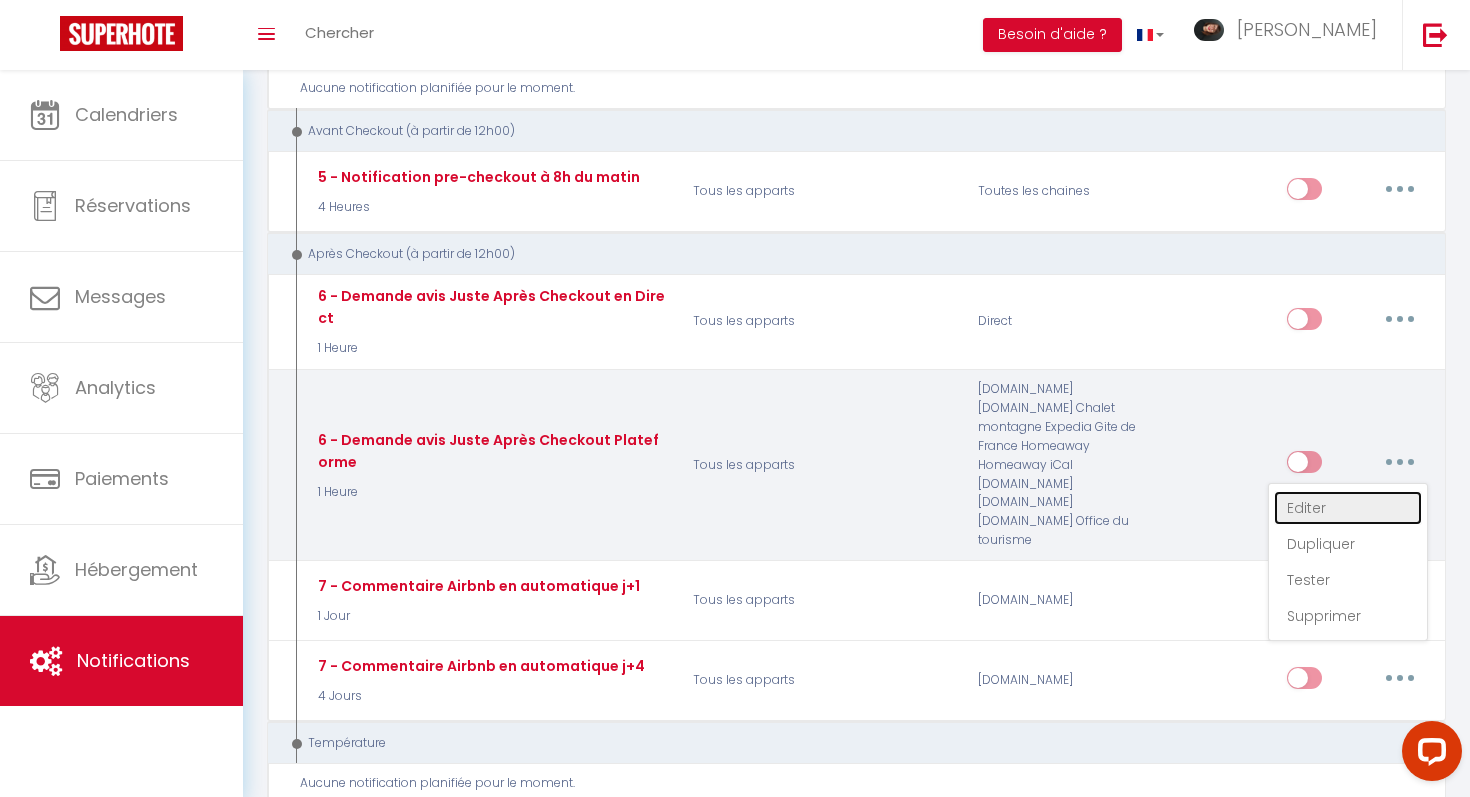 click on "Editer" at bounding box center [1348, 508] 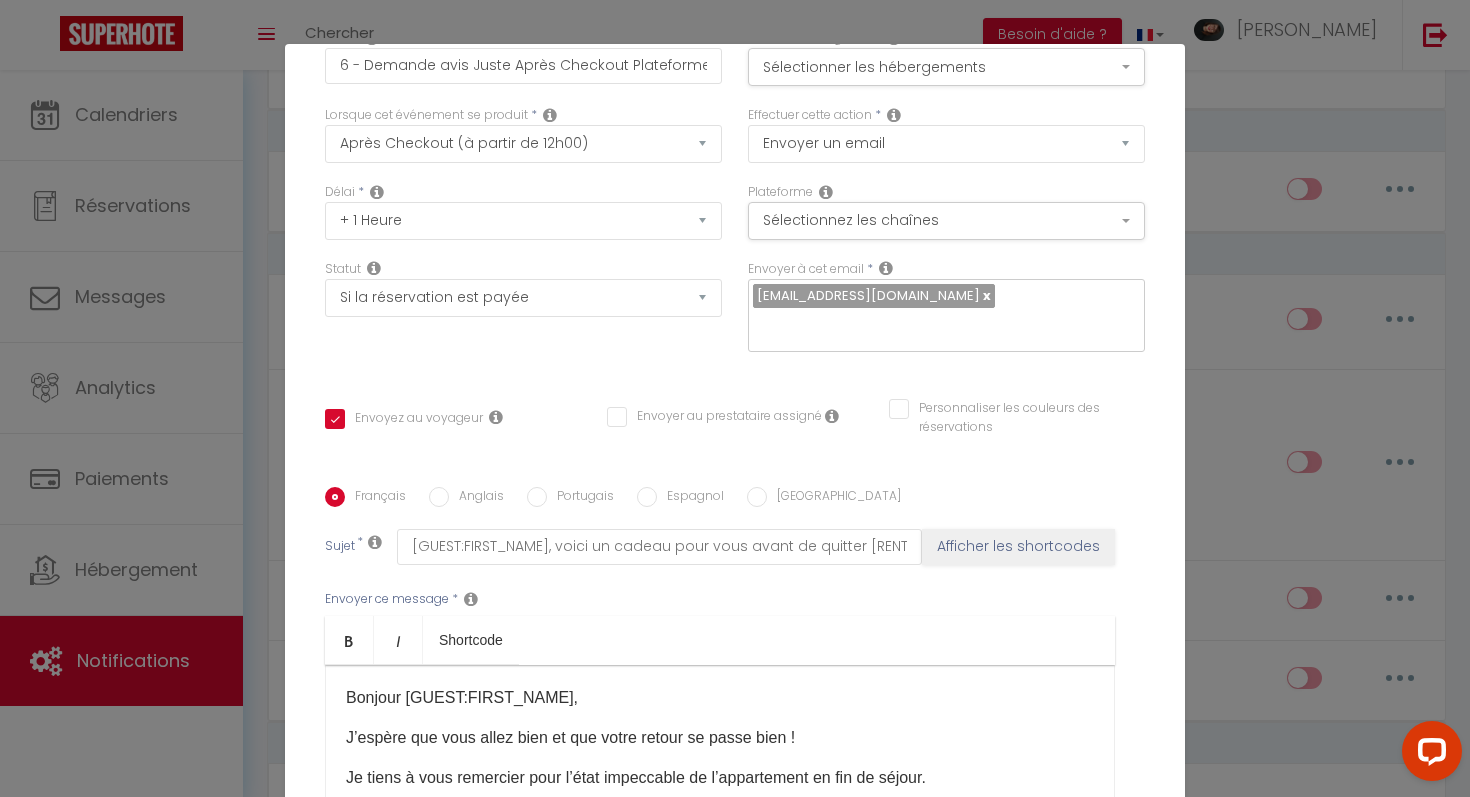 scroll, scrollTop: 160, scrollLeft: 0, axis: vertical 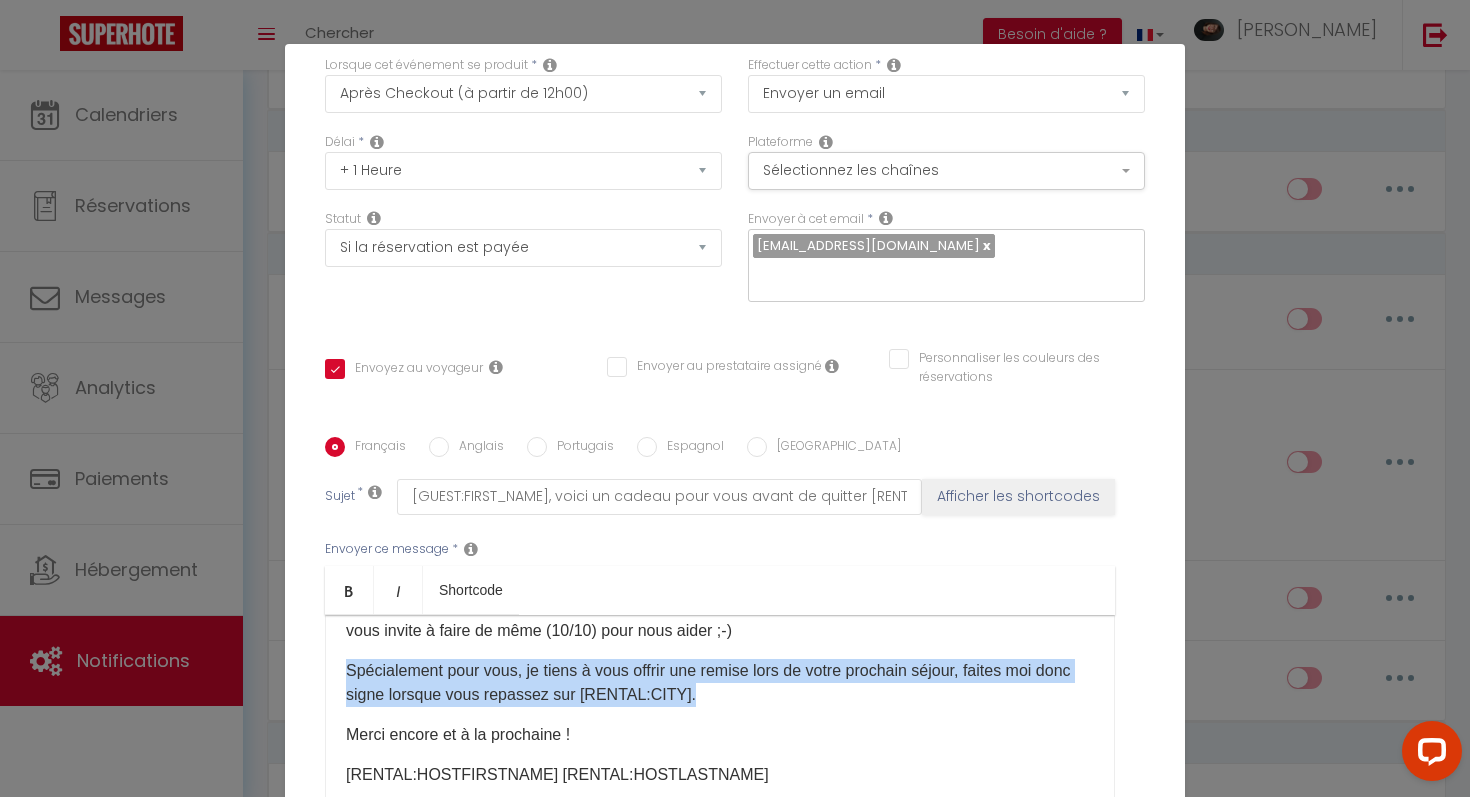 drag, startPoint x: 689, startPoint y: 701, endPoint x: 345, endPoint y: 671, distance: 345.30566 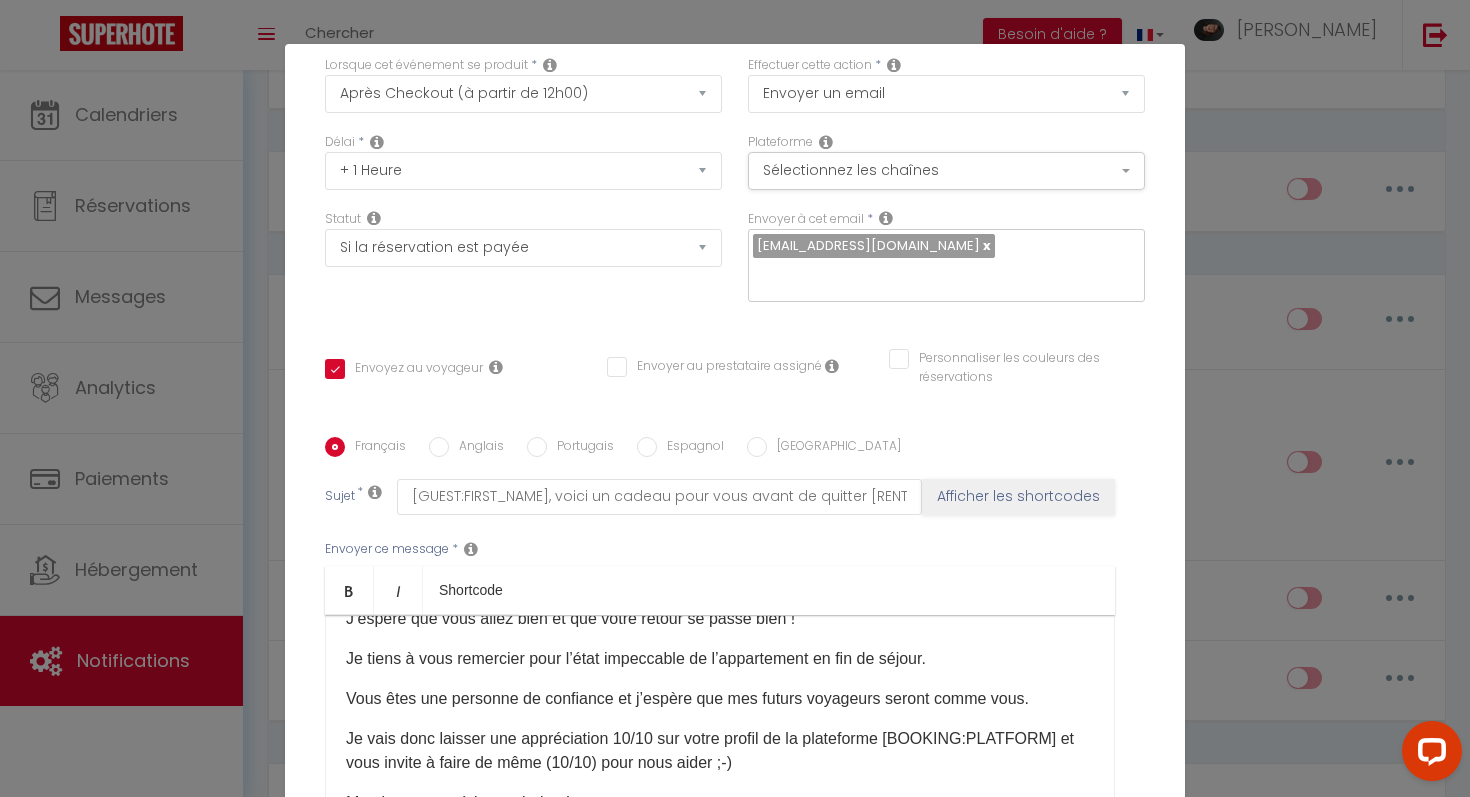 scroll, scrollTop: 0, scrollLeft: 0, axis: both 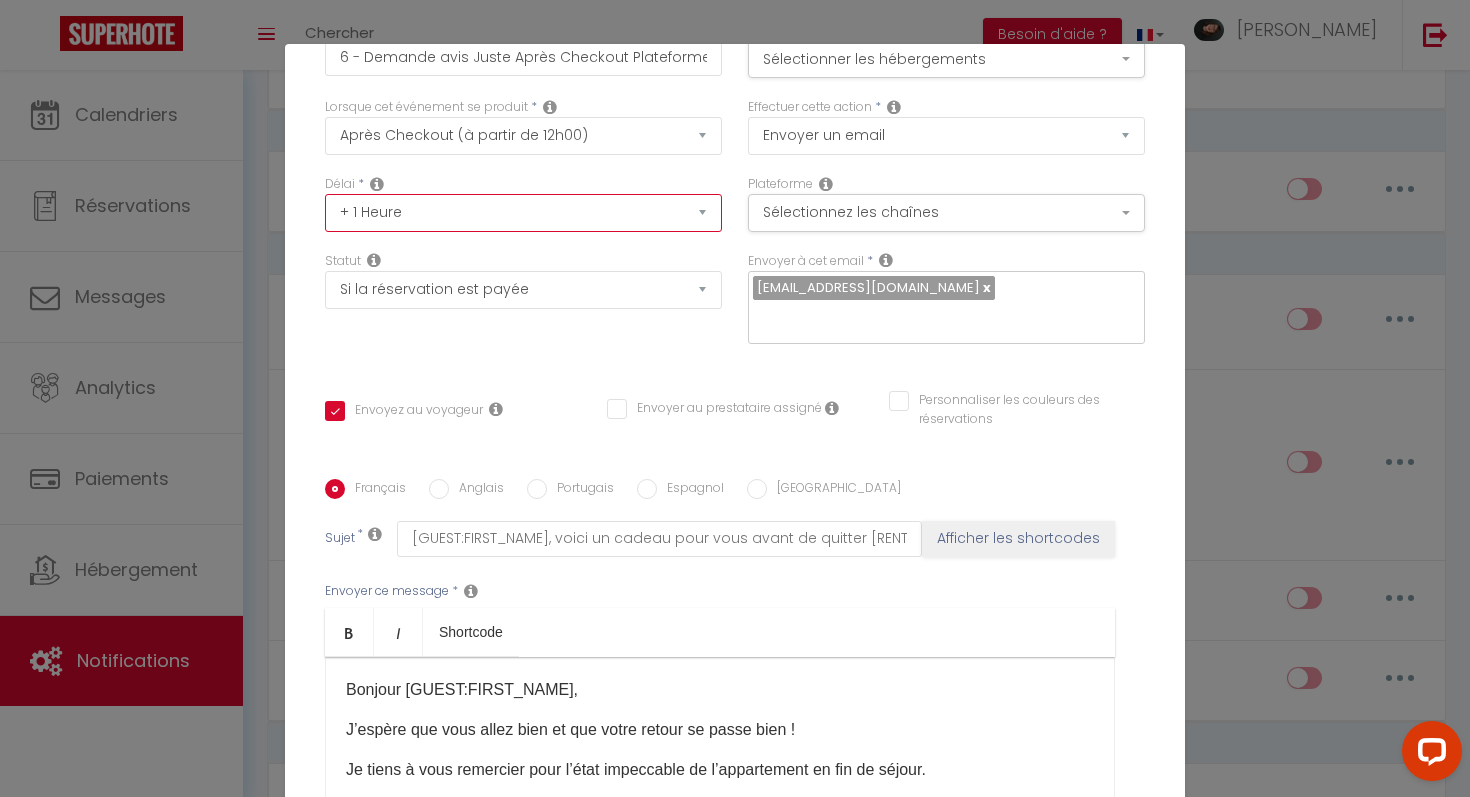click on "Immédiat + 10 Minutes + 1 Heure + 2 Heures + 3 Heures + 4 Heures + 5 Heures + 6 Heures + 7 Heures + 8 Heures + 9 Heures + 10 Heures + 11 Heures + 12 Heures + 13 Heures + 14 Heures + 15 Heures + 16 Heures + 17 Heures + 18 Heures + 19 Heures + 20 Heures + 21 Heures + 22 Heures + 23 Heures   + 1 Jour + 2 Jours + 3 Jours + 4 Jours + 5 Jours + 6 Jours + 7 Jours + 8 Jours + 9 Jours + 10 Jours + 11 Jours + 12 Jours + 13 Jours + 14 Jours + 15 Jours + 16 Jours + 17 Jours + 18 Jours + 19 Jours + 20 Jours + 21 Jours + 22 Jours + 23 Jours + 24 Jours + 25 Jours + 26 Jours + 27 Jours + 28 Jours + 29 Jours + 30 Jours + 31 Jours + 32 Jours + 33 Jours + 34 Jours + 35 Jours + 36 Jours + 37 Jours + 38 Jours + 39 Jours + 40 Jours + 41 Jours + 42 Jours + 43 Jours + 44 Jours + 45 Jours + 46 Jours + 47 Jours + 48 Jours + 49 Jours + 50 Jours + 51 Jours + 52 Jours + 53 Jours + 54 Jours + 55 Jours + 56 Jours + 57 Jours + 58 Jours + 59 Jours + 60 Jours + 61 Jours + 62 Jours + 63 Jours + 64 Jours + 65 Jours + 66 Jours + 67 Jours" at bounding box center (523, 213) 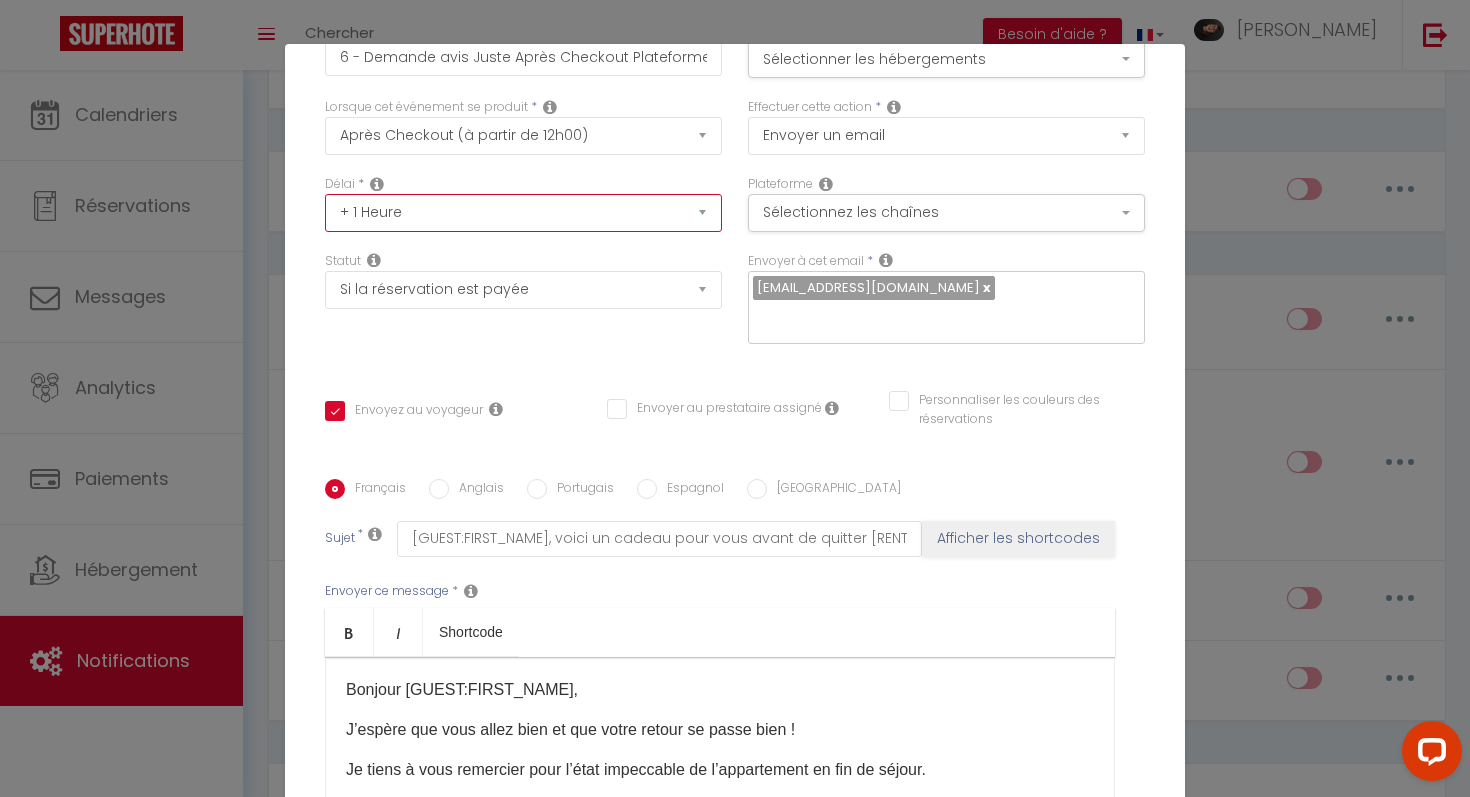 select on "6 Heures" 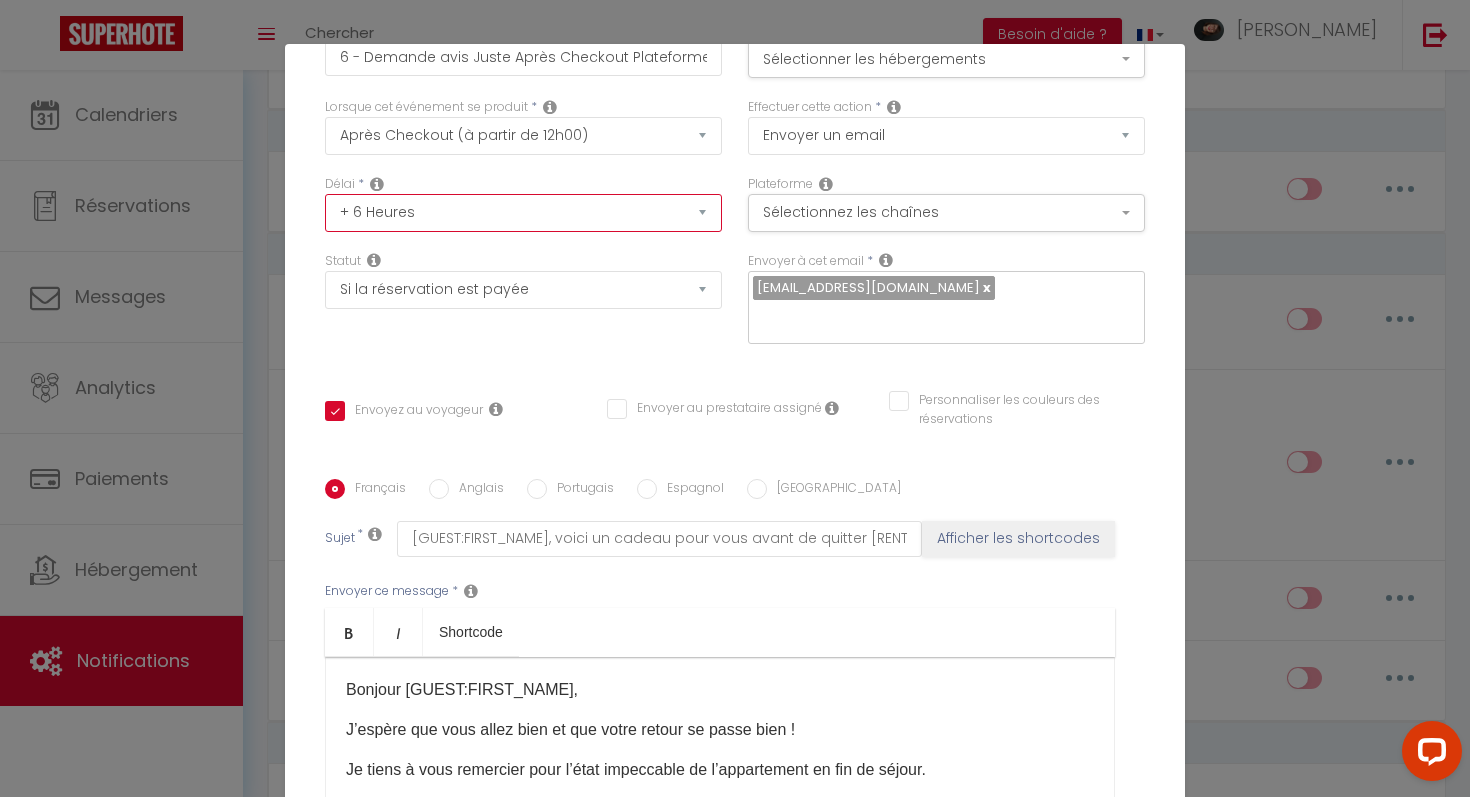checkbox on "true" 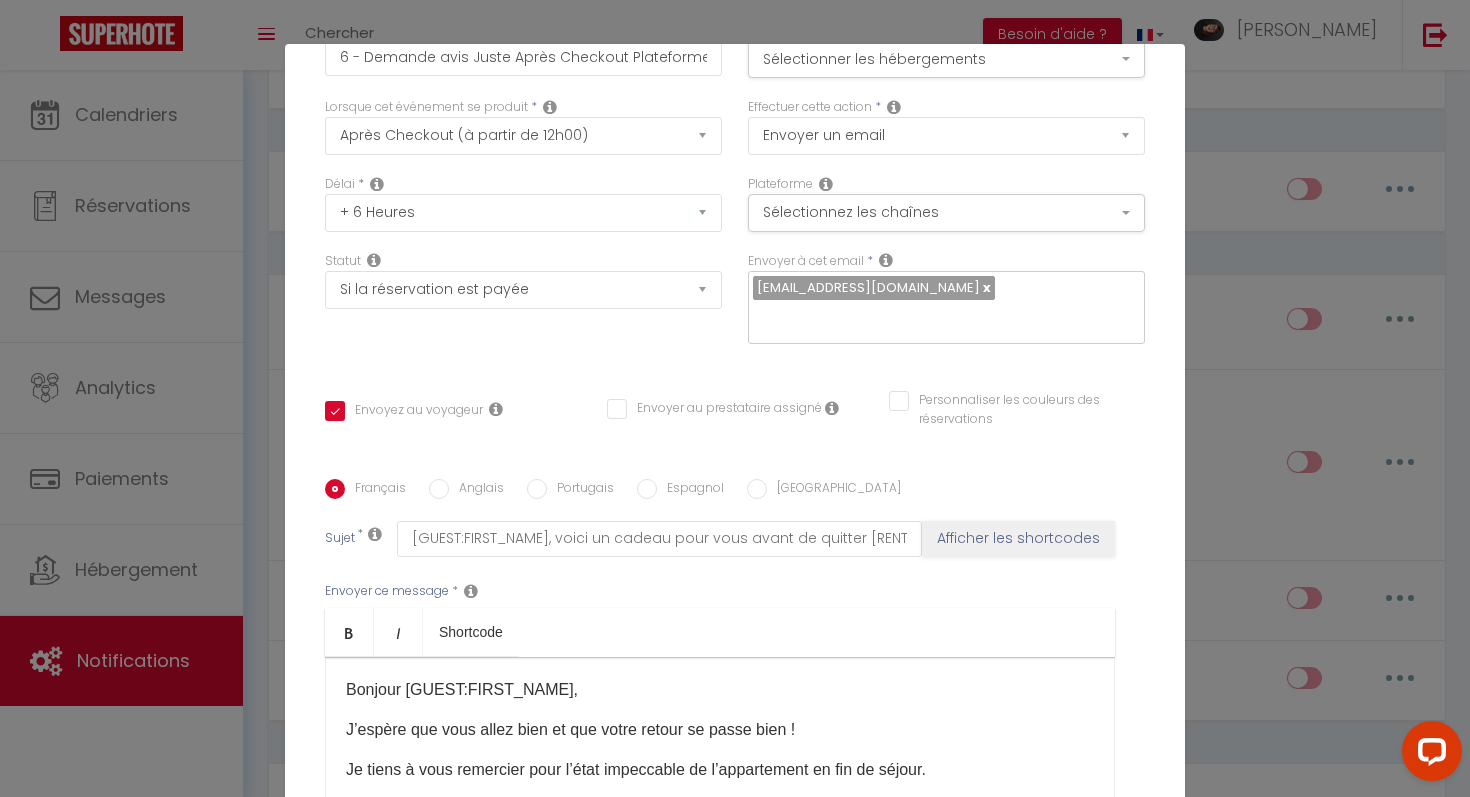 click on "Bonjour [GUEST:FIRST_NAME]," at bounding box center (720, 690) 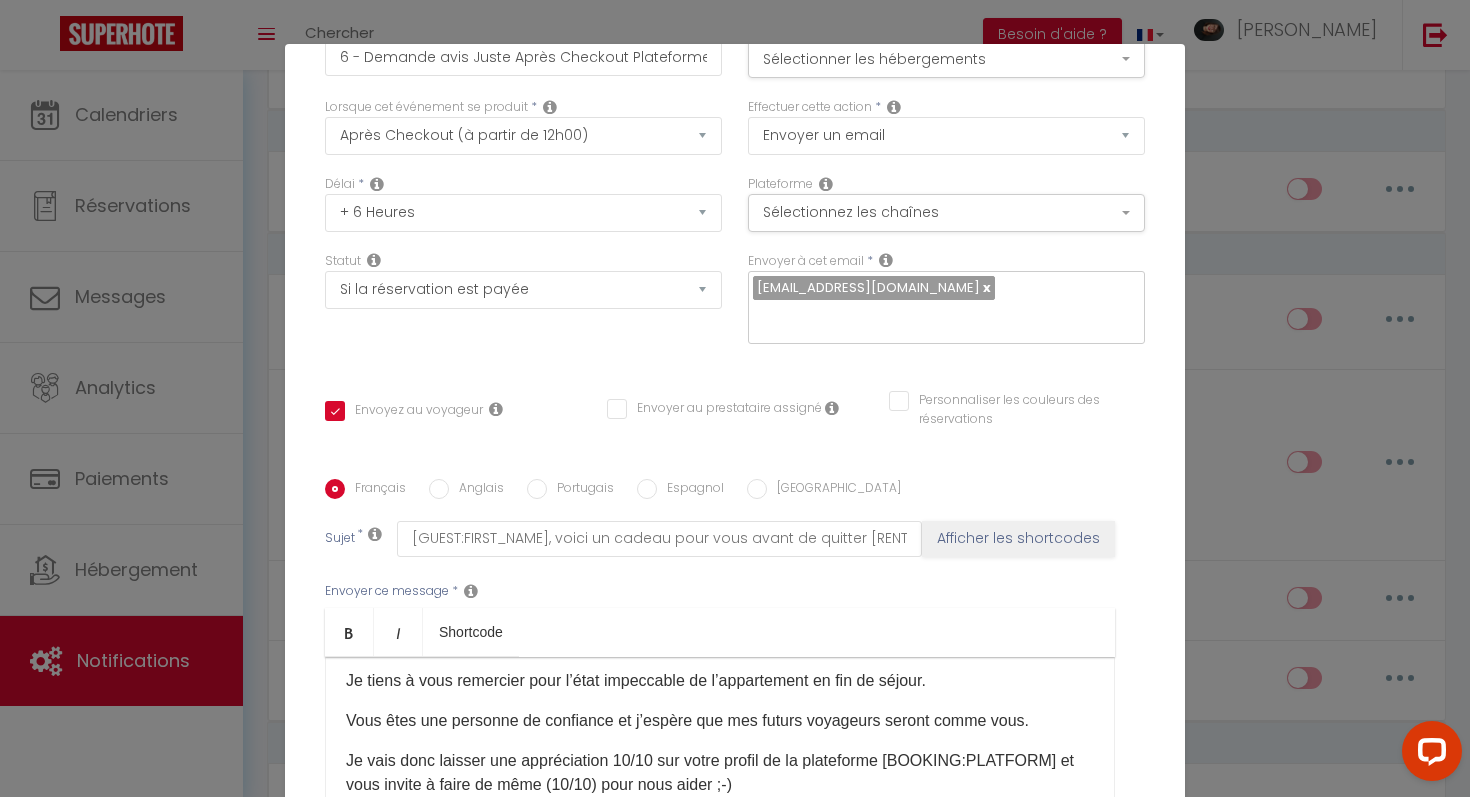 scroll, scrollTop: 90, scrollLeft: 0, axis: vertical 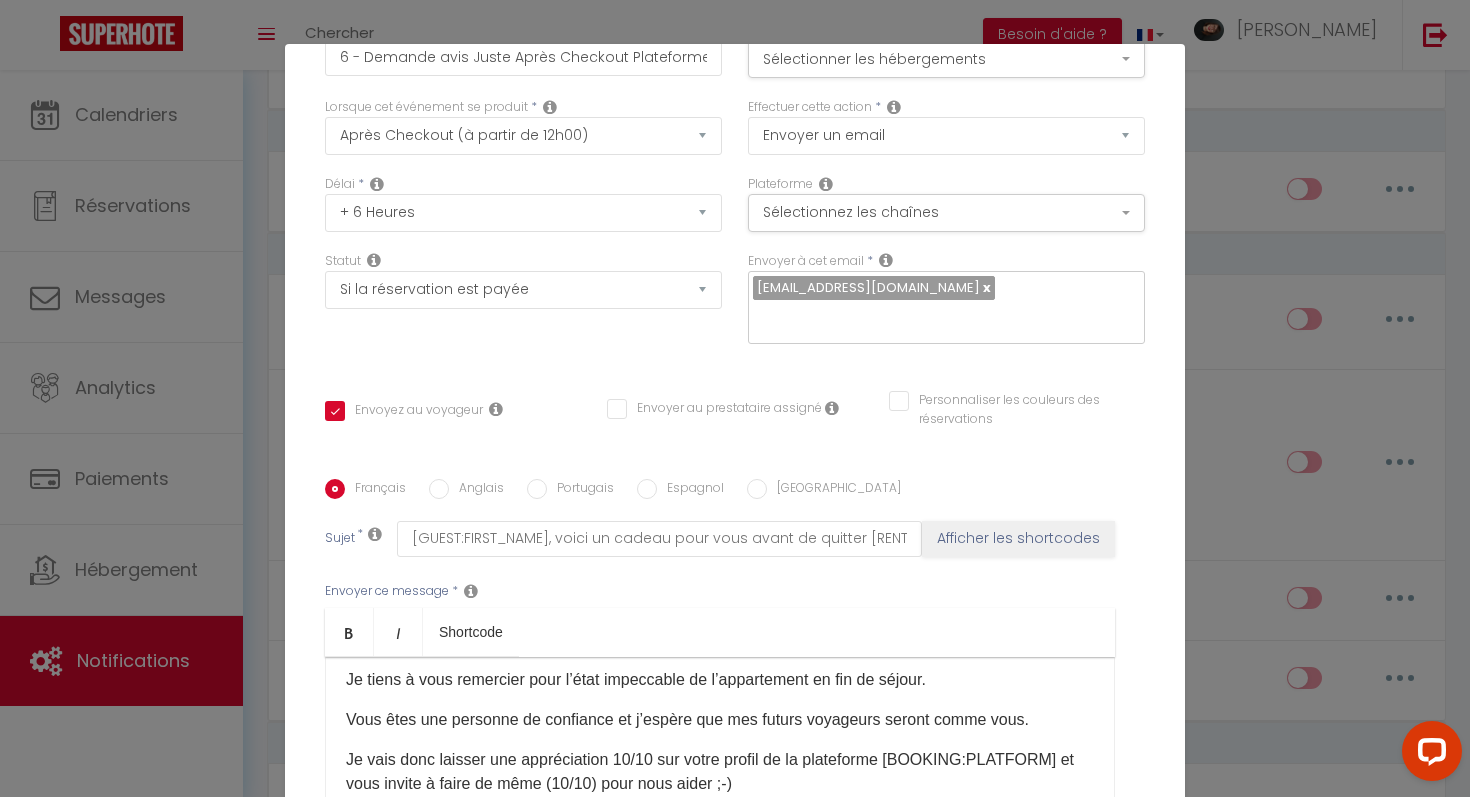 click on "Je tiens à vous remercier pour l’état impeccable de l’appartement en fin de séjour." at bounding box center (720, 680) 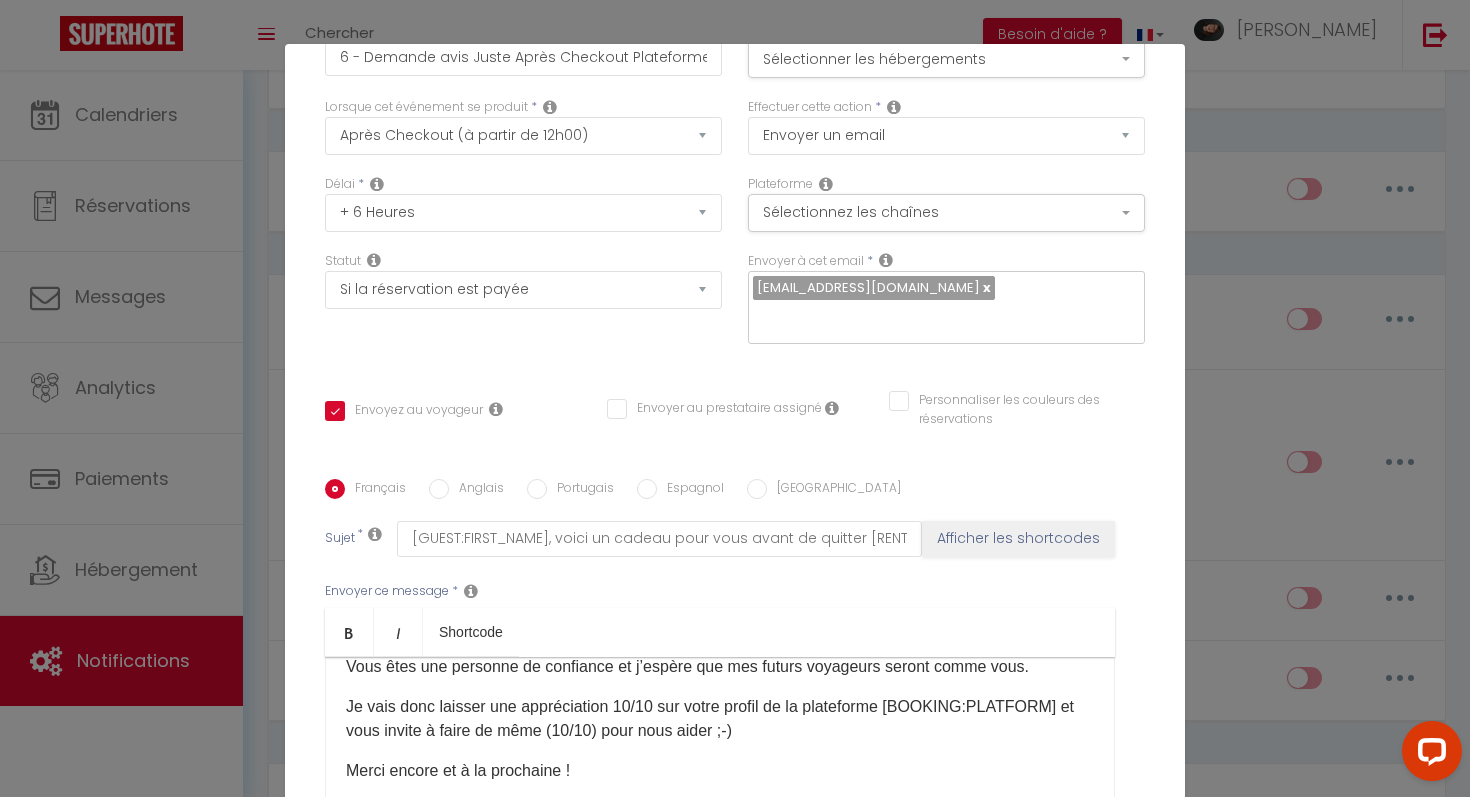 scroll, scrollTop: 149, scrollLeft: 0, axis: vertical 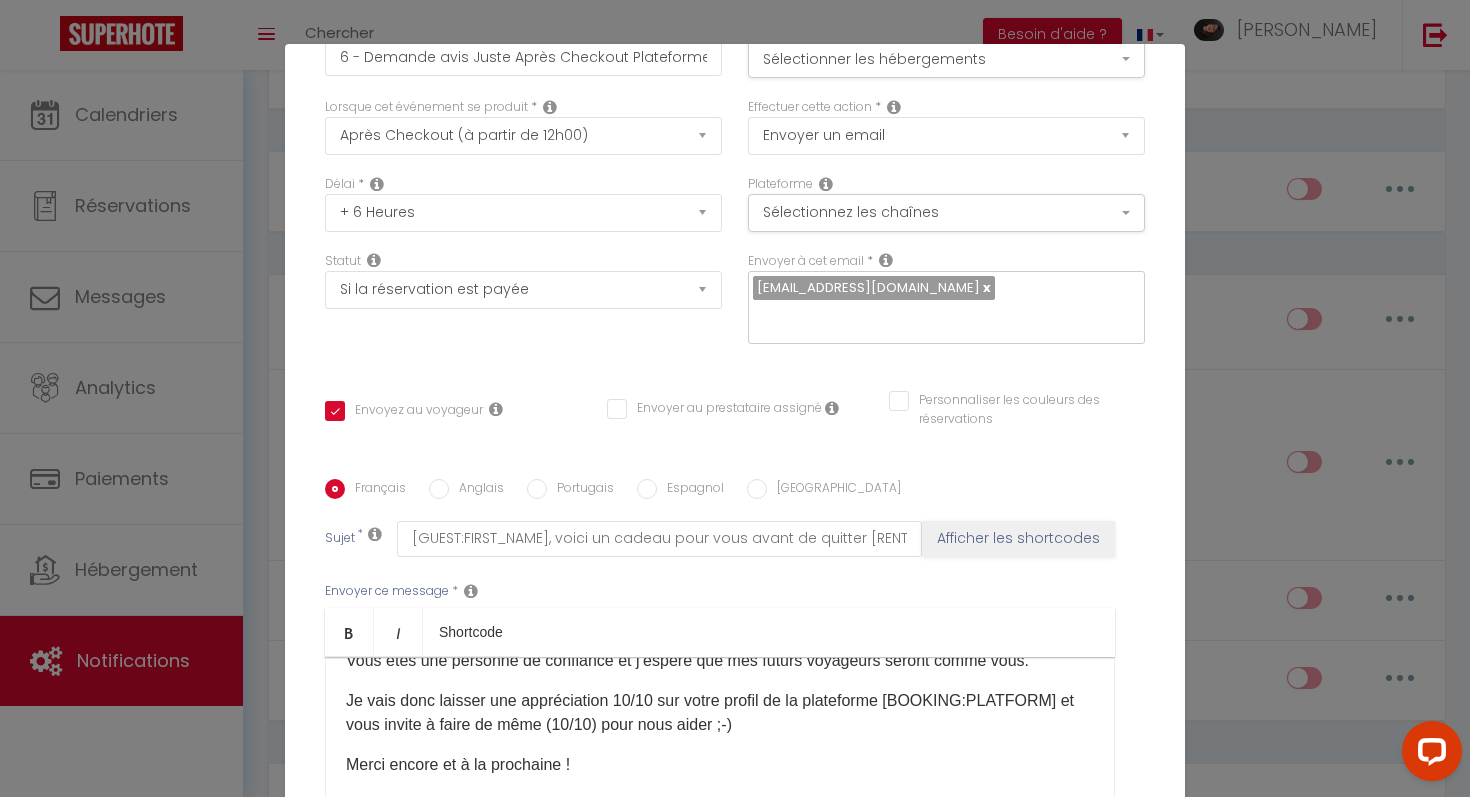 click on "Je vais donc laisser une appréciation 10/10 sur votre profil de la plateforme [BOOKING:PLATFORM]​ et vous invite à faire de même (10/10) pour nous aider ;-)" at bounding box center [720, 713] 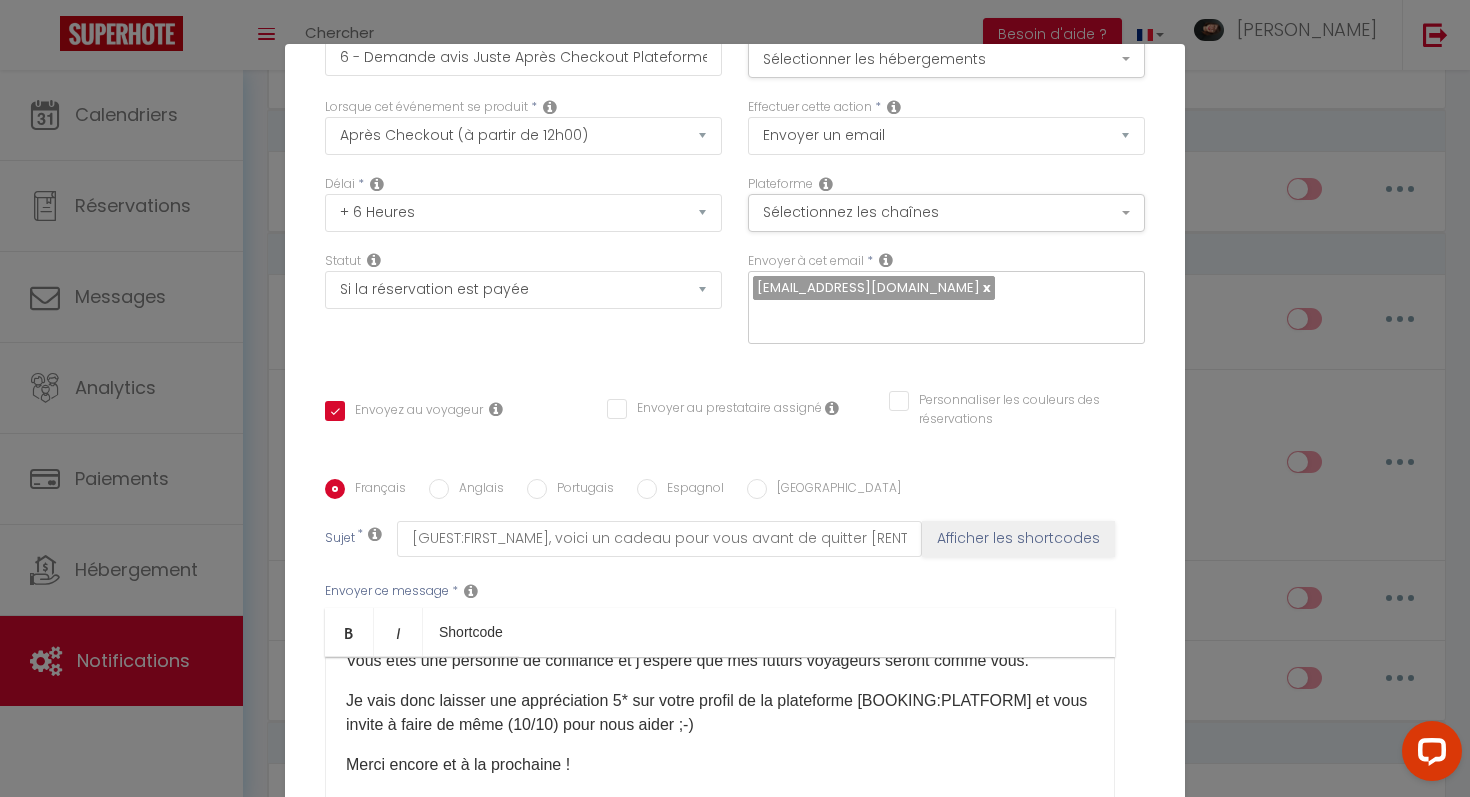 click on "Je vais donc laisser une appréciation 5* sur votre profil de la plateforme [BOOKING:PLATFORM]​ et vous invite à faire de même (10/10) pour nous aider ;-)" at bounding box center (720, 713) 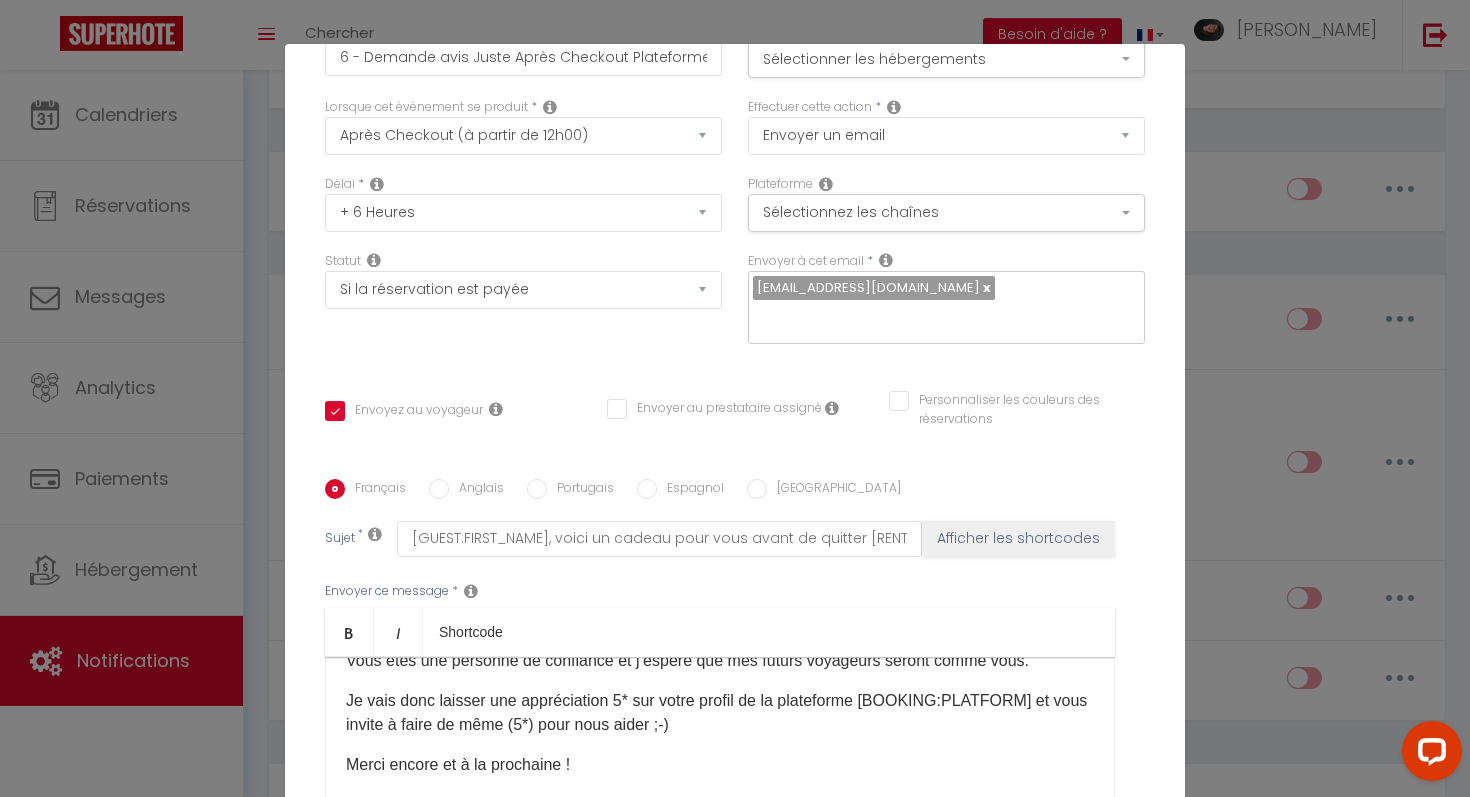 scroll, scrollTop: 190, scrollLeft: 0, axis: vertical 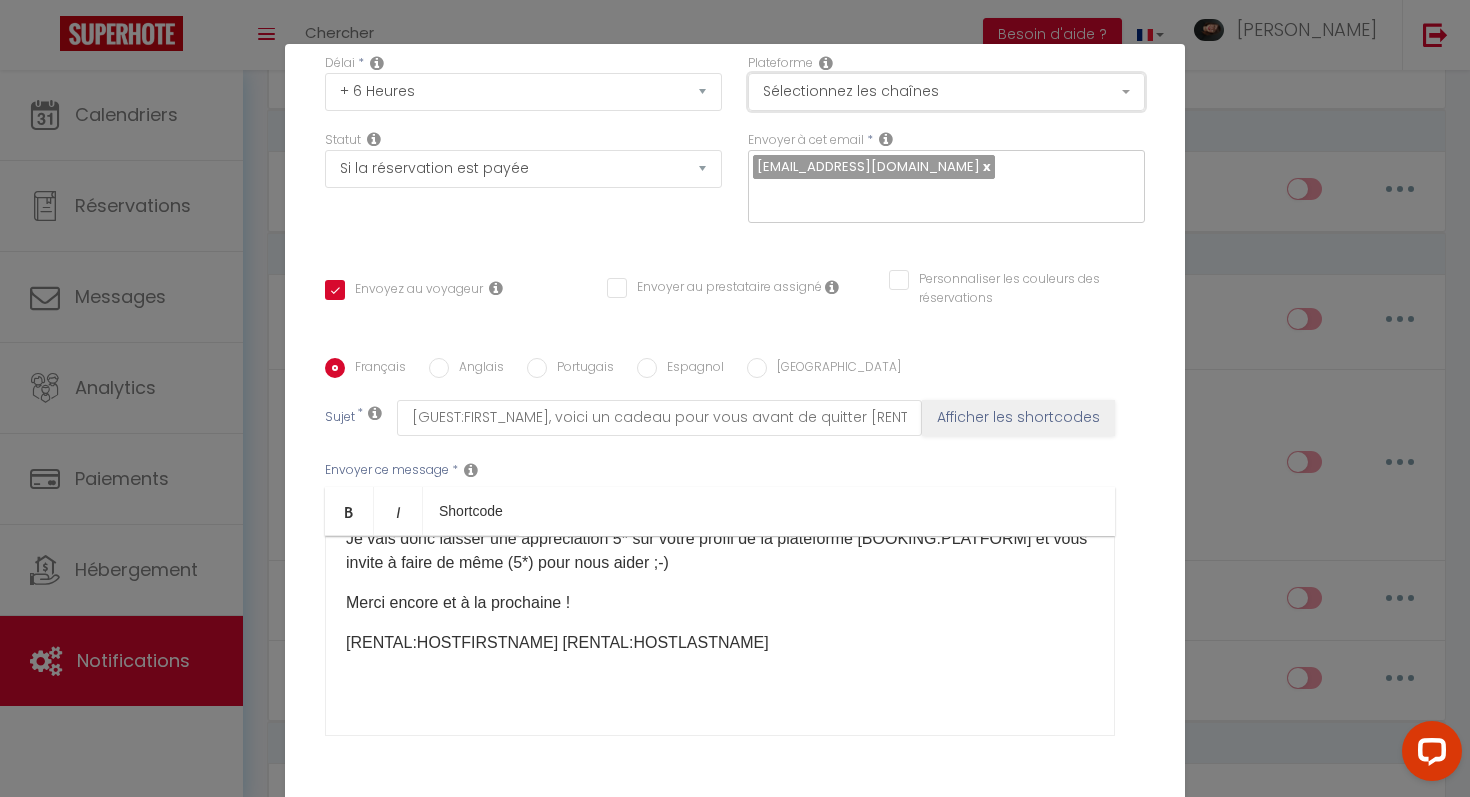 click on "Sélectionnez les chaînes" at bounding box center [946, 92] 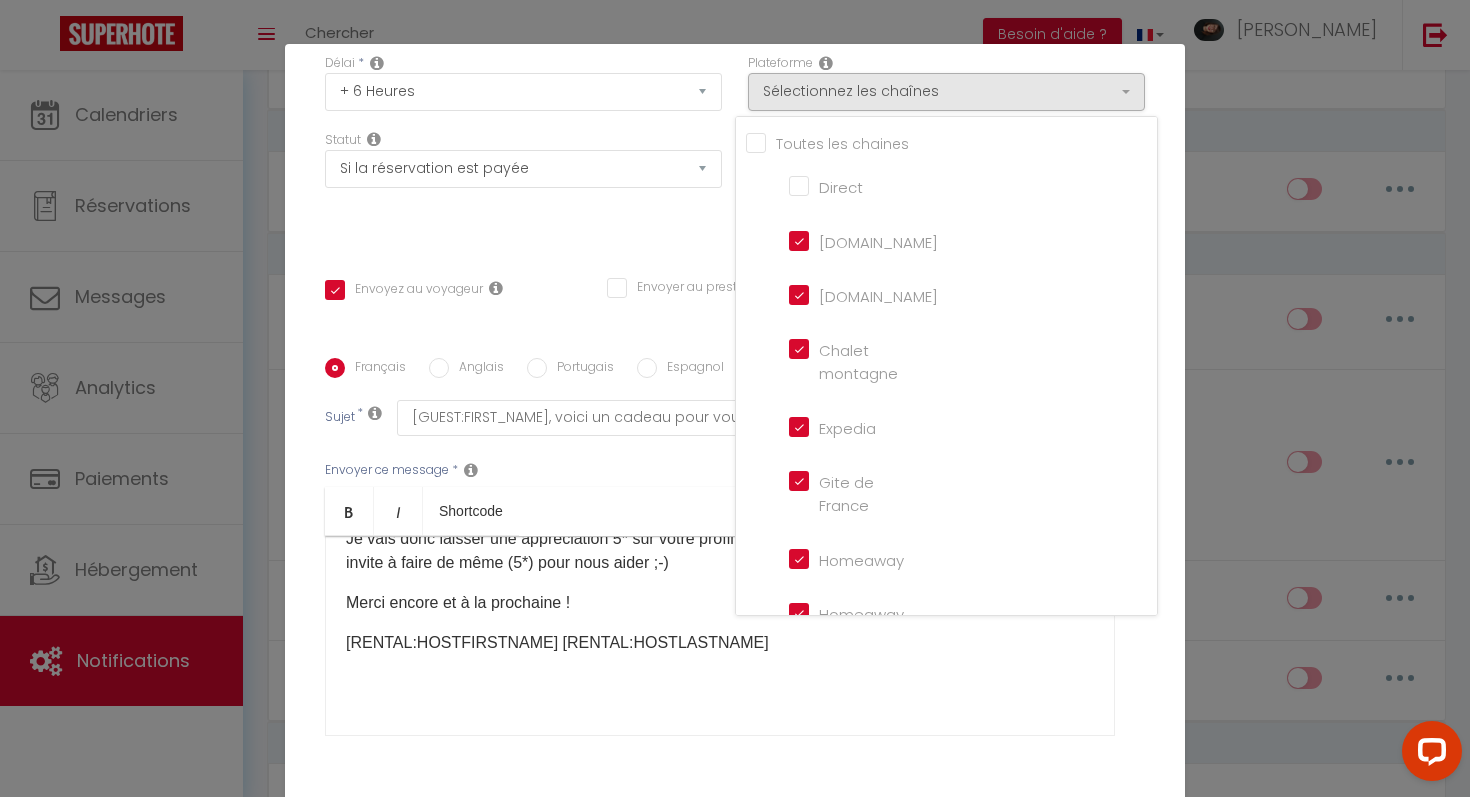 click on "Tous les apparts" at bounding box center [951, 142] 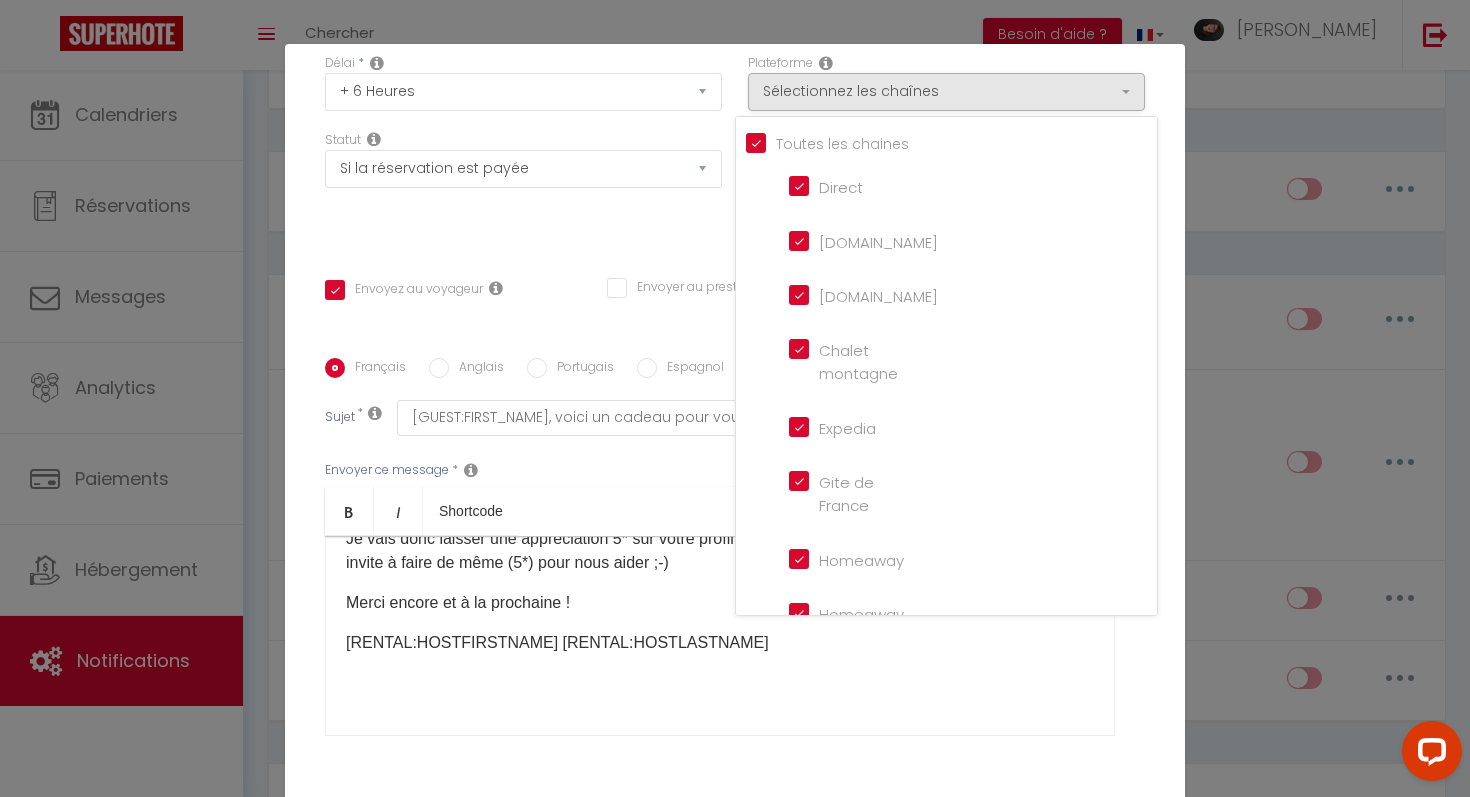 checkbox on "true" 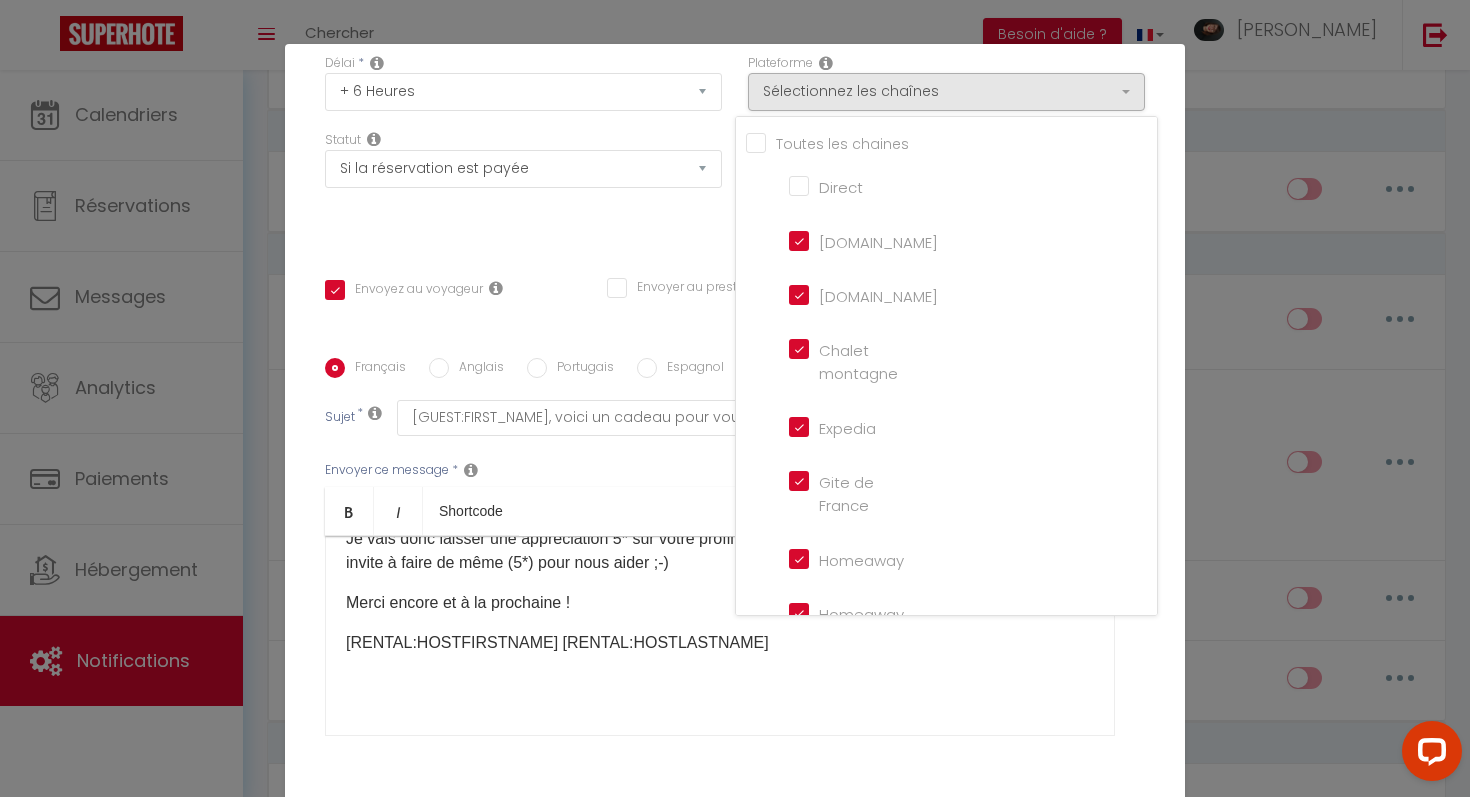 checkbox on "false" 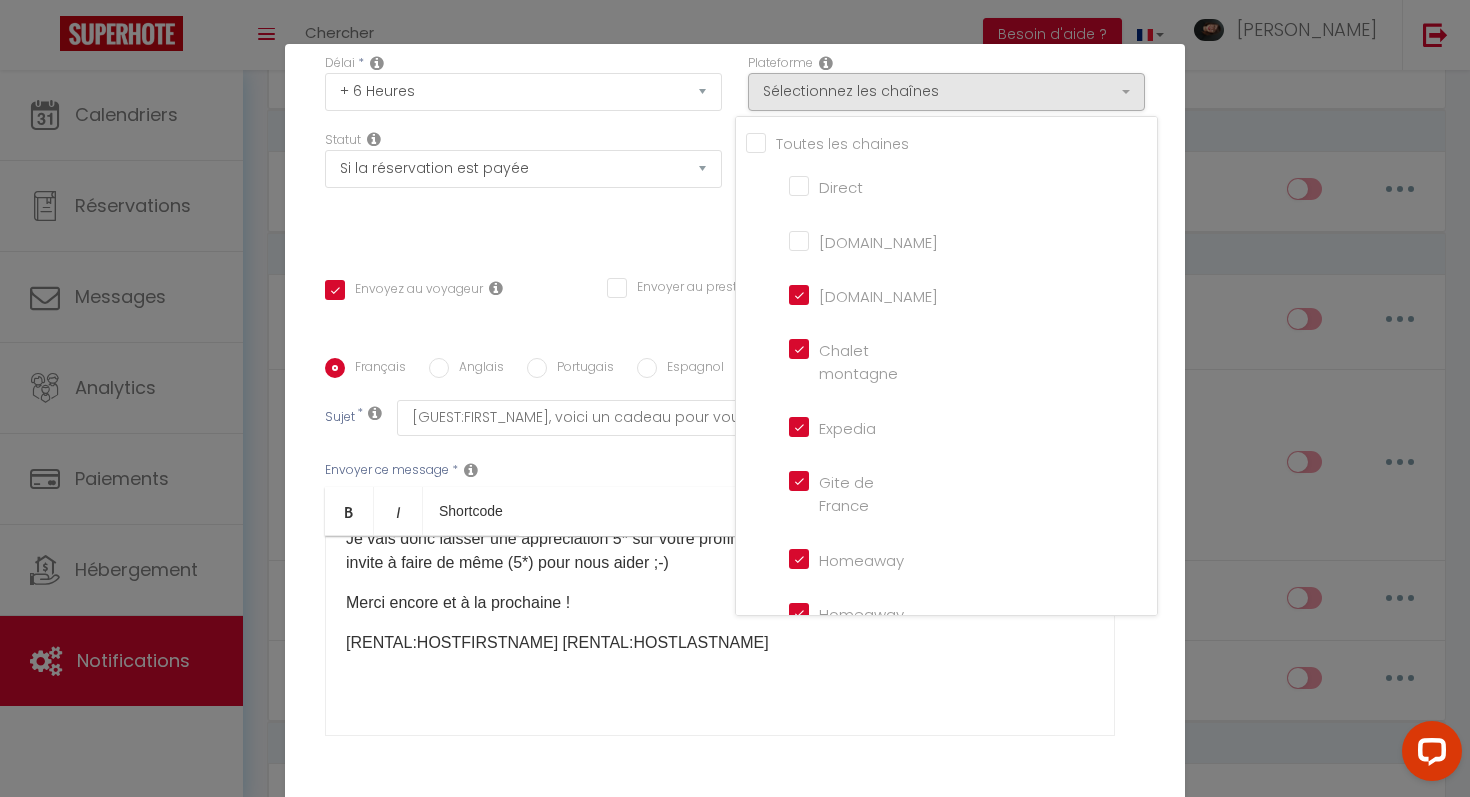 checkbox on "true" 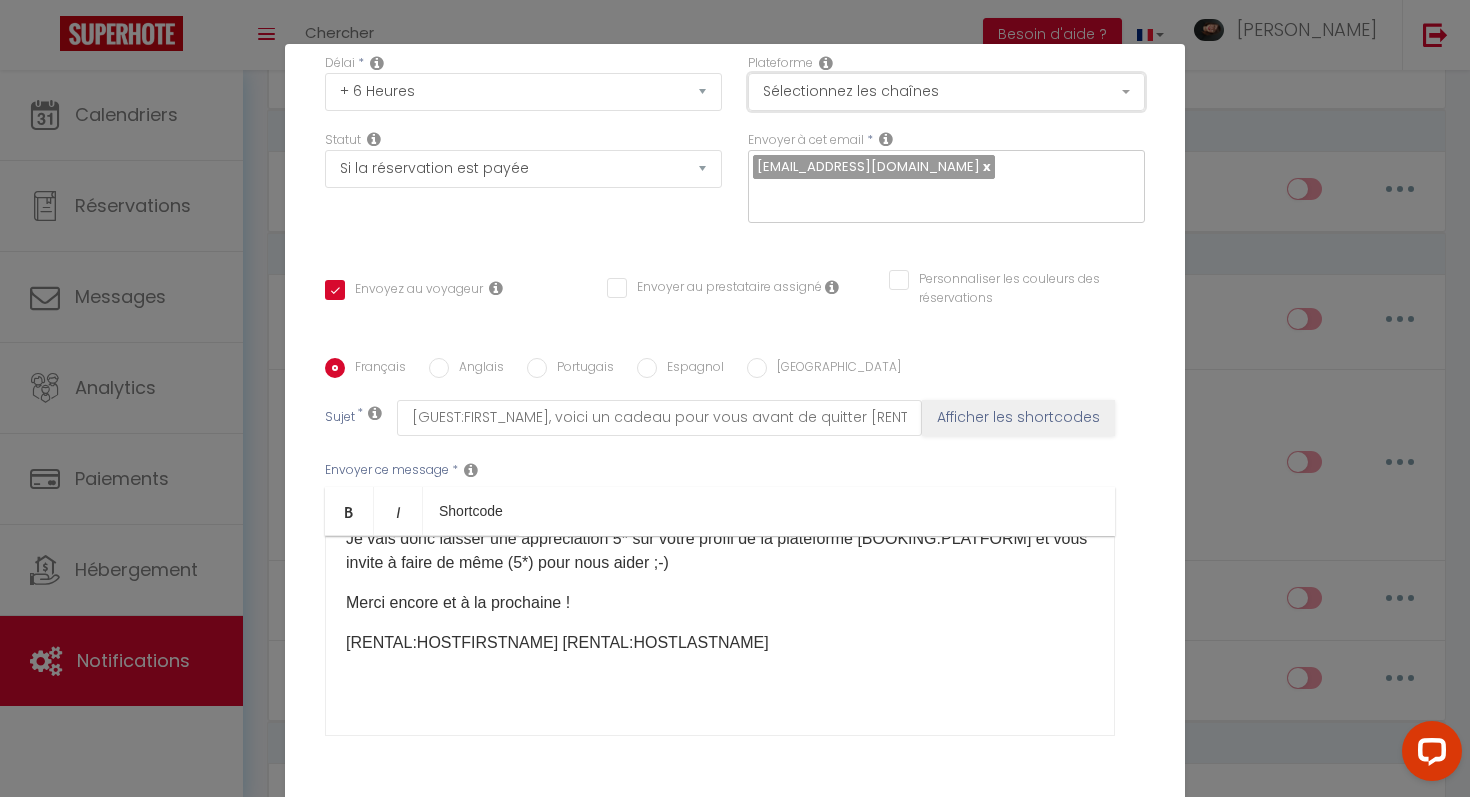 click on "Sélectionnez les chaînes" at bounding box center (946, 92) 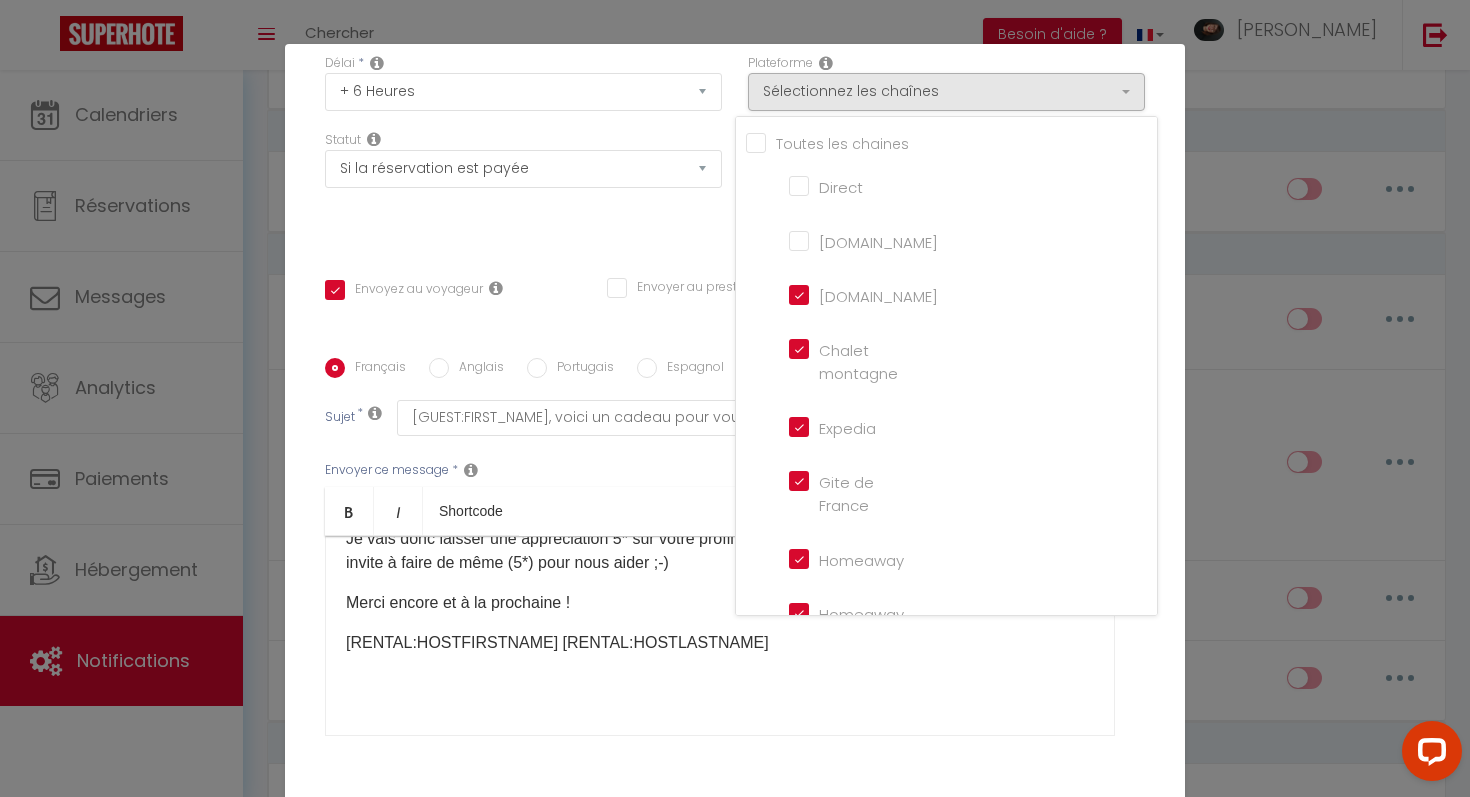 click on "Chalet montagne" at bounding box center (846, 349) 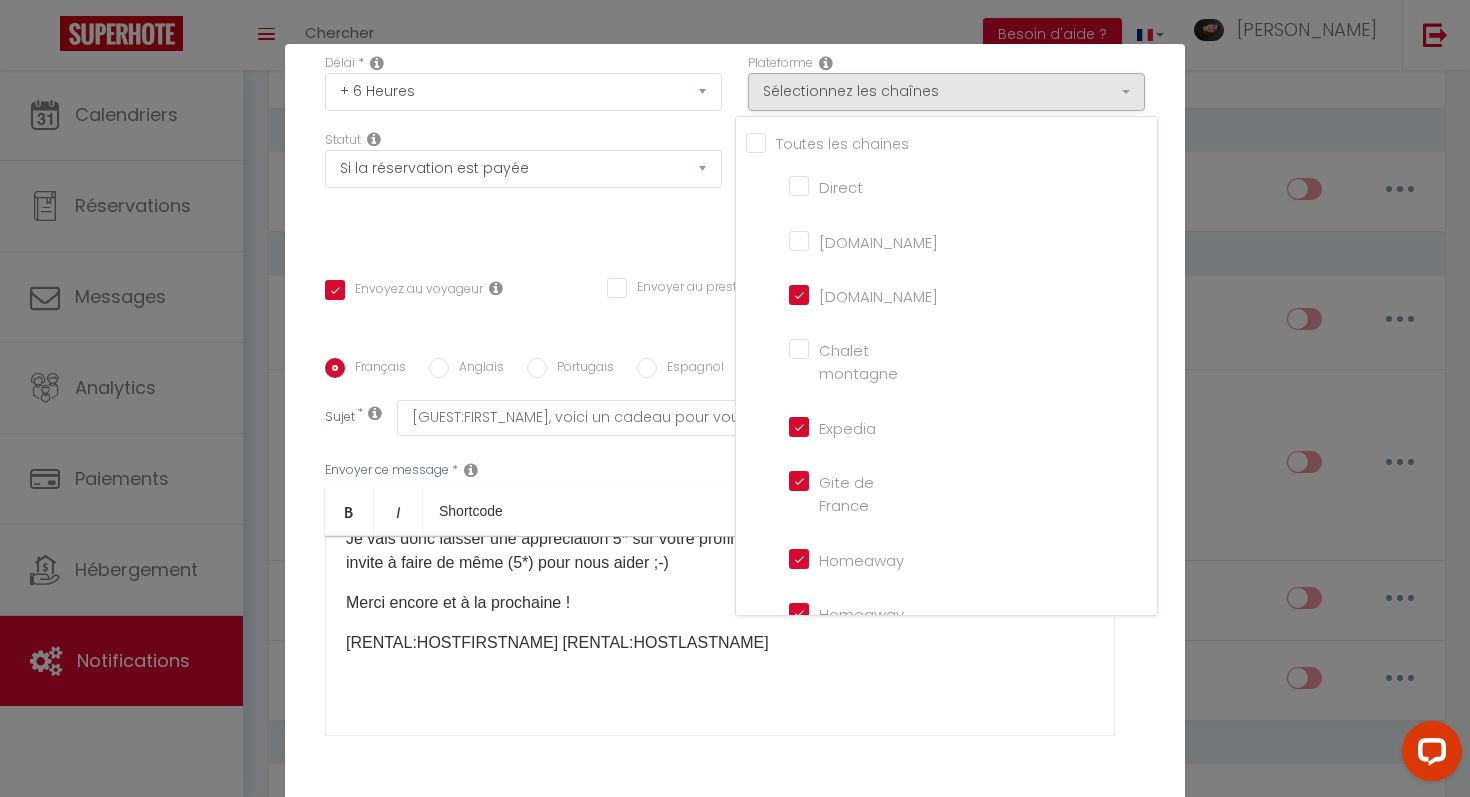 checkbox on "true" 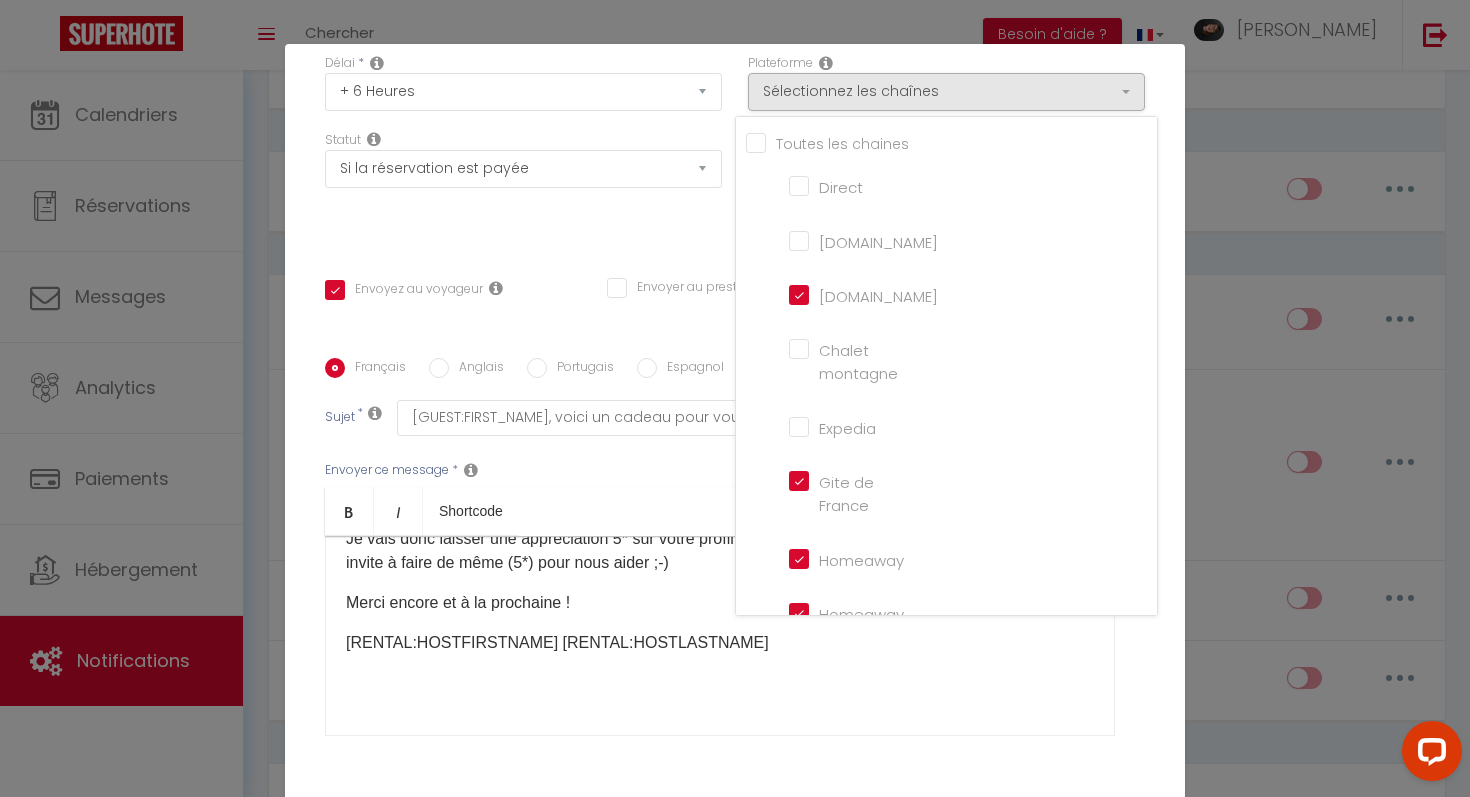 checkbox on "true" 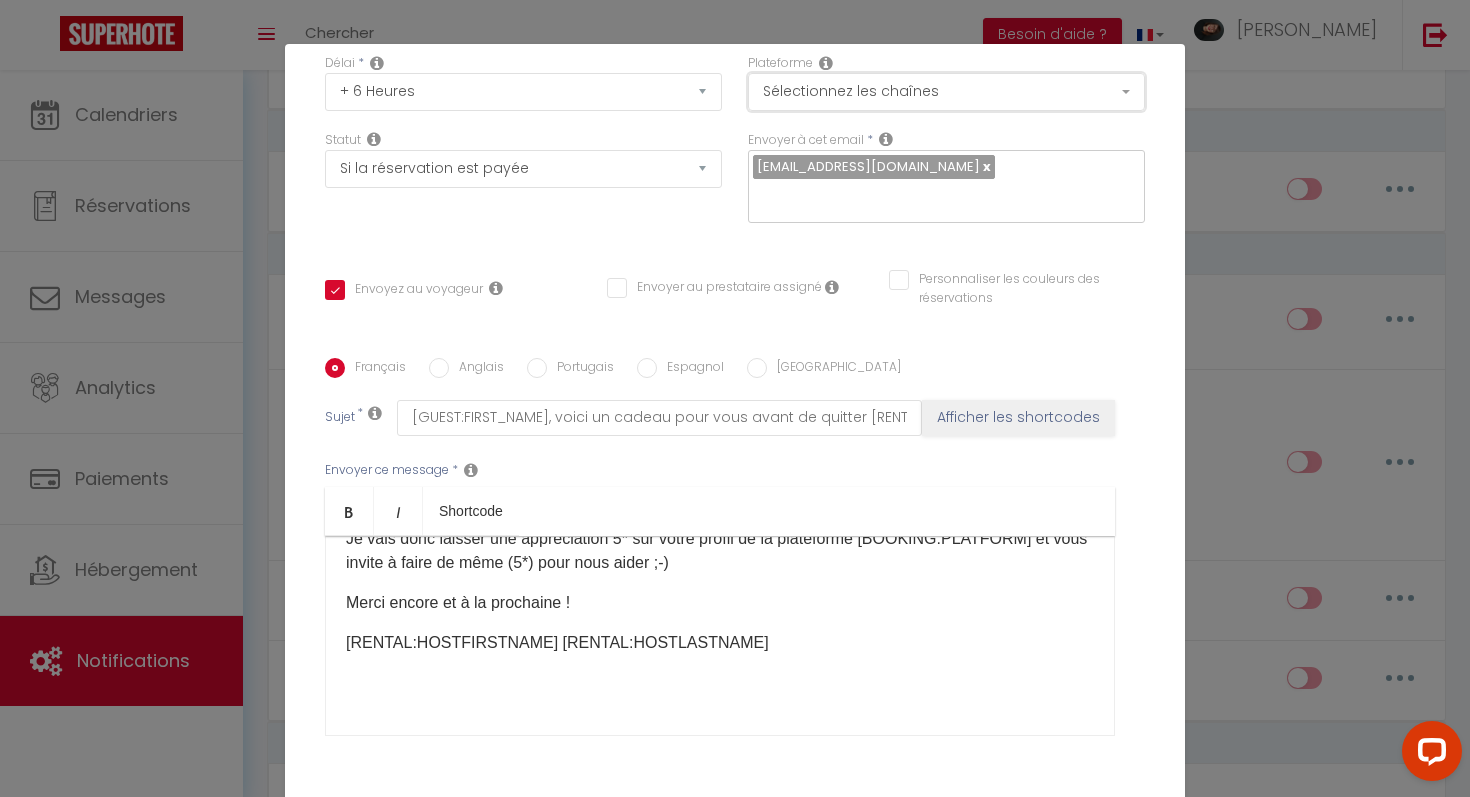 click on "Sélectionnez les chaînes" at bounding box center [946, 92] 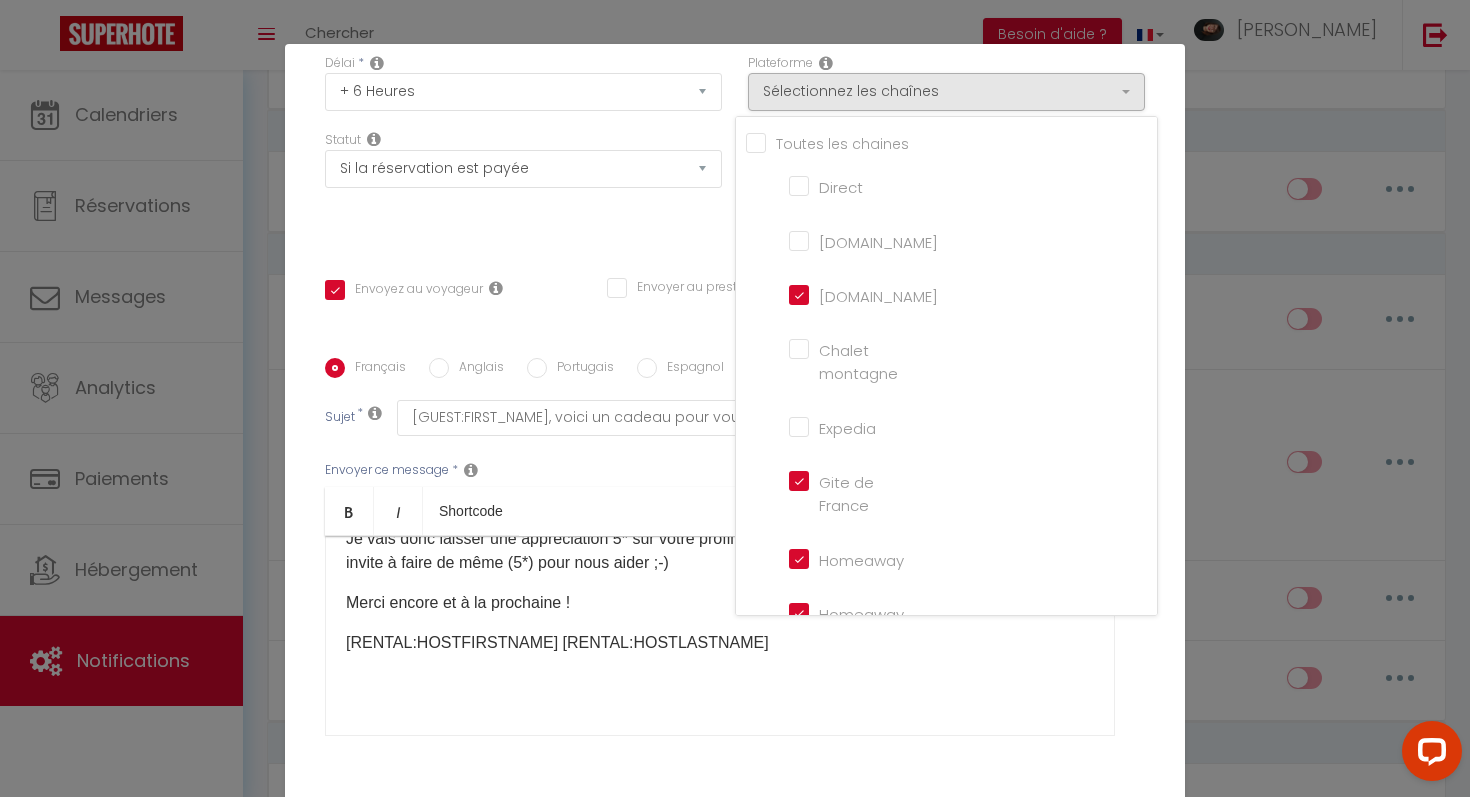 click on "Gite de France" at bounding box center [846, 481] 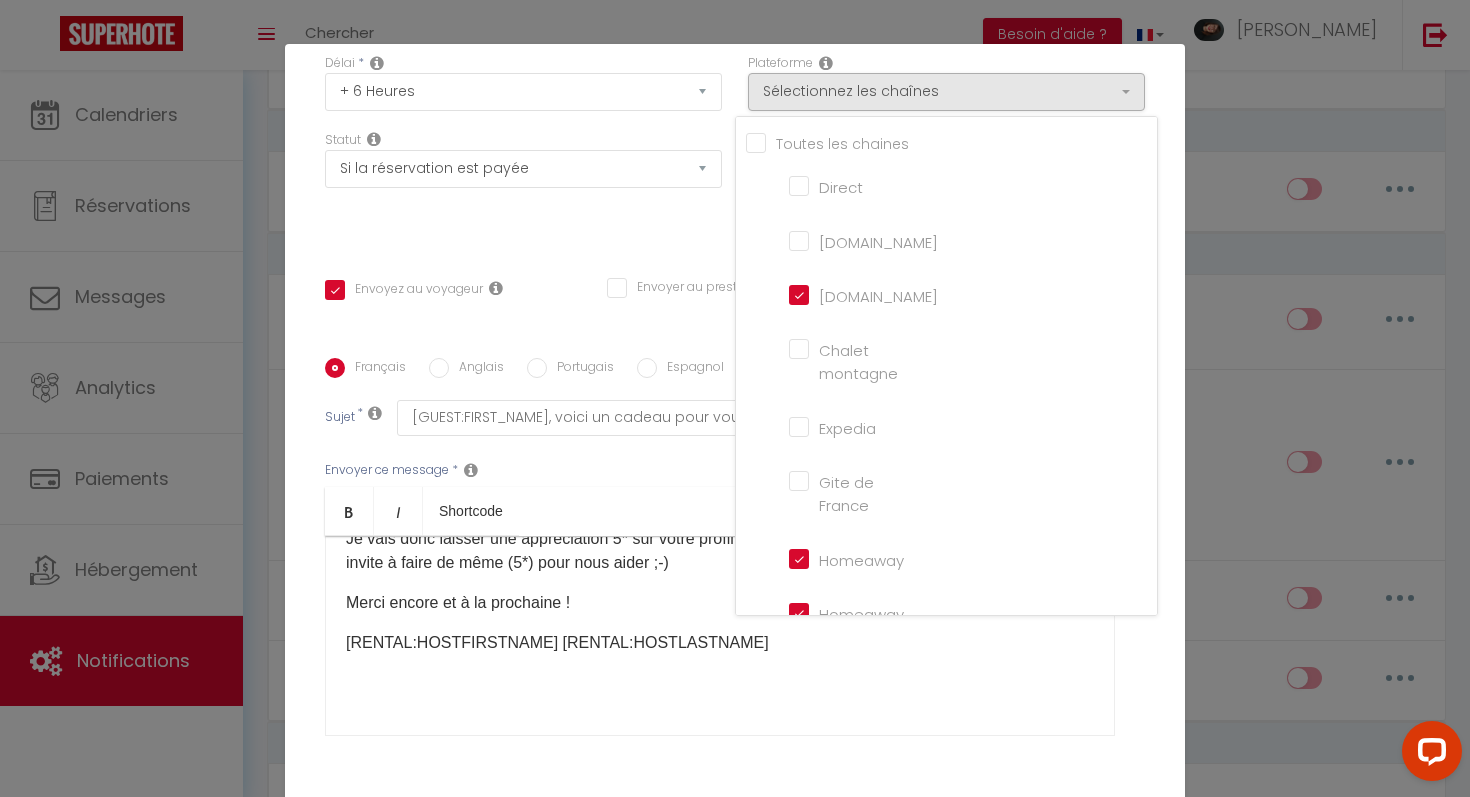 checkbox on "true" 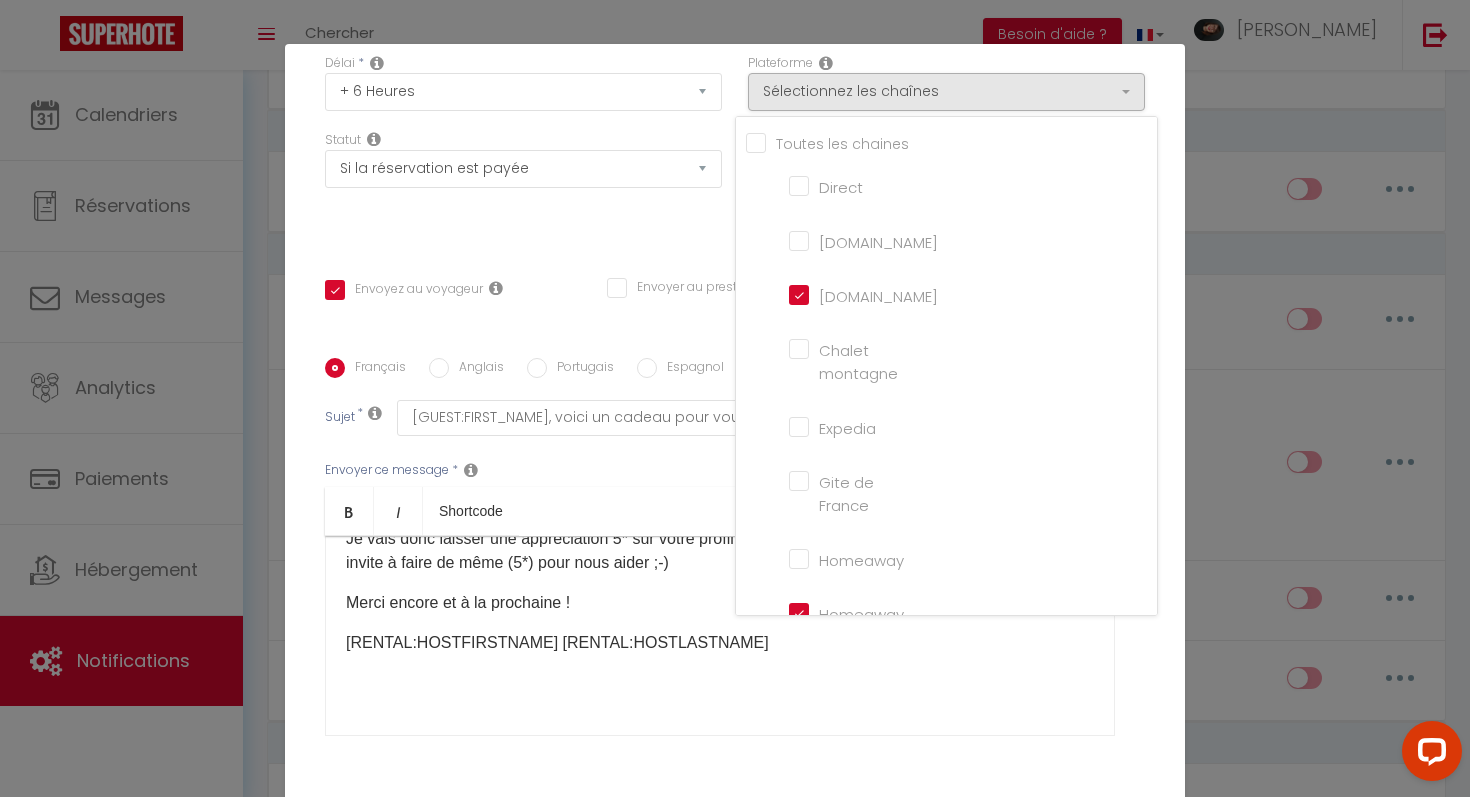checkbox on "true" 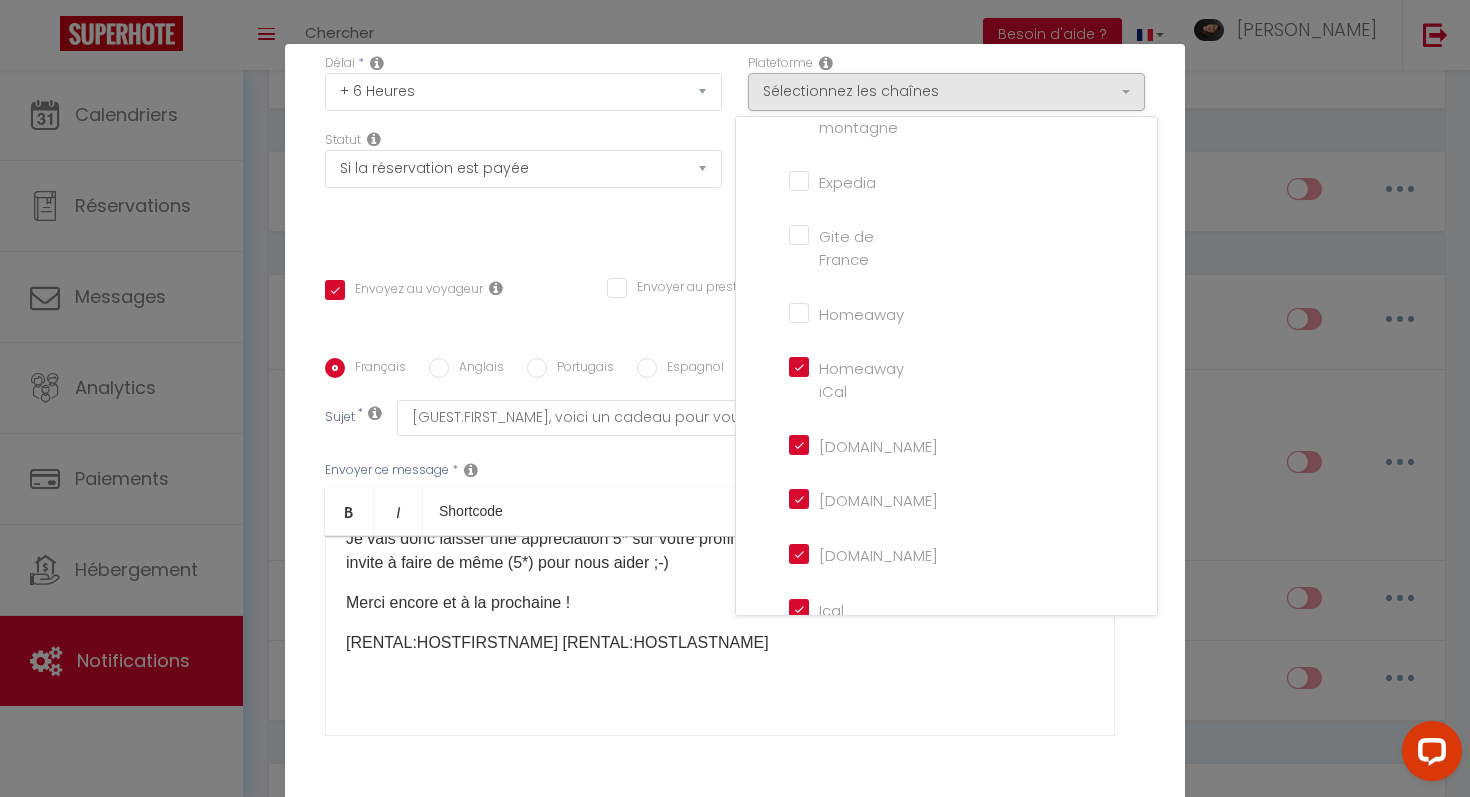 scroll, scrollTop: 250, scrollLeft: 0, axis: vertical 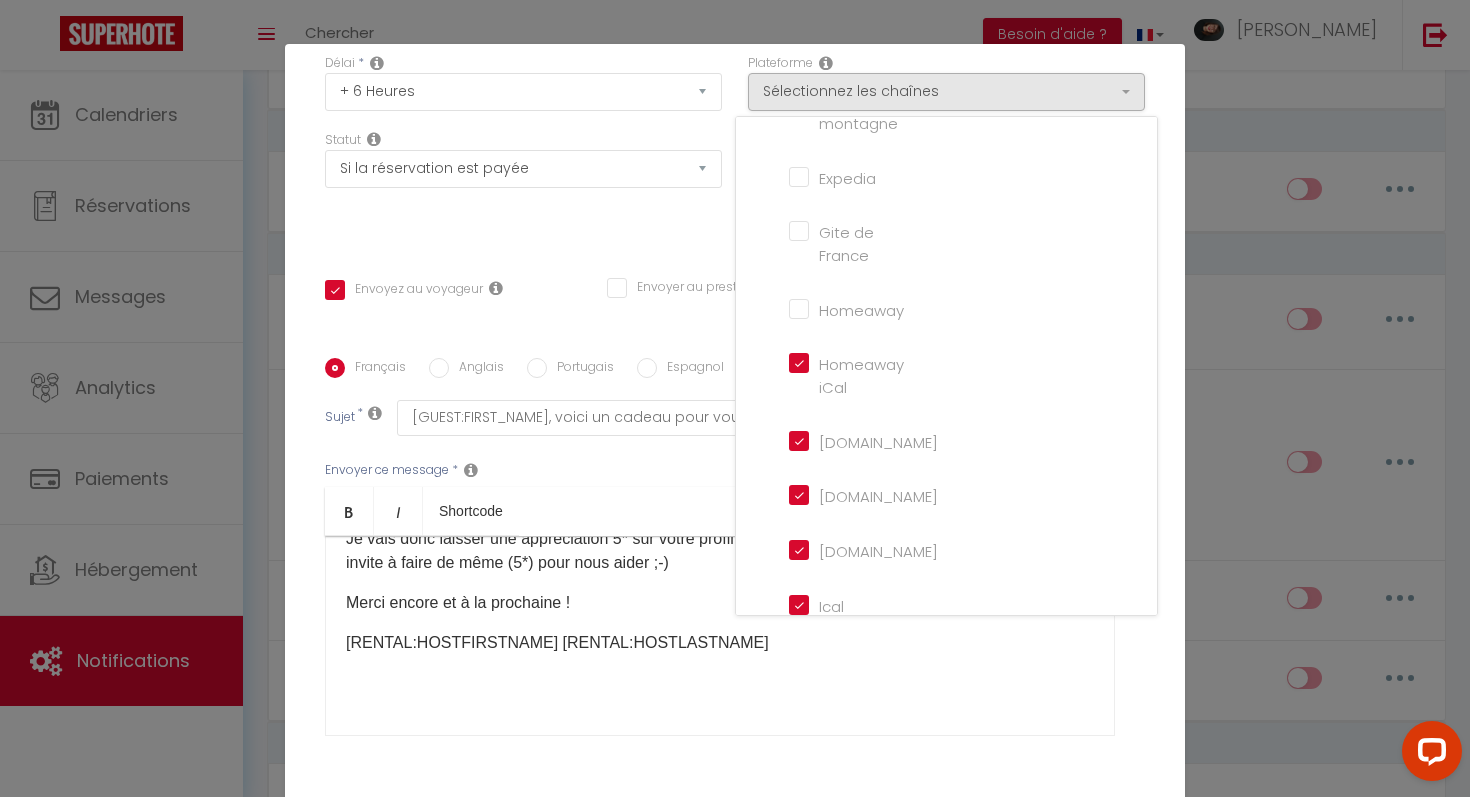 click on "Homeaway iCal" at bounding box center [846, 363] 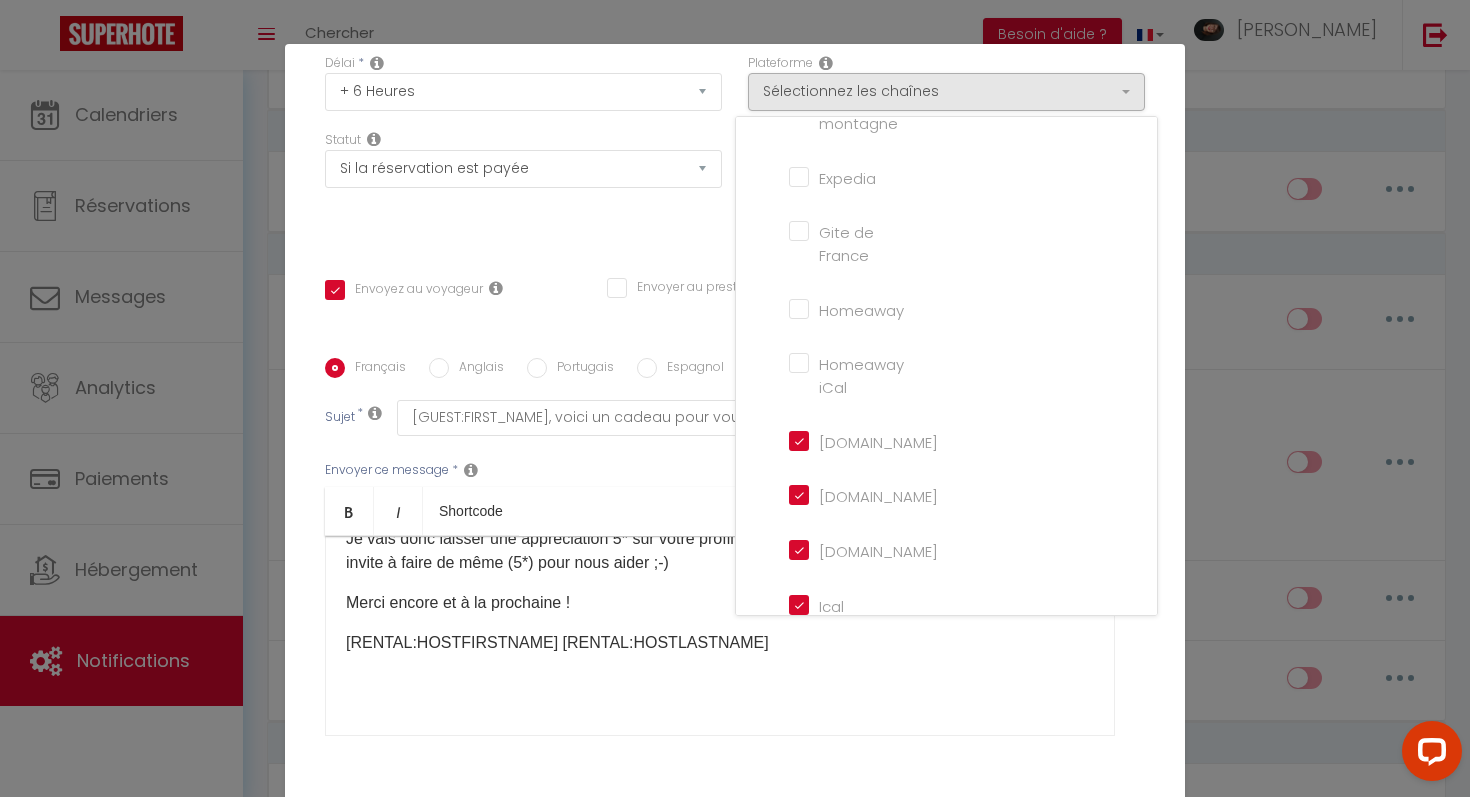 checkbox on "true" 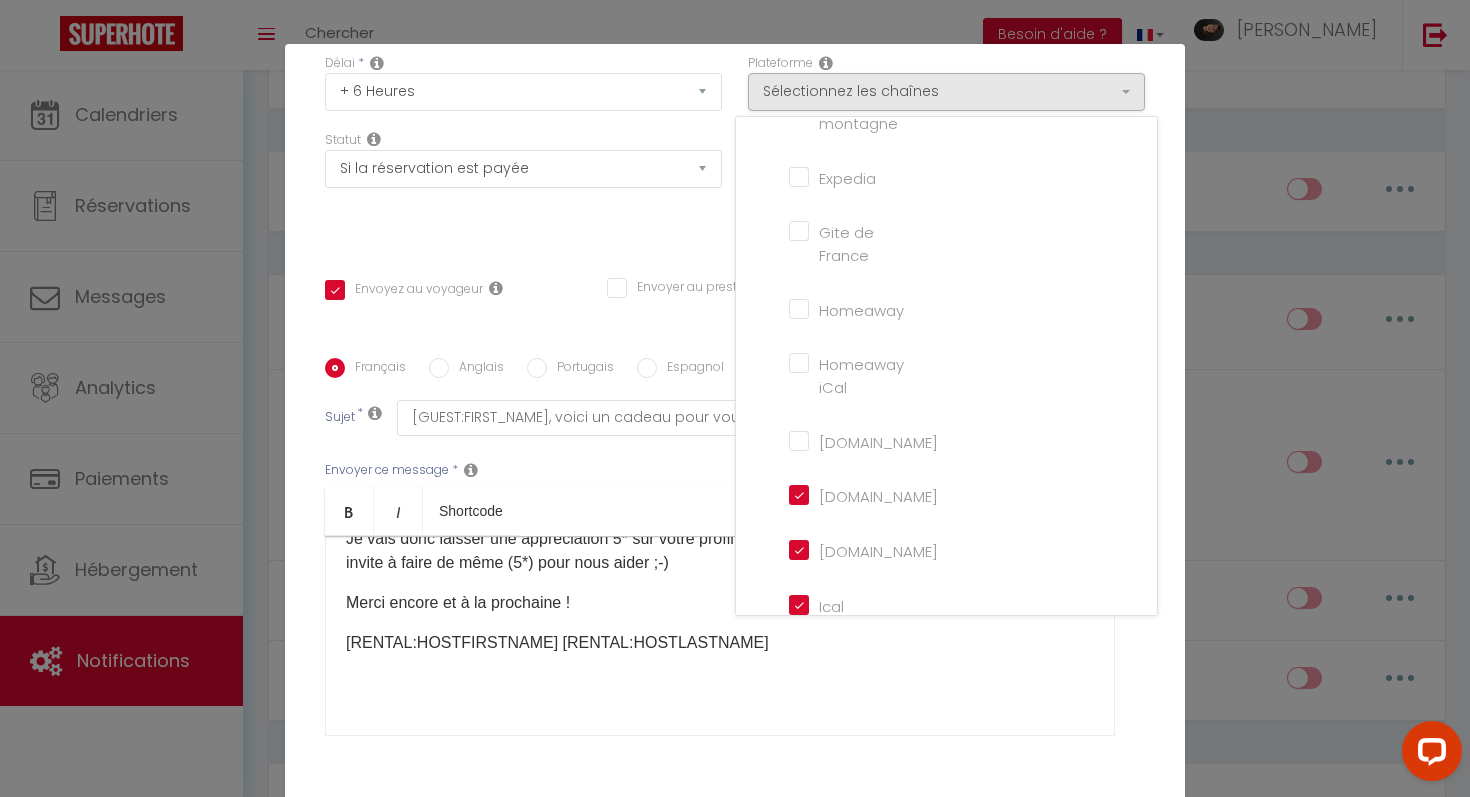 checkbox on "true" 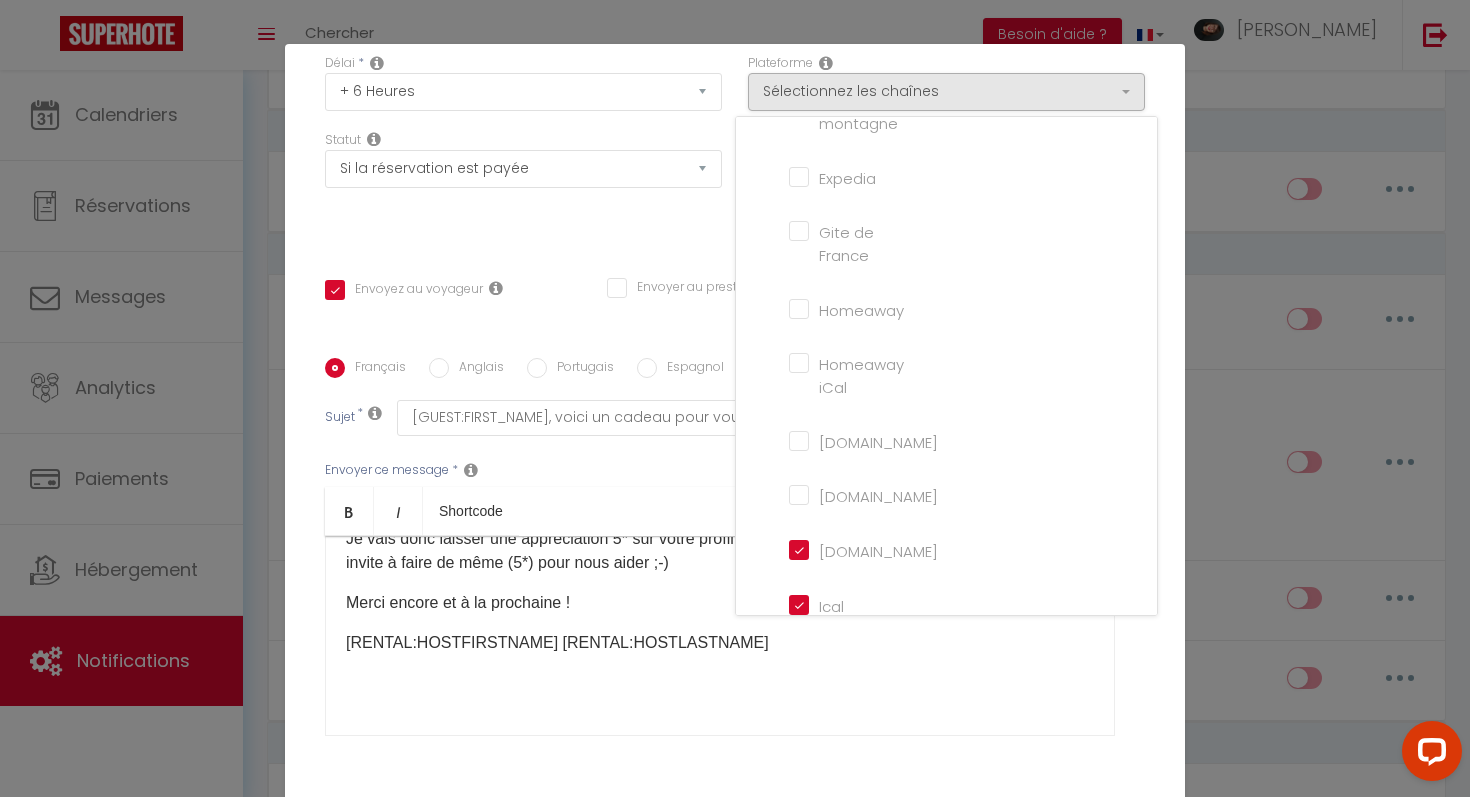 checkbox on "true" 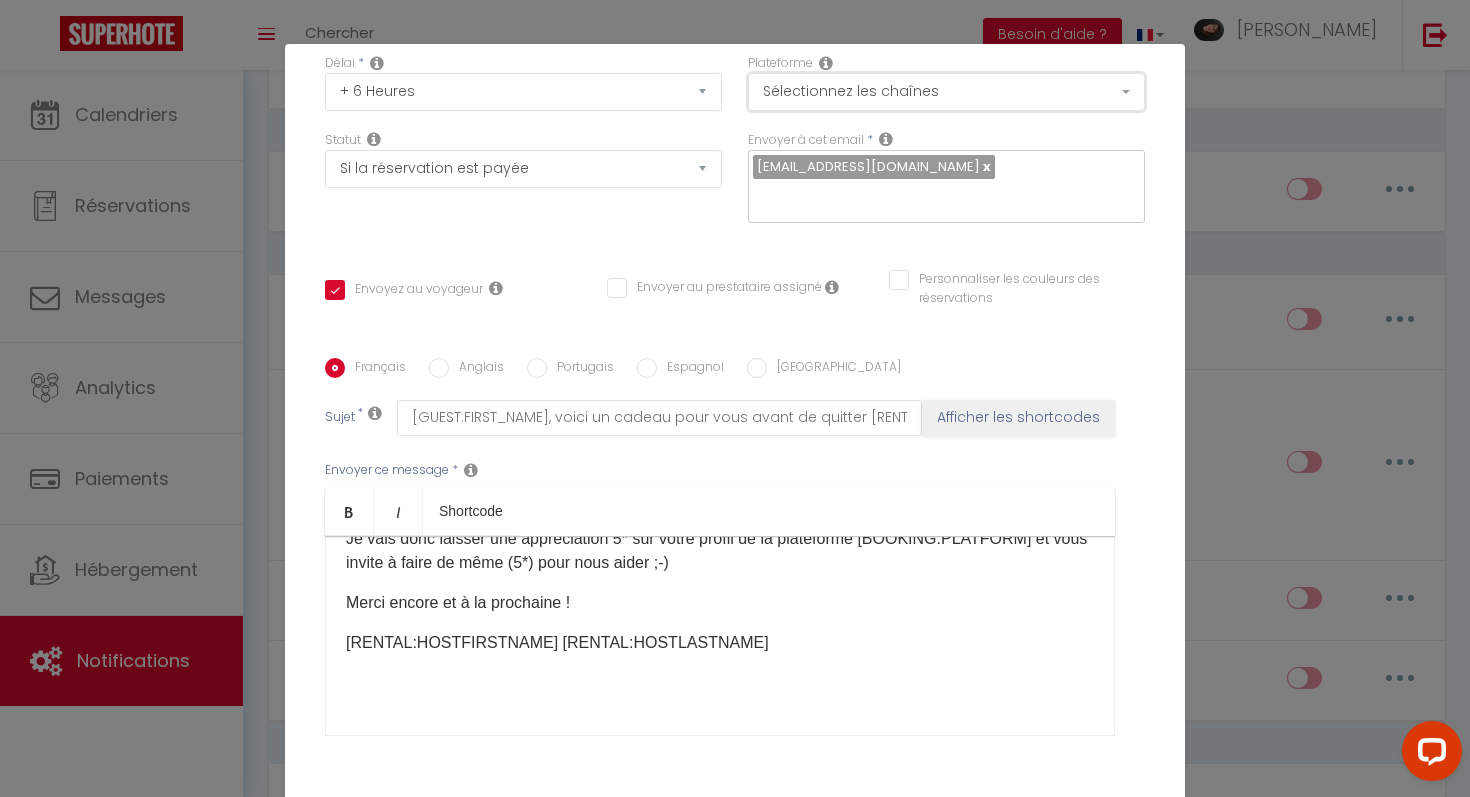 click on "Sélectionnez les chaînes" at bounding box center (946, 92) 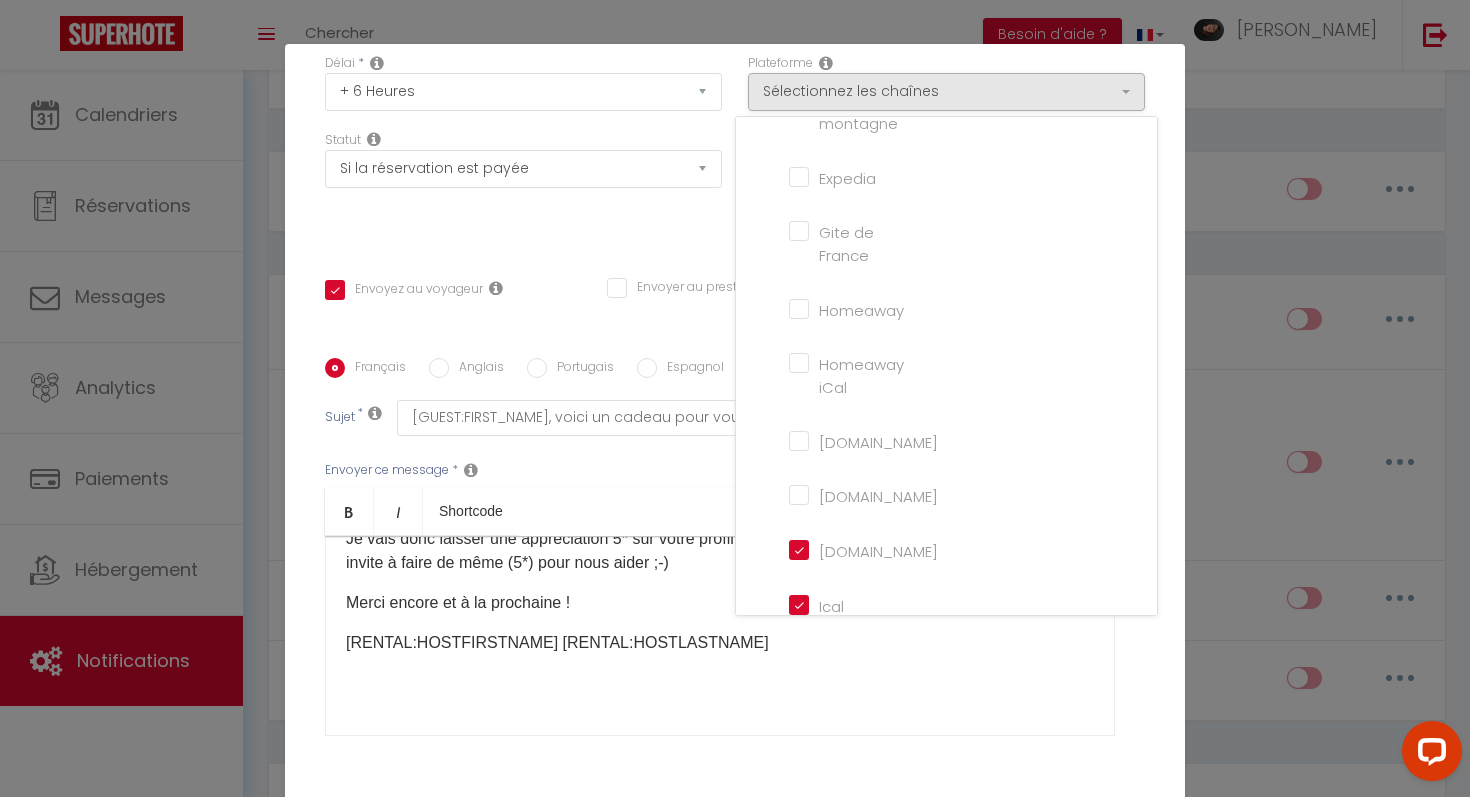 click on "[DOMAIN_NAME]" at bounding box center [846, 549] 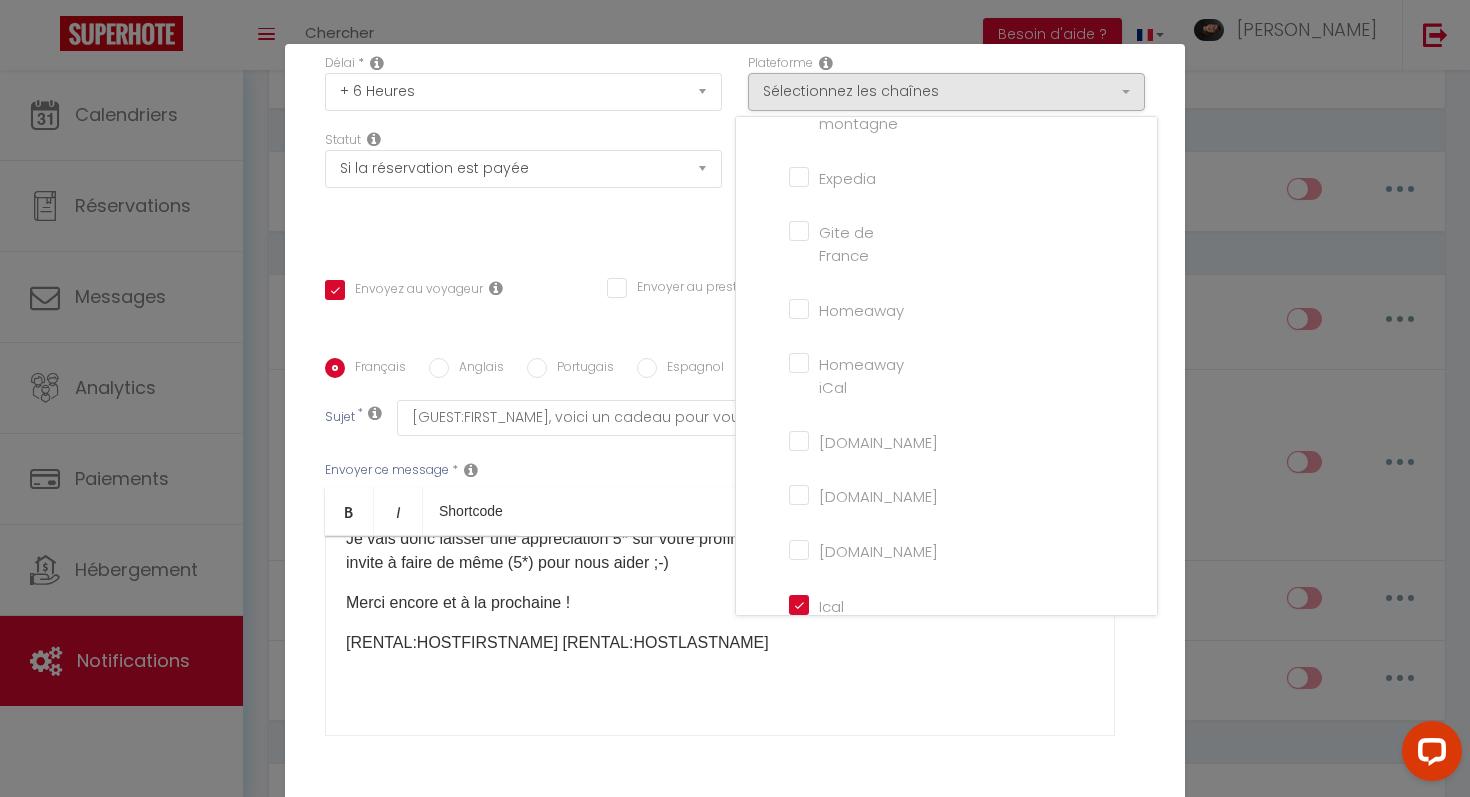checkbox on "true" 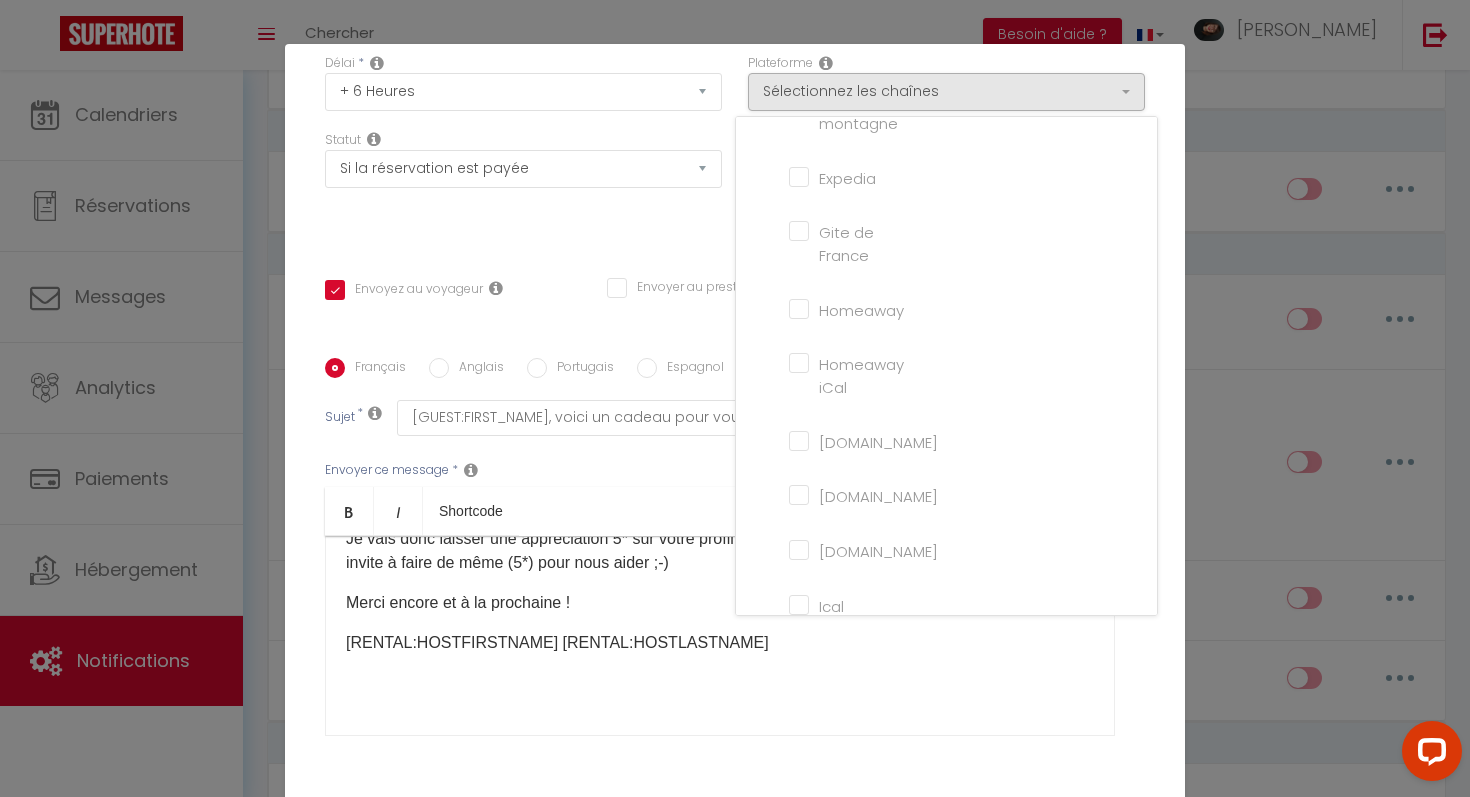checkbox on "true" 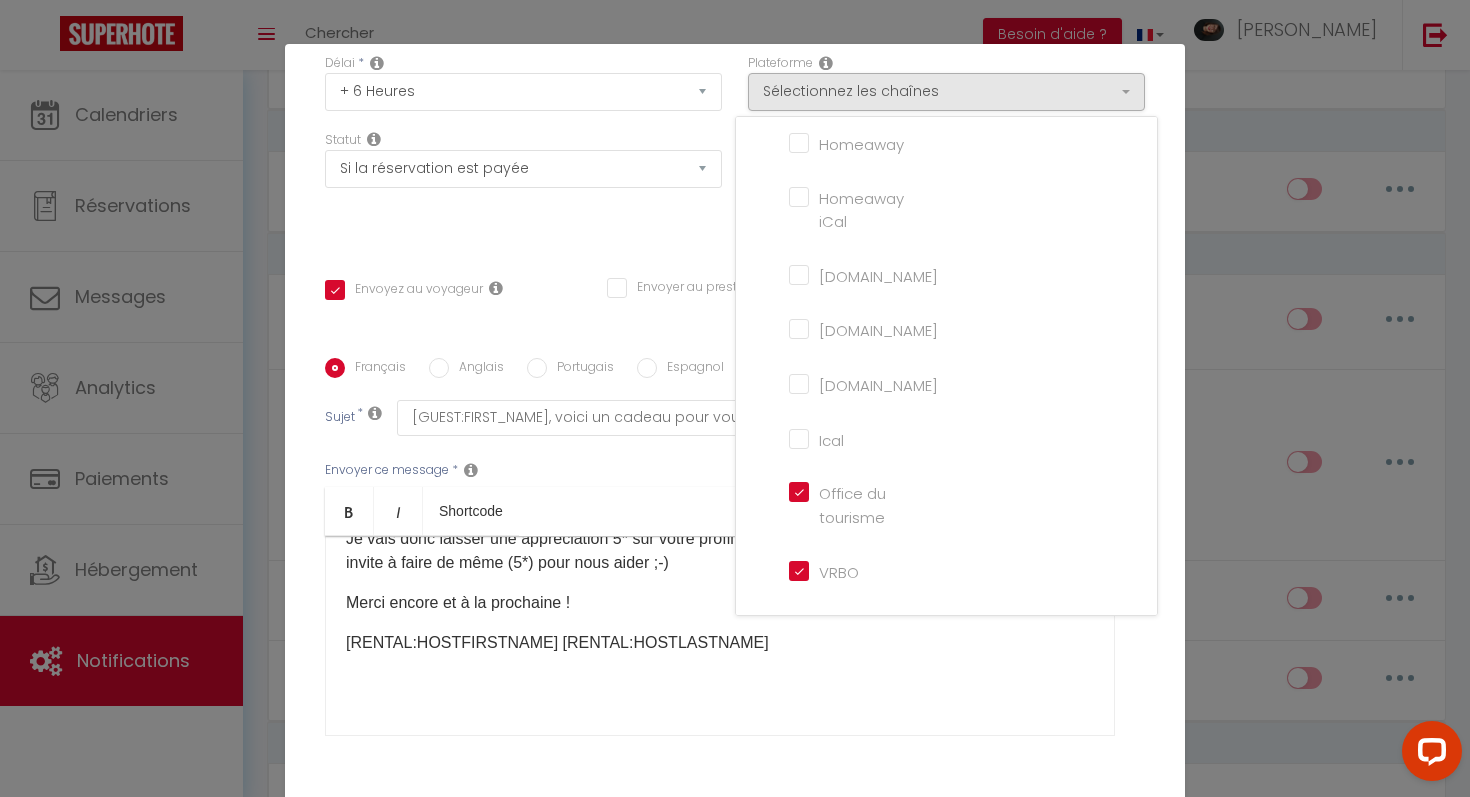 scroll, scrollTop: 464, scrollLeft: 0, axis: vertical 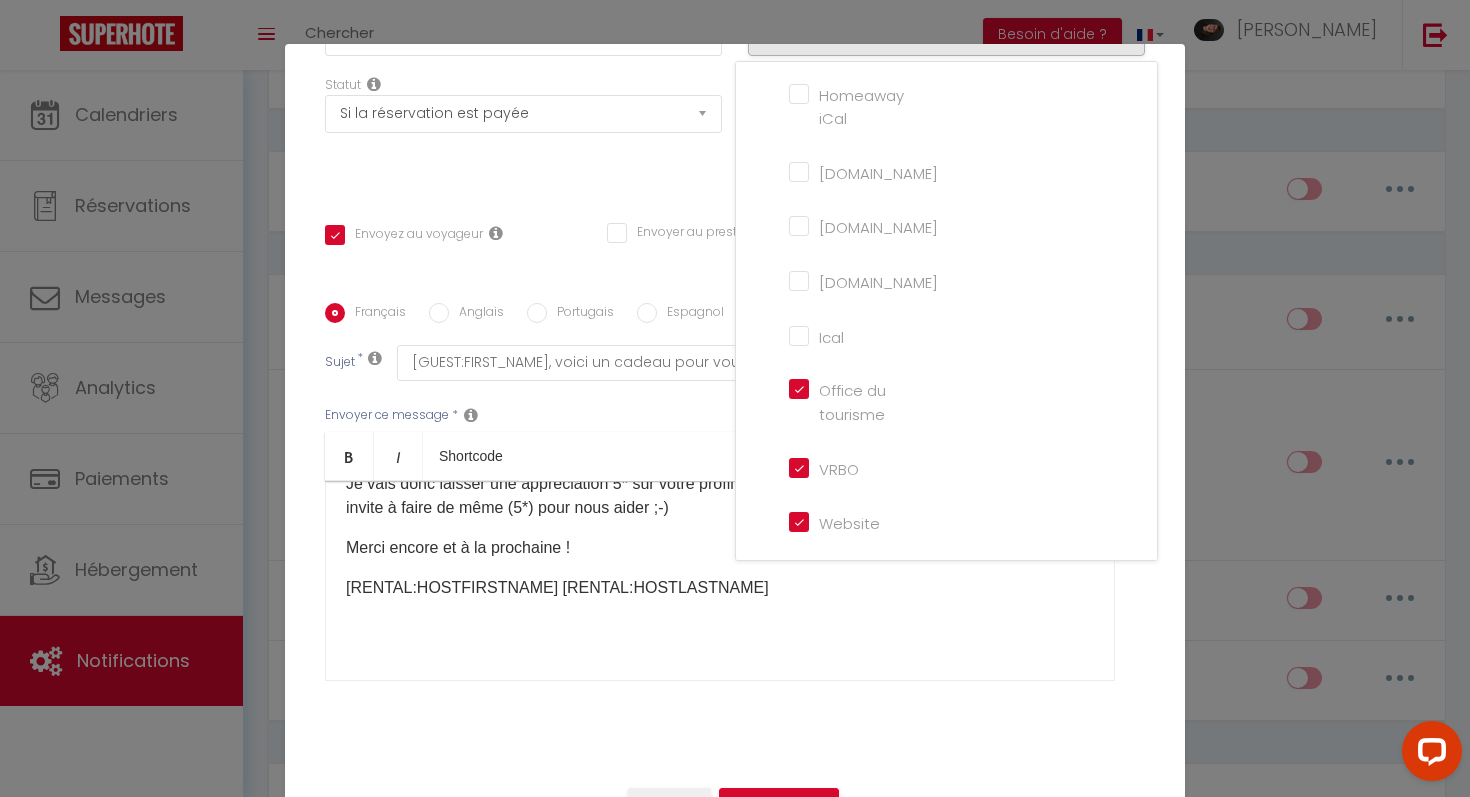 click on "Office du tourisme" at bounding box center (846, 389) 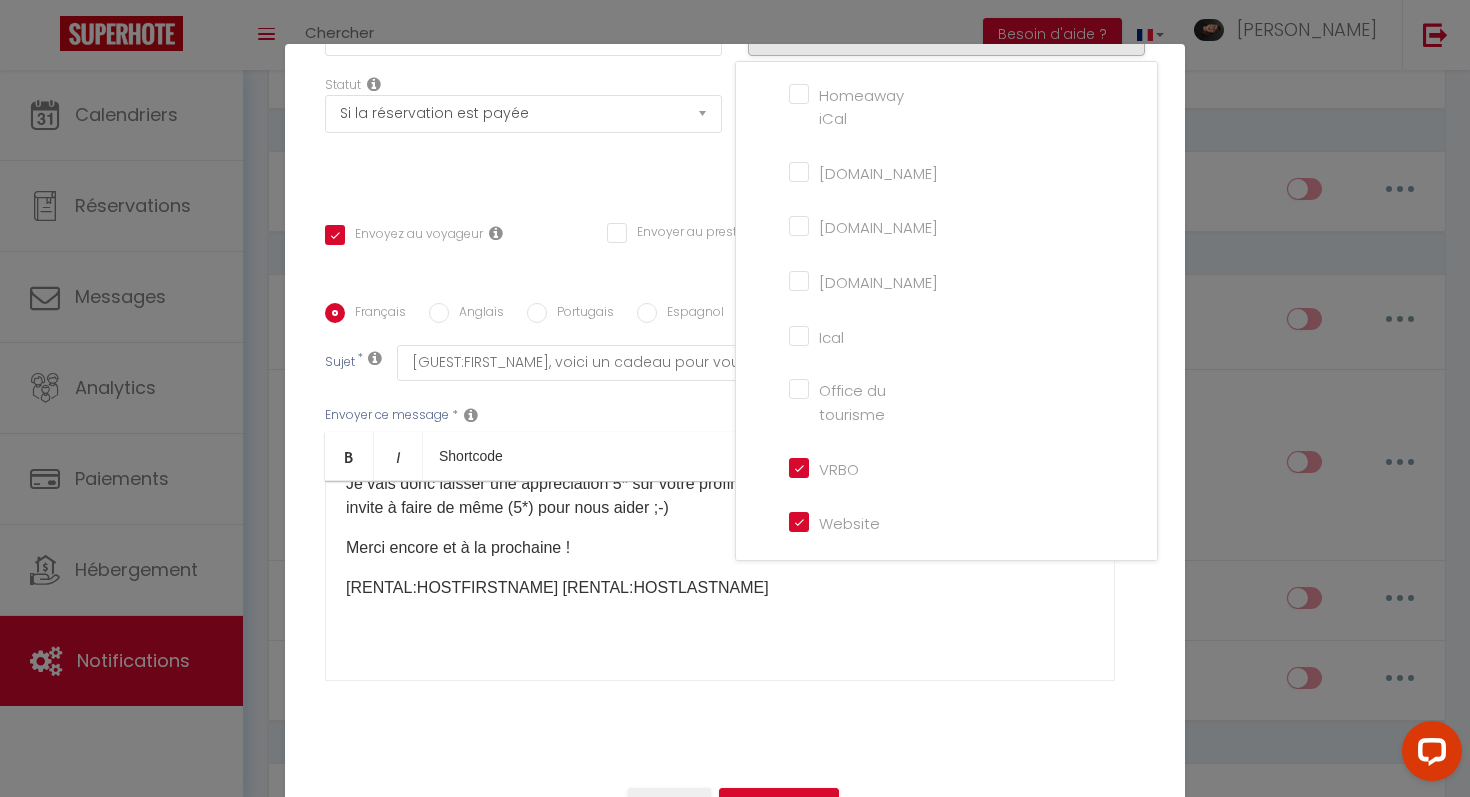 checkbox on "true" 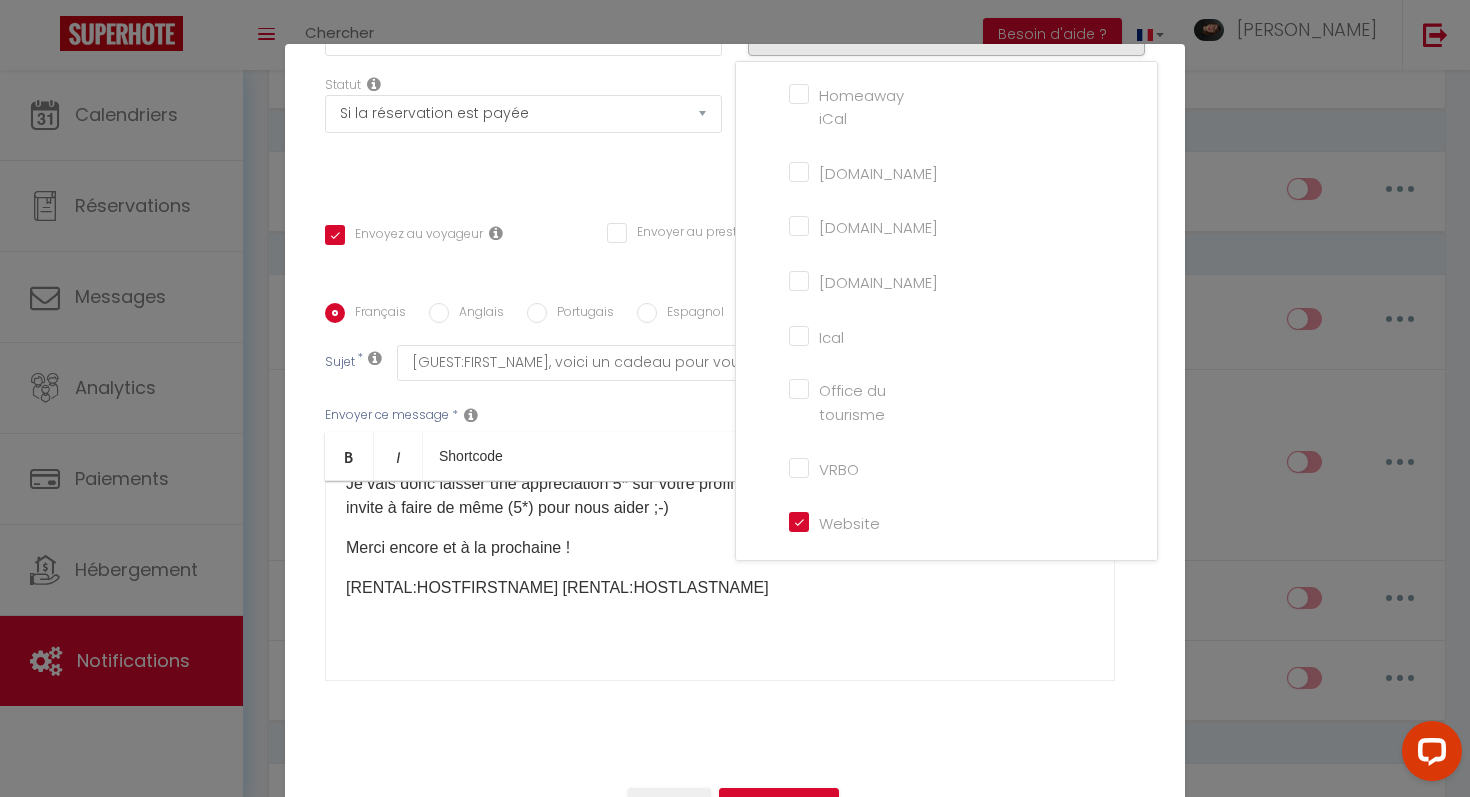 checkbox on "true" 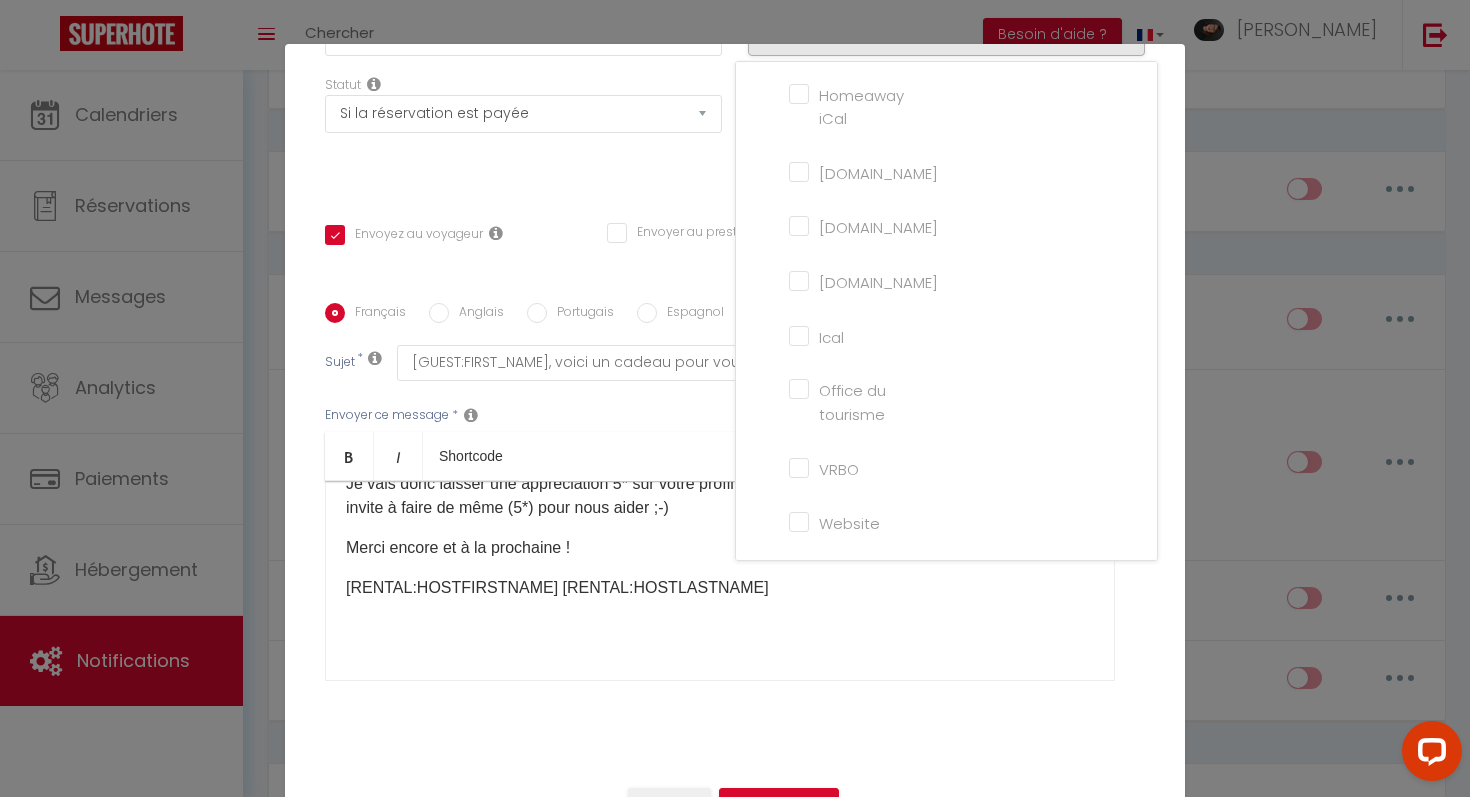 checkbox on "true" 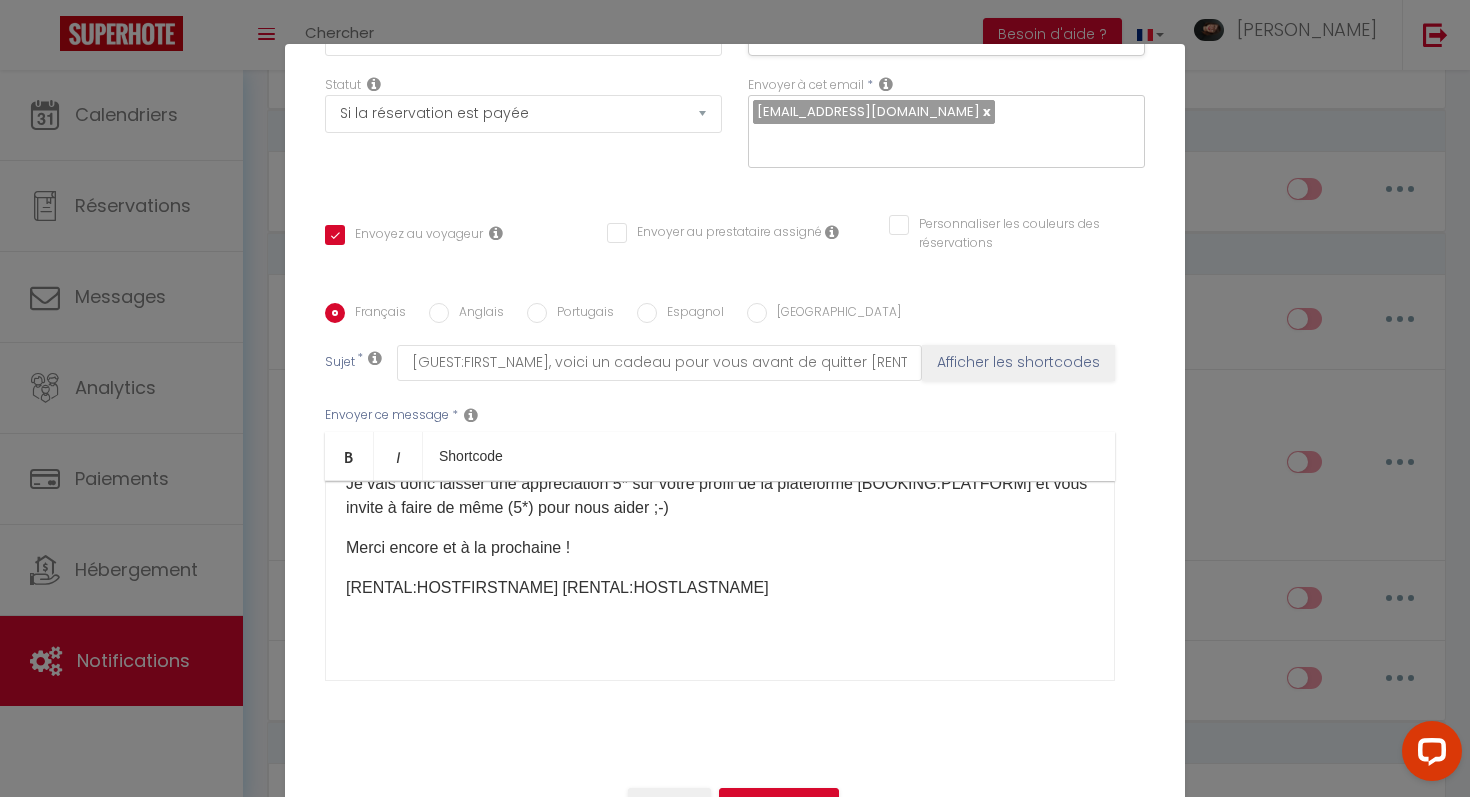 scroll, scrollTop: 88, scrollLeft: 0, axis: vertical 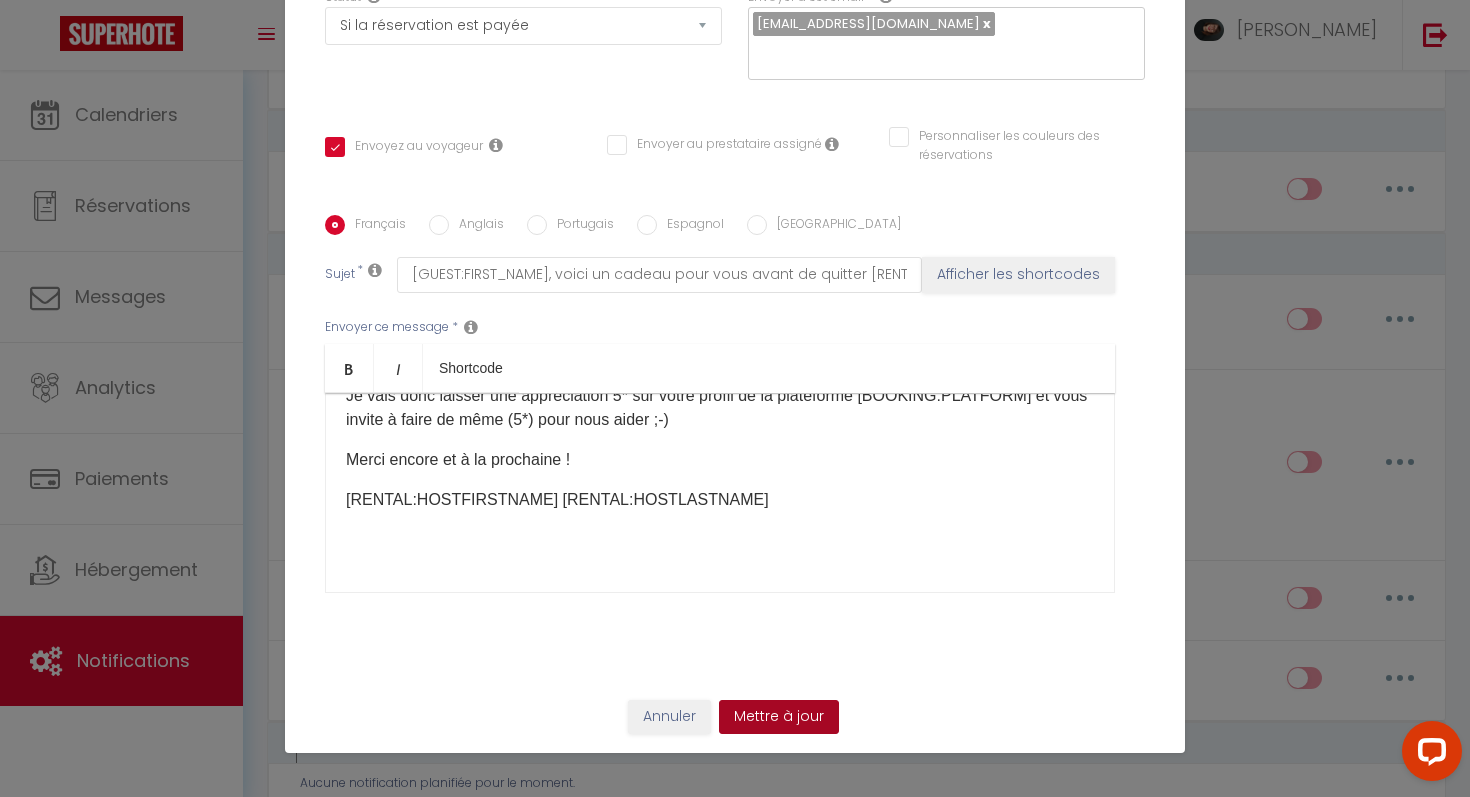 click on "Mettre à jour" at bounding box center [779, 717] 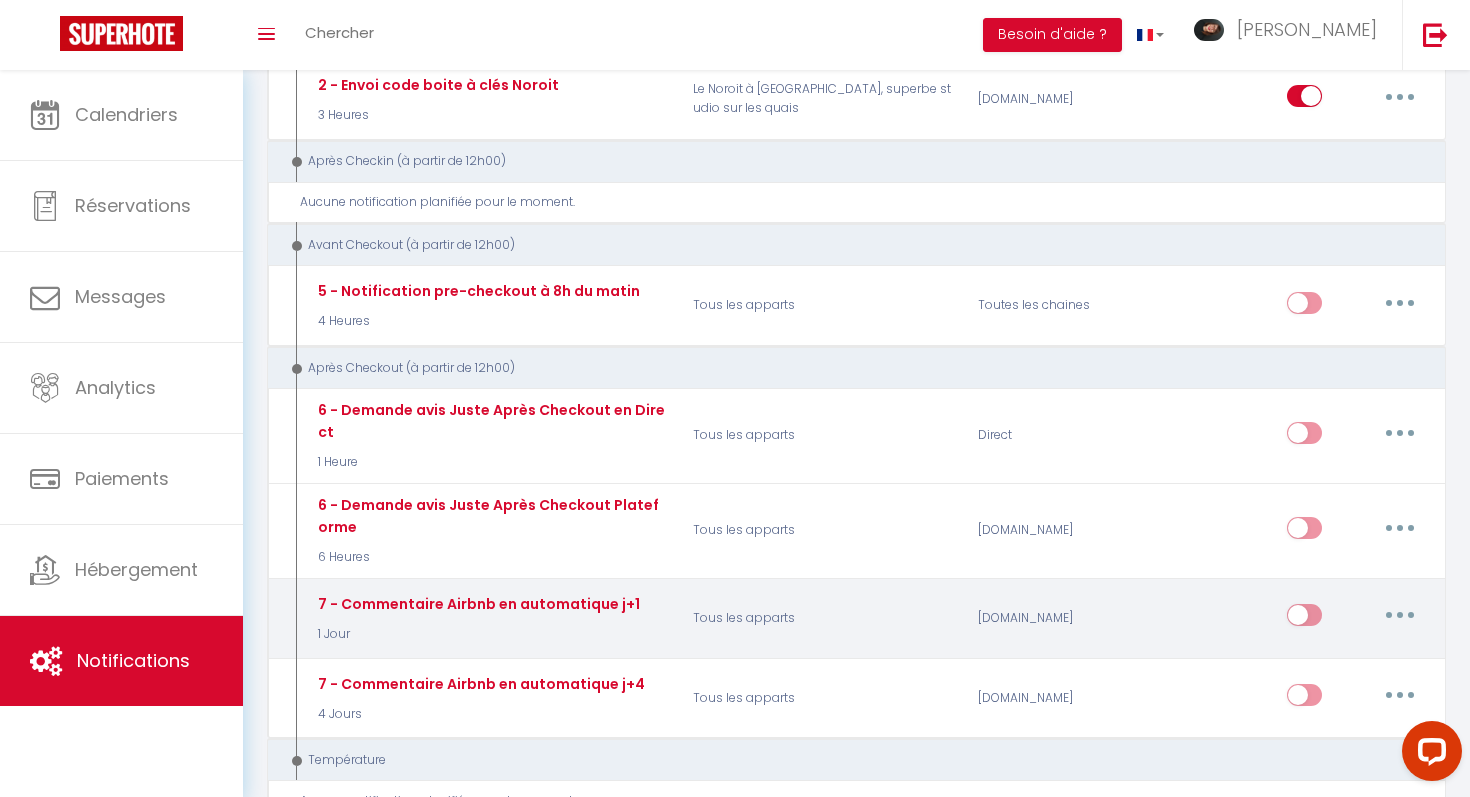 scroll, scrollTop: 660, scrollLeft: 0, axis: vertical 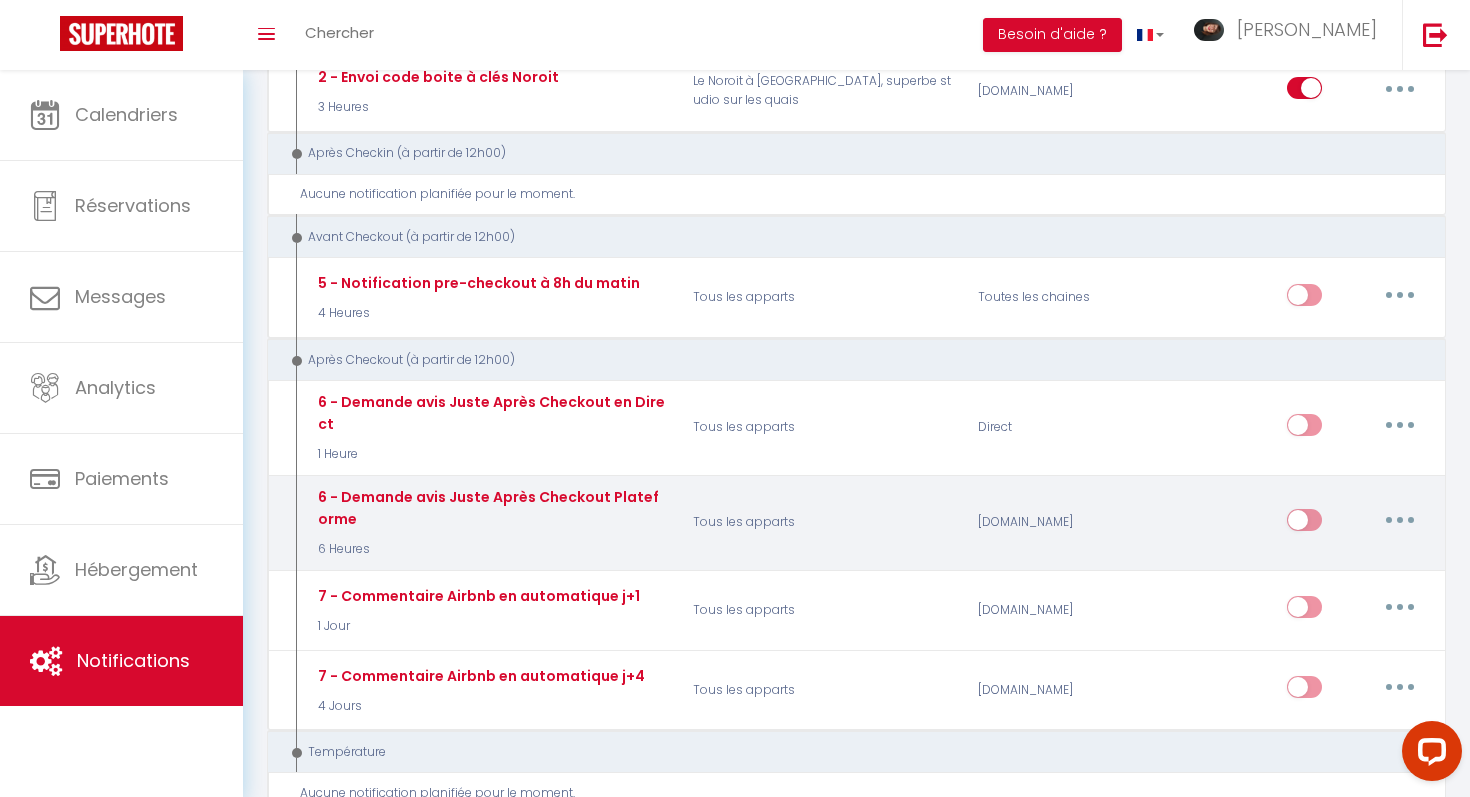 click at bounding box center [1304, 524] 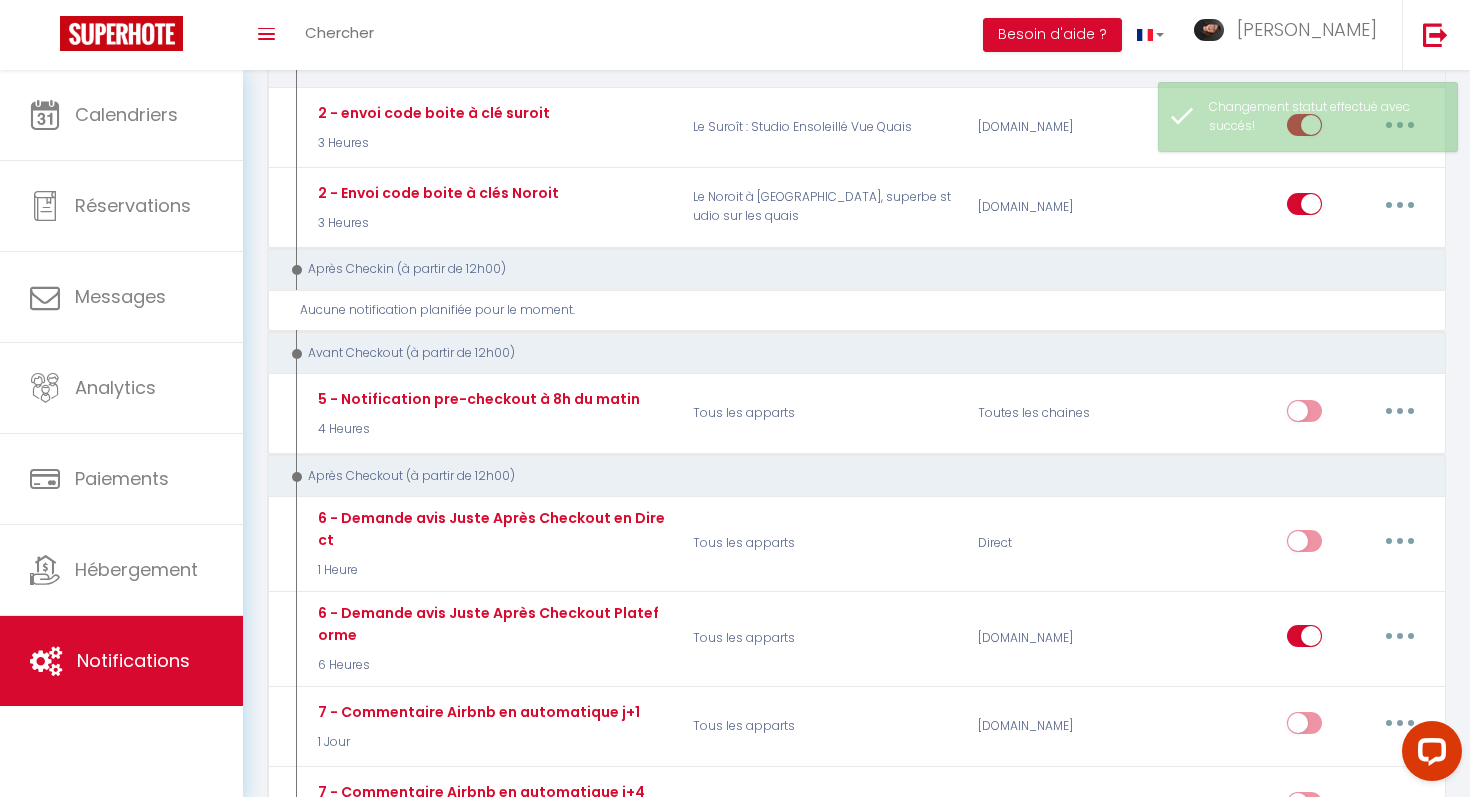 scroll, scrollTop: 553, scrollLeft: 0, axis: vertical 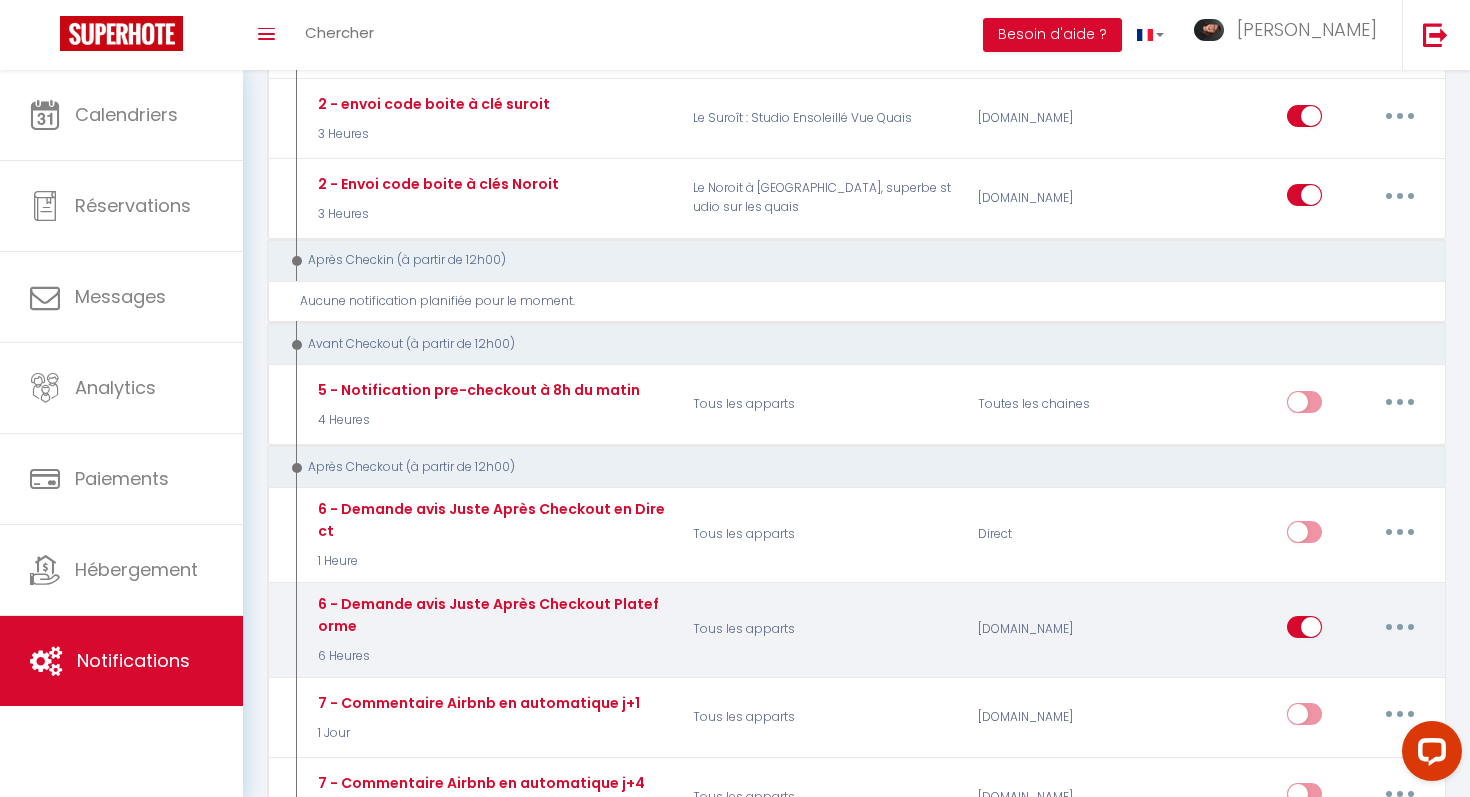 click on "[DOMAIN_NAME]" at bounding box center [1060, 629] 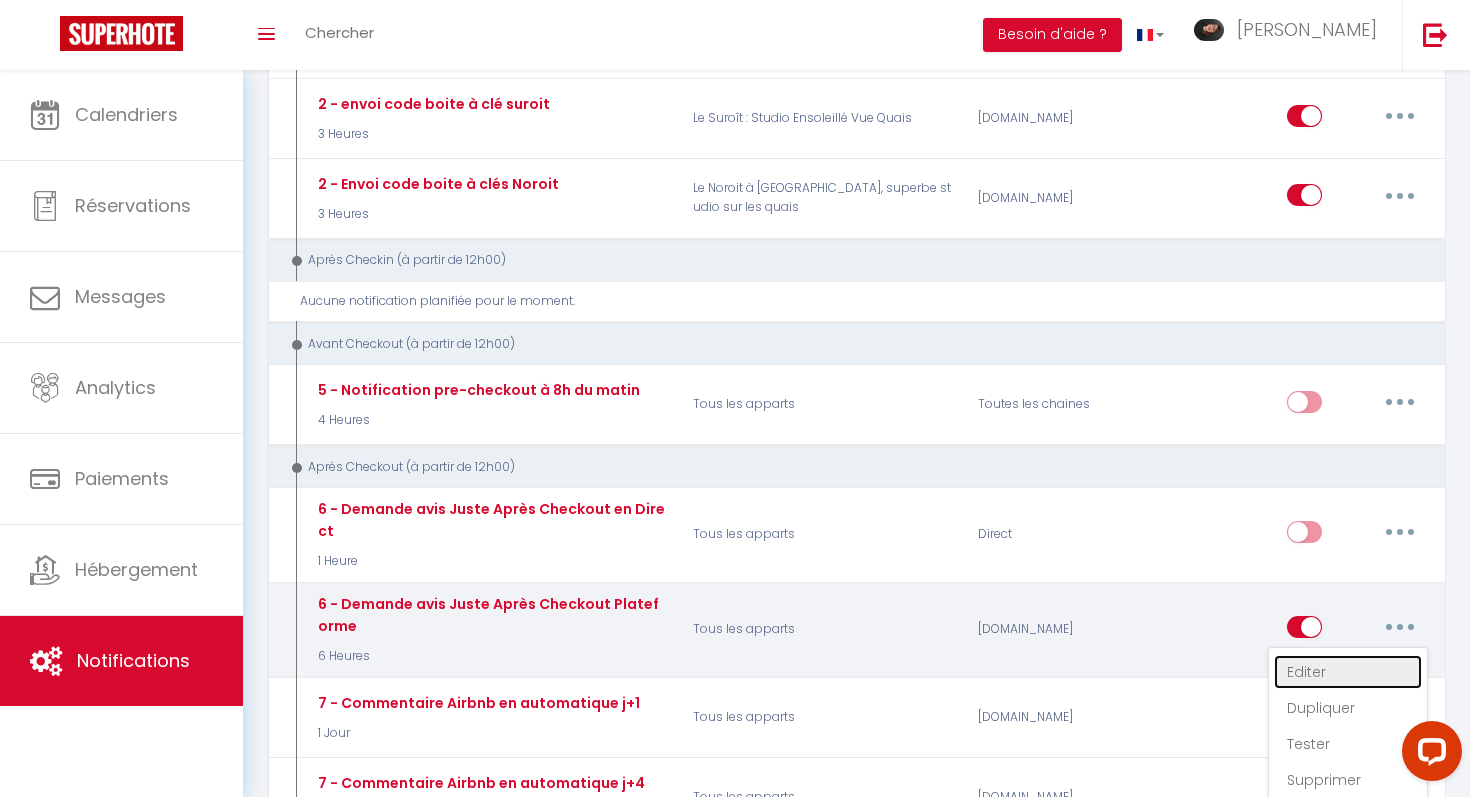 click on "Editer" at bounding box center (1348, 672) 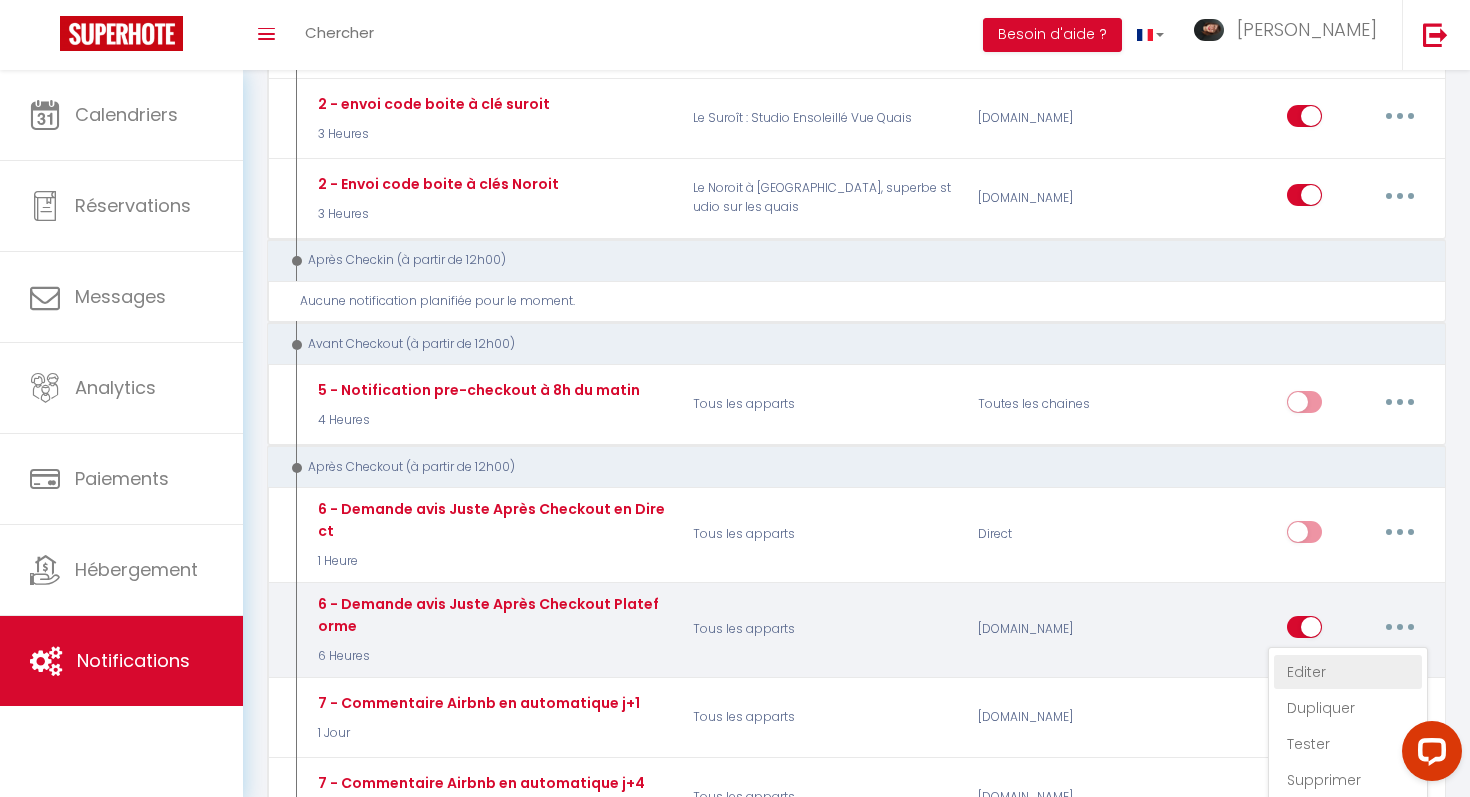 type on "6 - Demande avis Juste Après Checkout Plateforme" 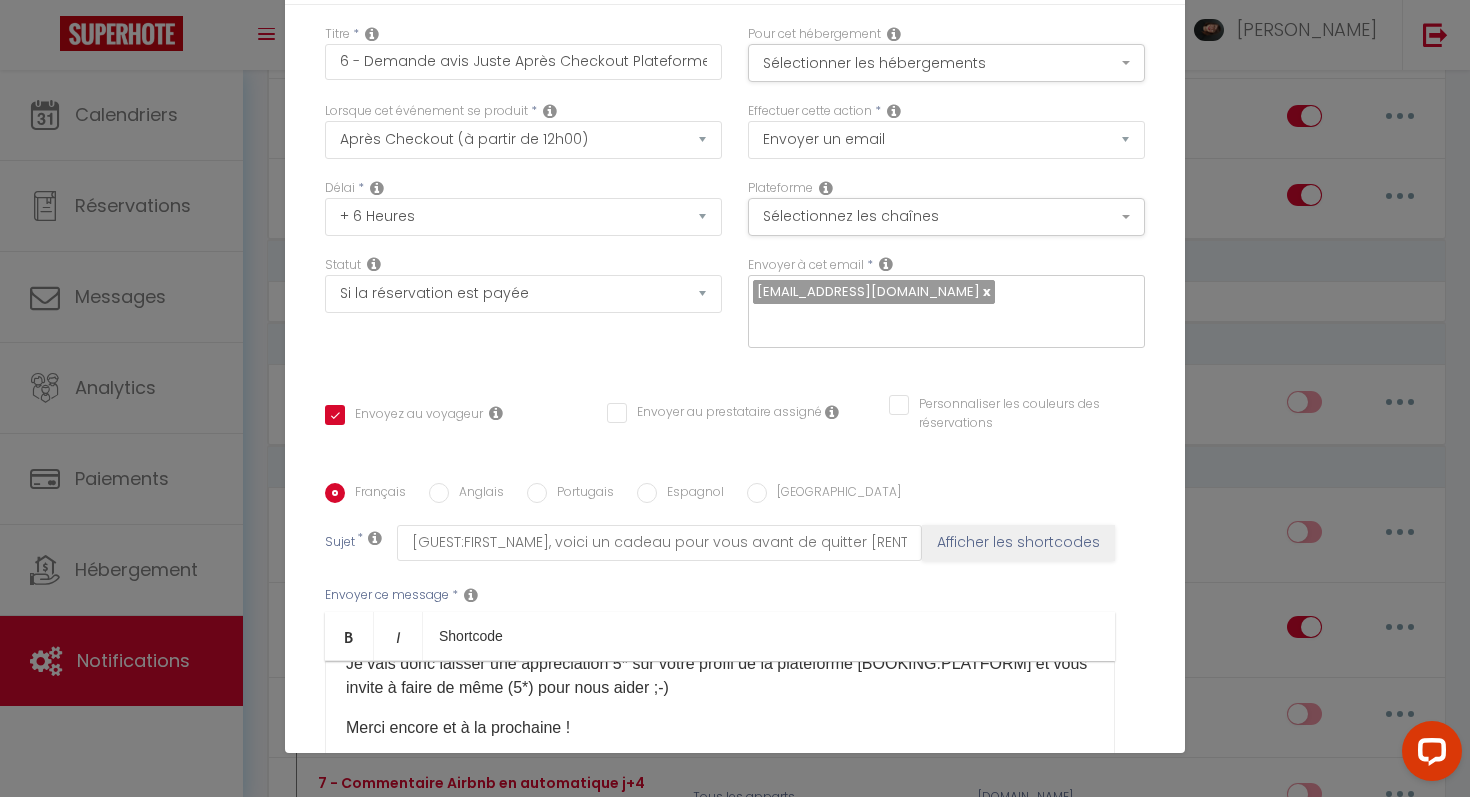 scroll, scrollTop: 0, scrollLeft: 0, axis: both 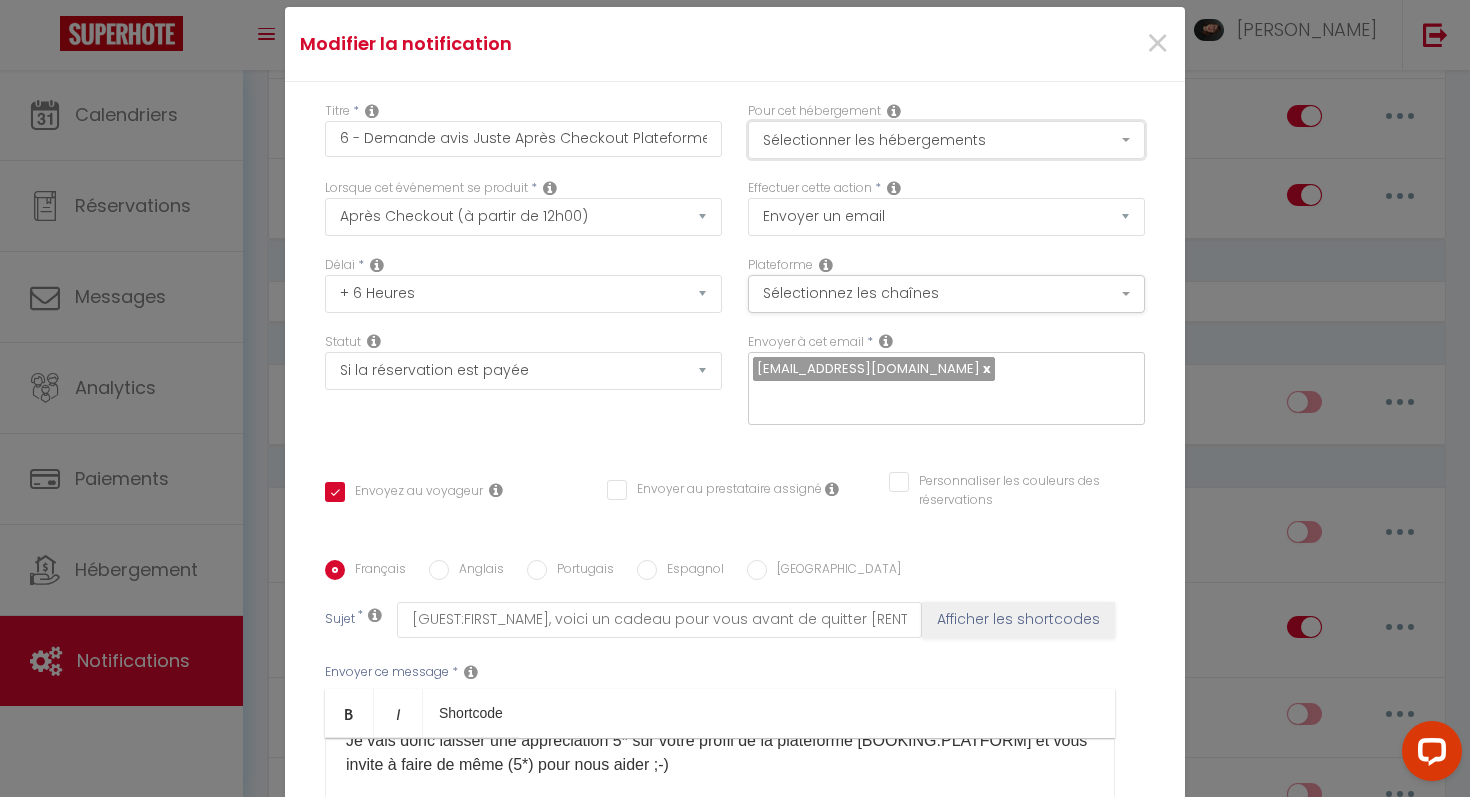 click on "Sélectionner les hébergements" at bounding box center [946, 140] 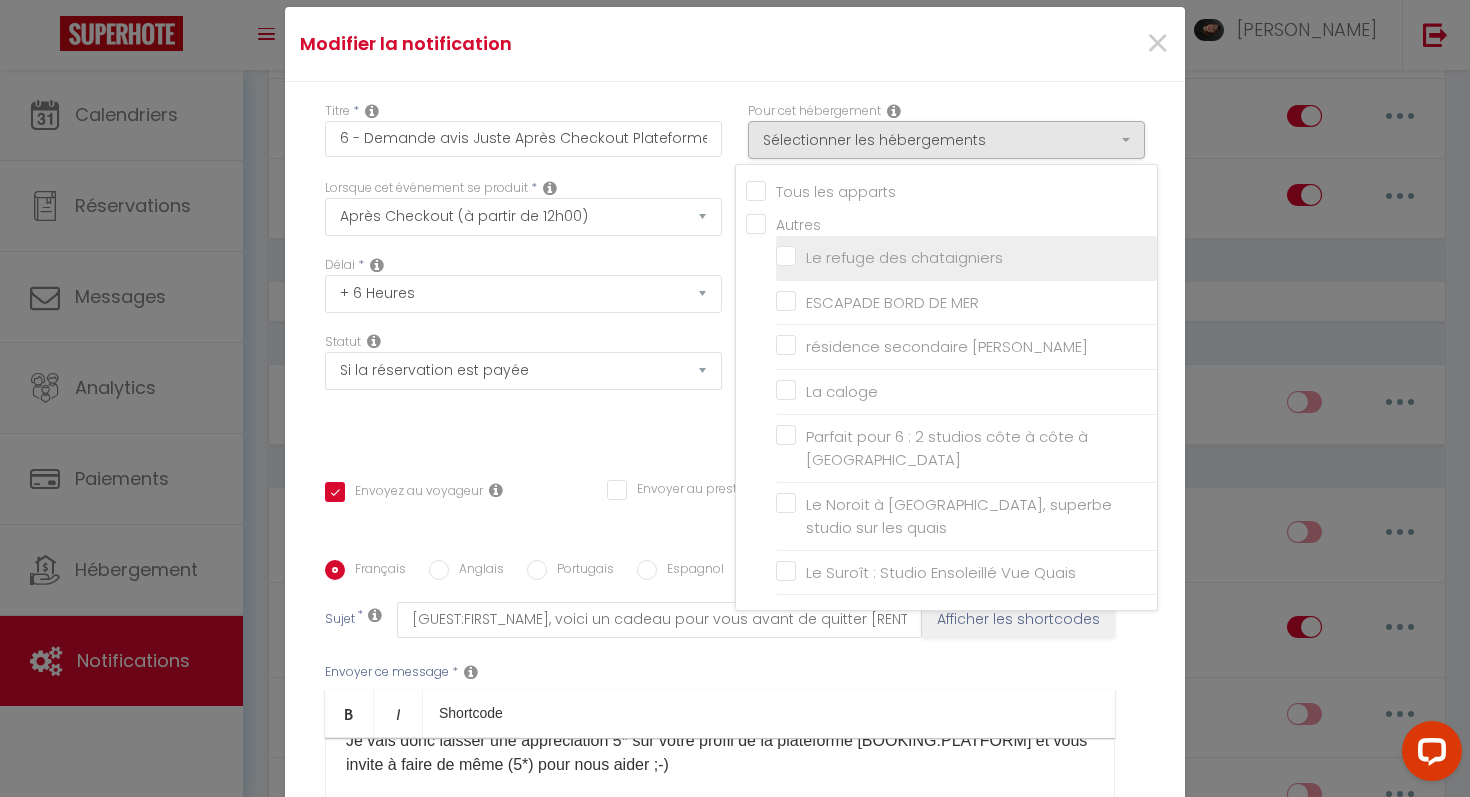 click on "Le refuge des chataigniers" at bounding box center (966, 258) 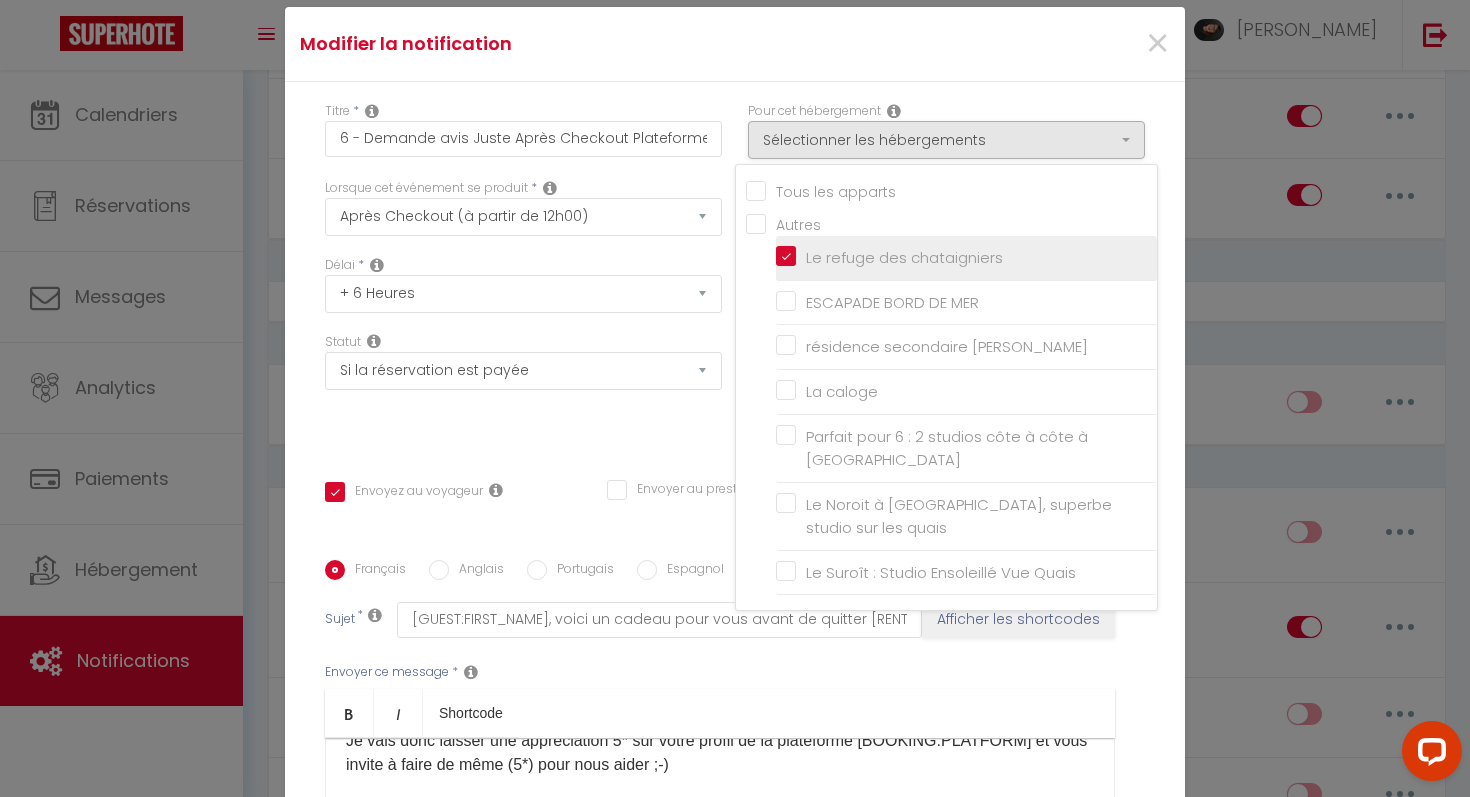 checkbox on "true" 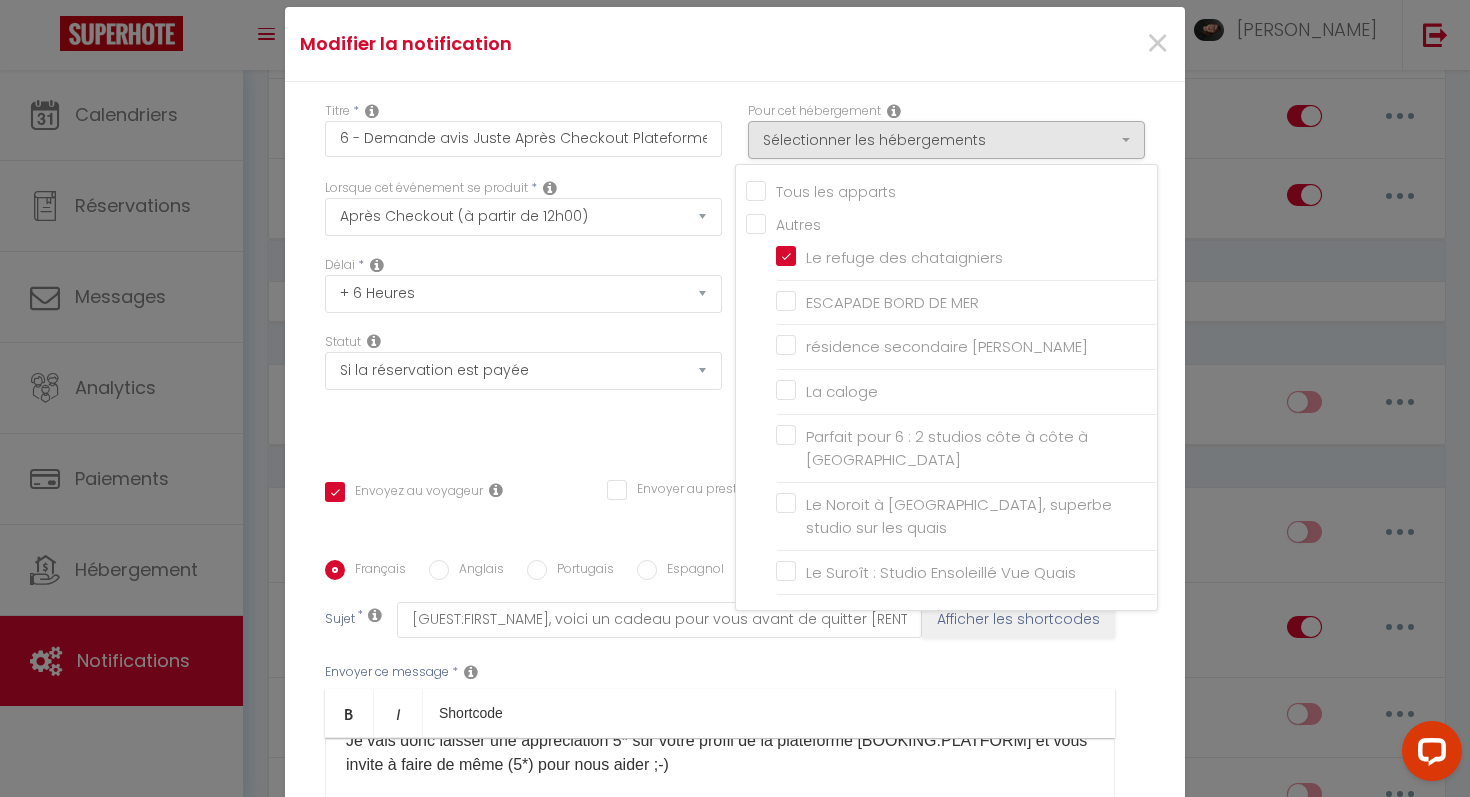 click on "Modifier la notification   ×" at bounding box center (735, 44) 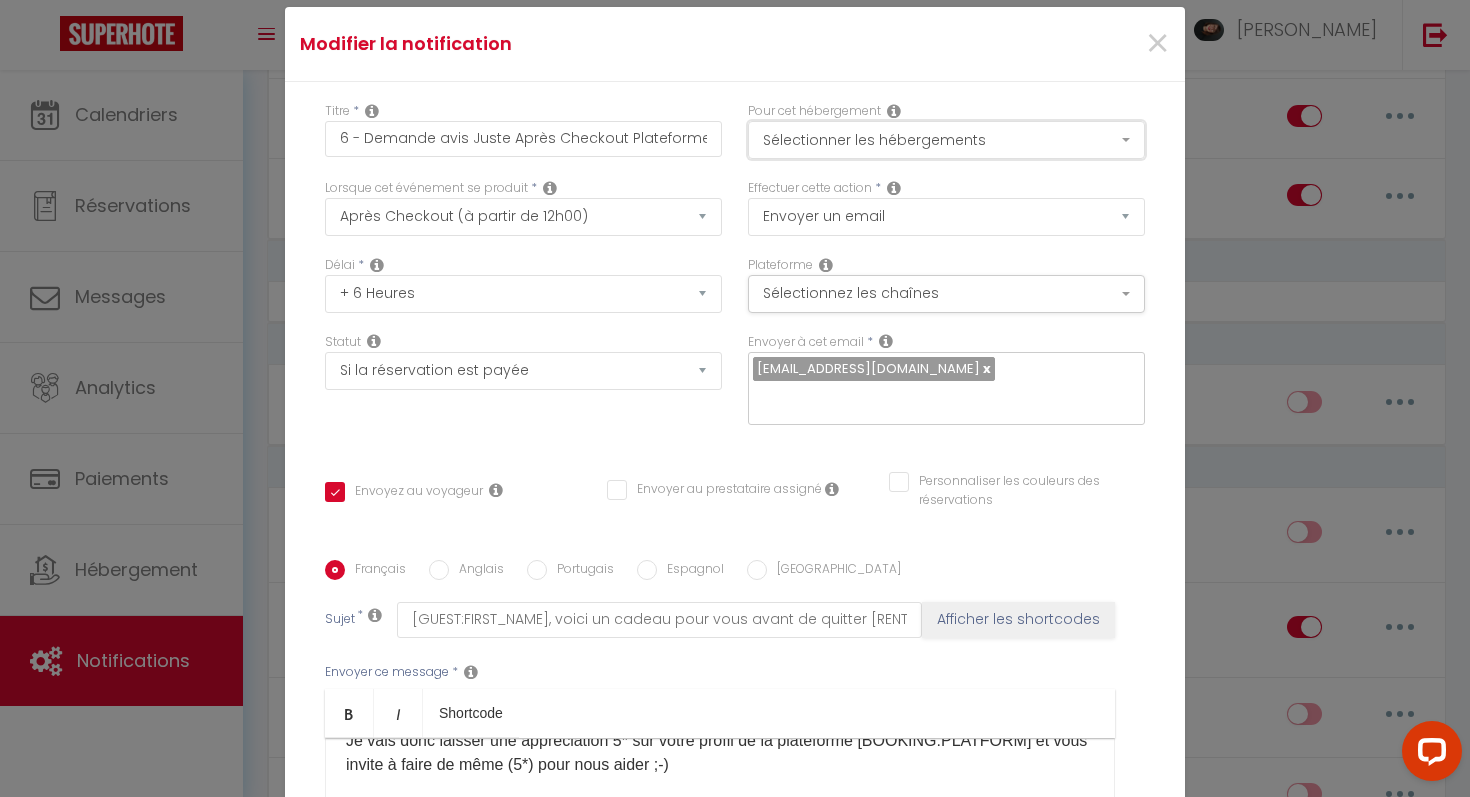 click on "Sélectionner les hébergements" at bounding box center [946, 140] 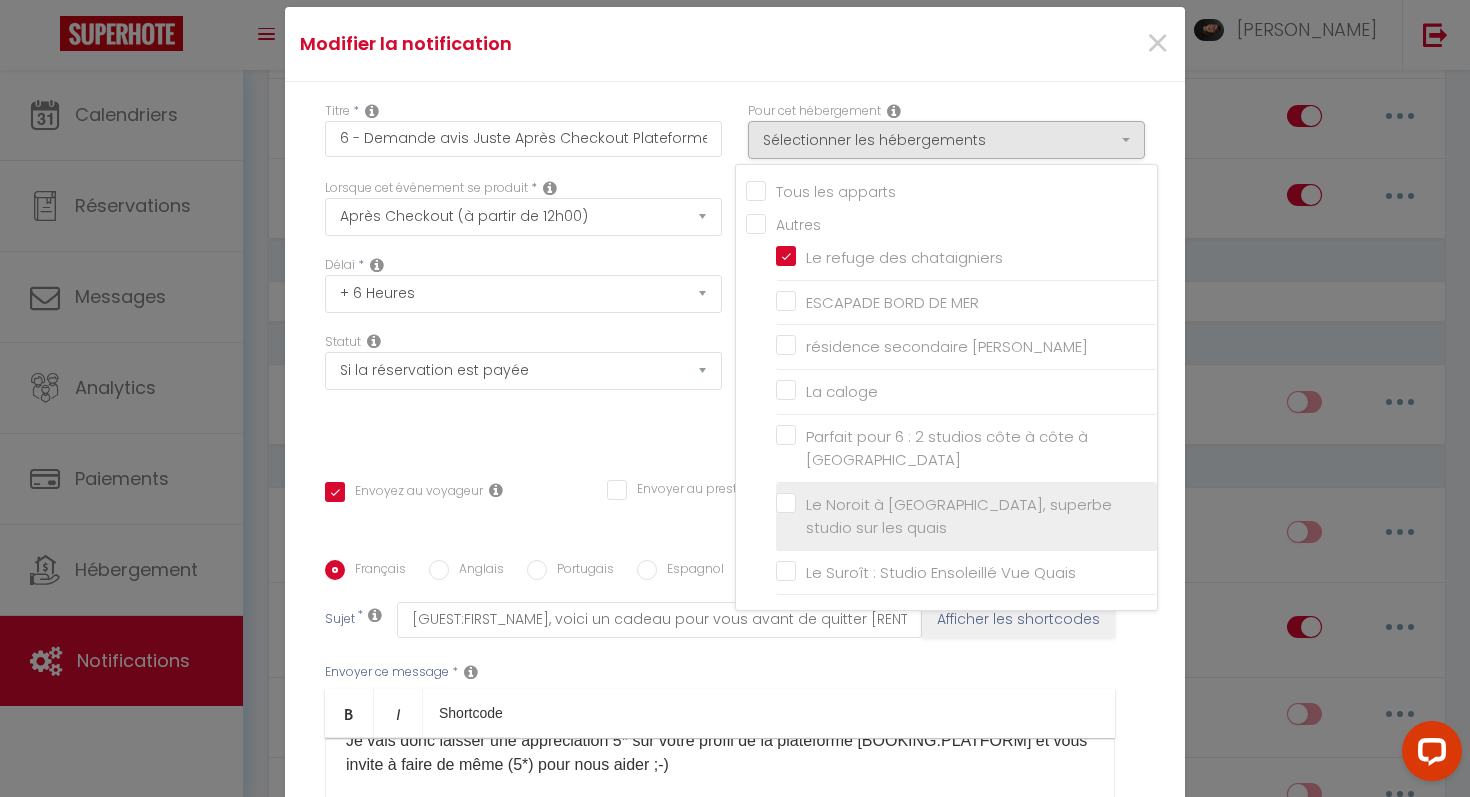 click on "Le Noroit à [GEOGRAPHIC_DATA], superbe studio sur les quais" at bounding box center [970, 516] 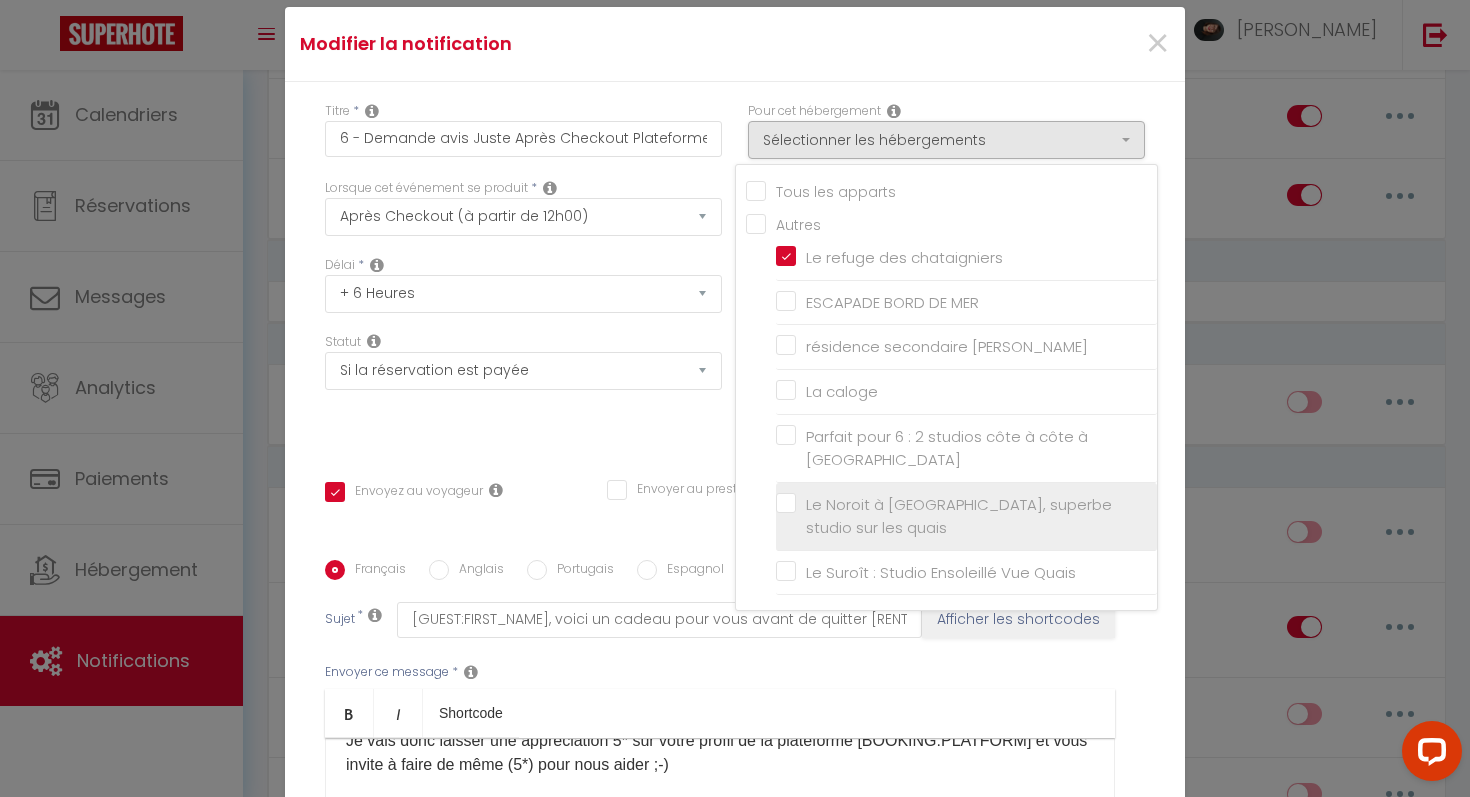 click on "Le Noroit à [GEOGRAPHIC_DATA], superbe studio sur les quais" at bounding box center (966, 516) 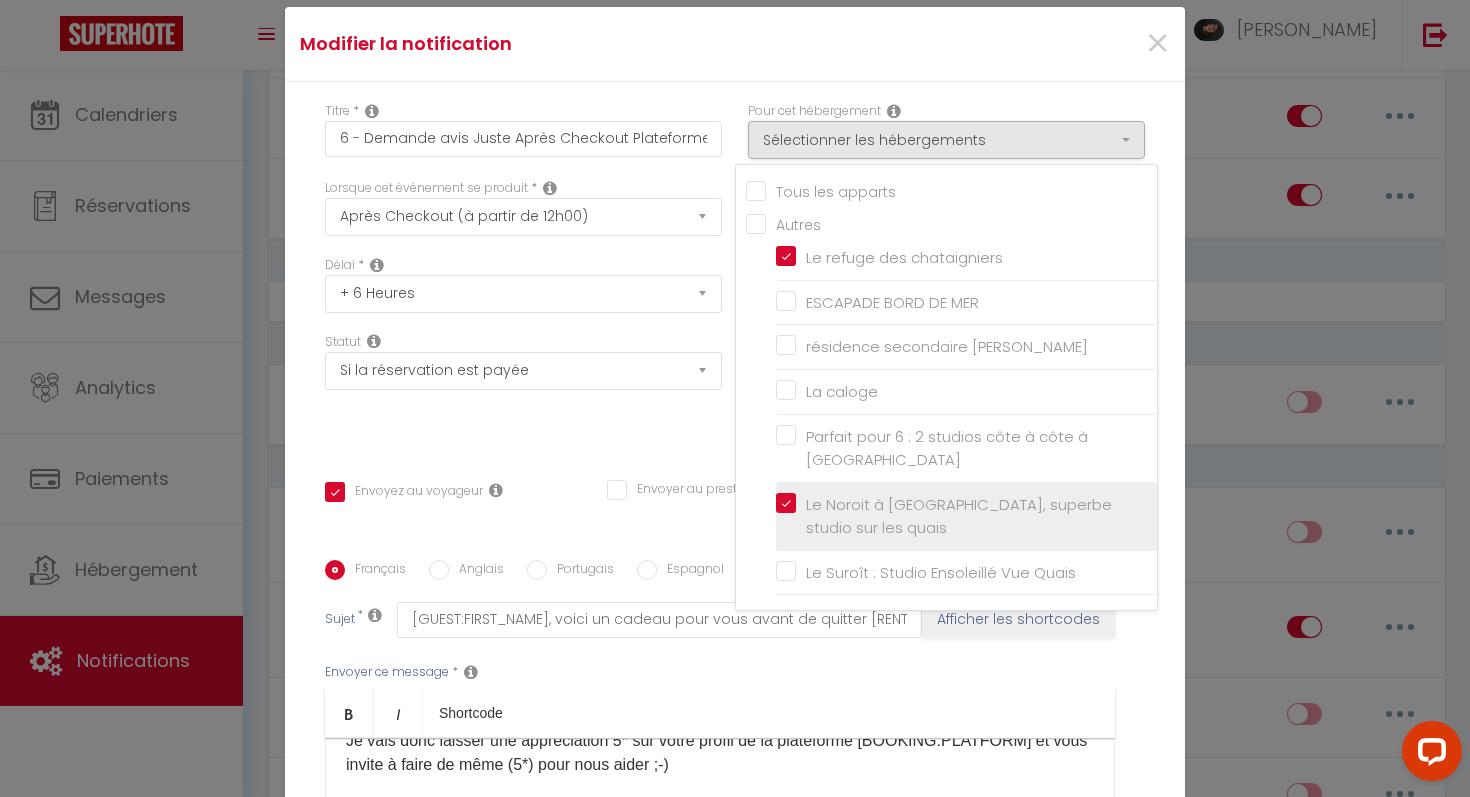 checkbox on "true" 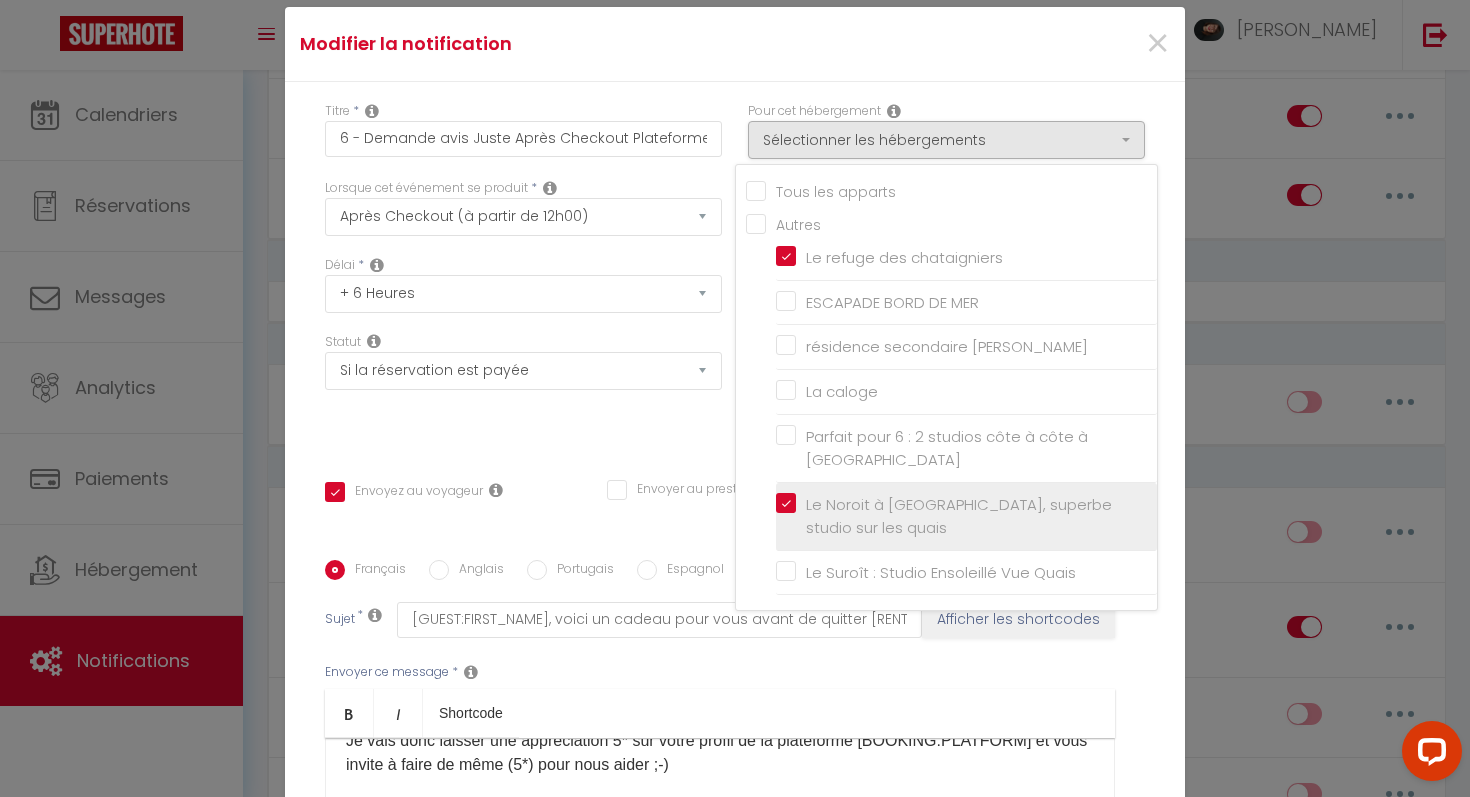 checkbox on "false" 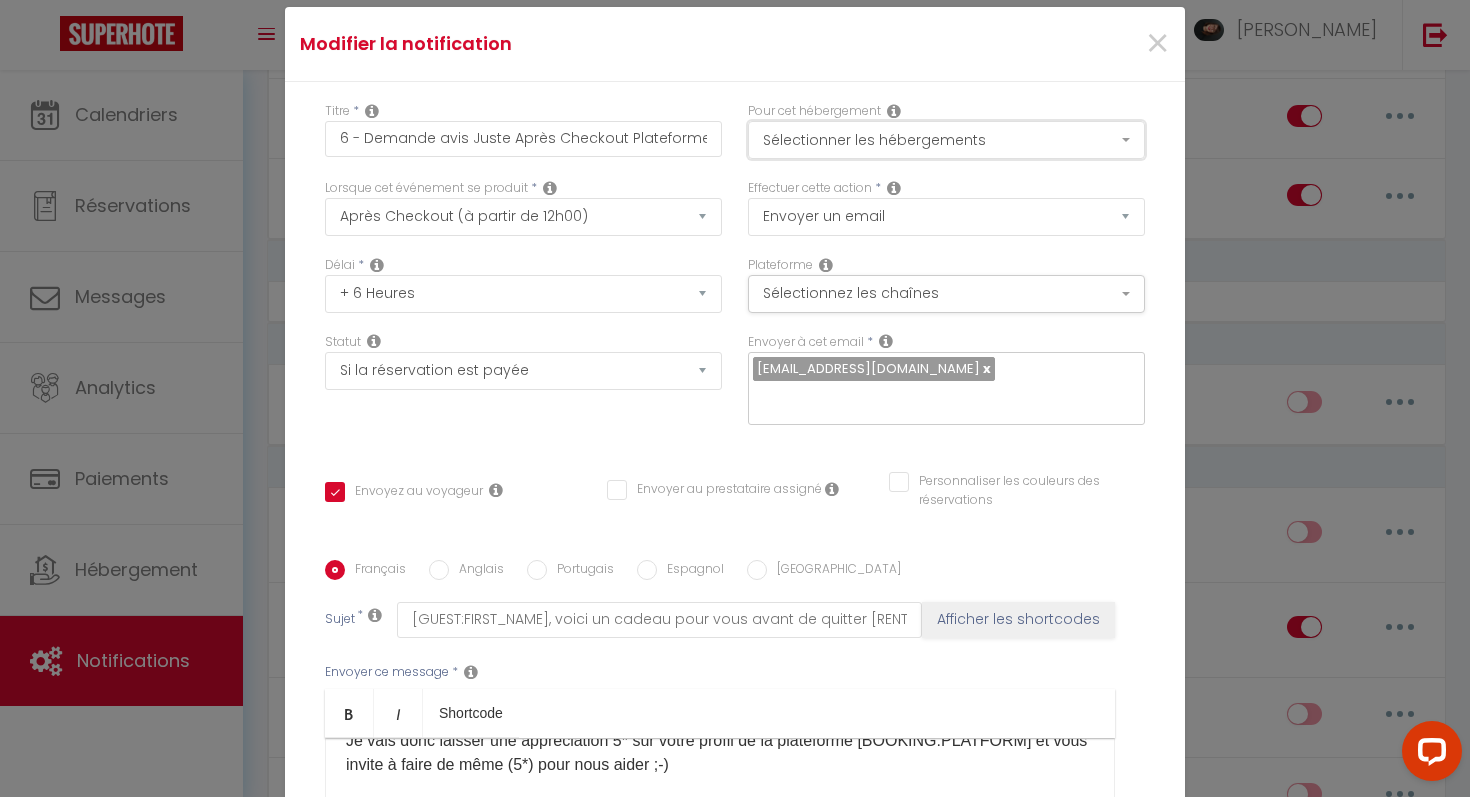 click on "Sélectionner les hébergements" at bounding box center [946, 140] 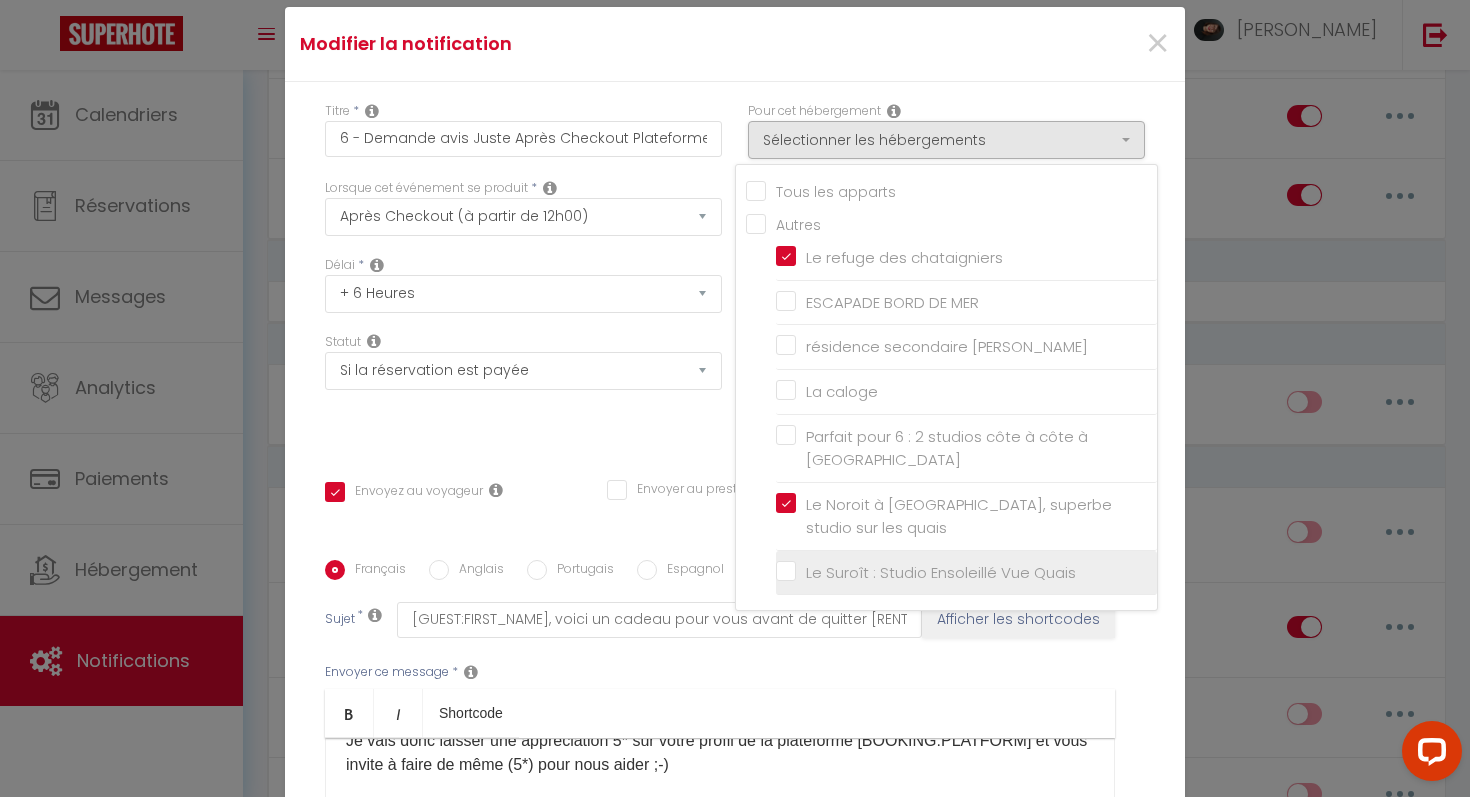 click on "Le Suroît : Studio Ensoleillé Vue Quais" at bounding box center [966, 573] 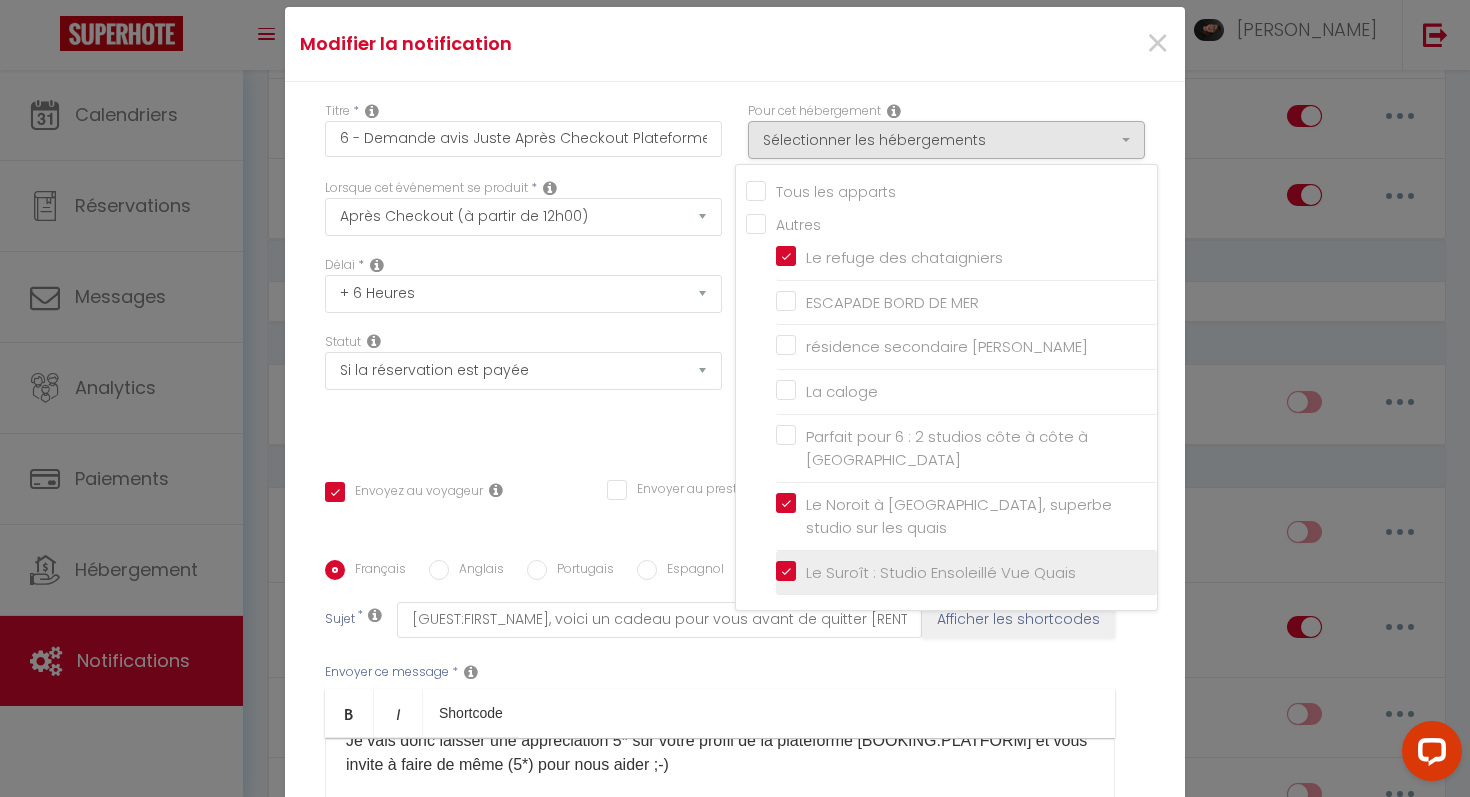 checkbox on "true" 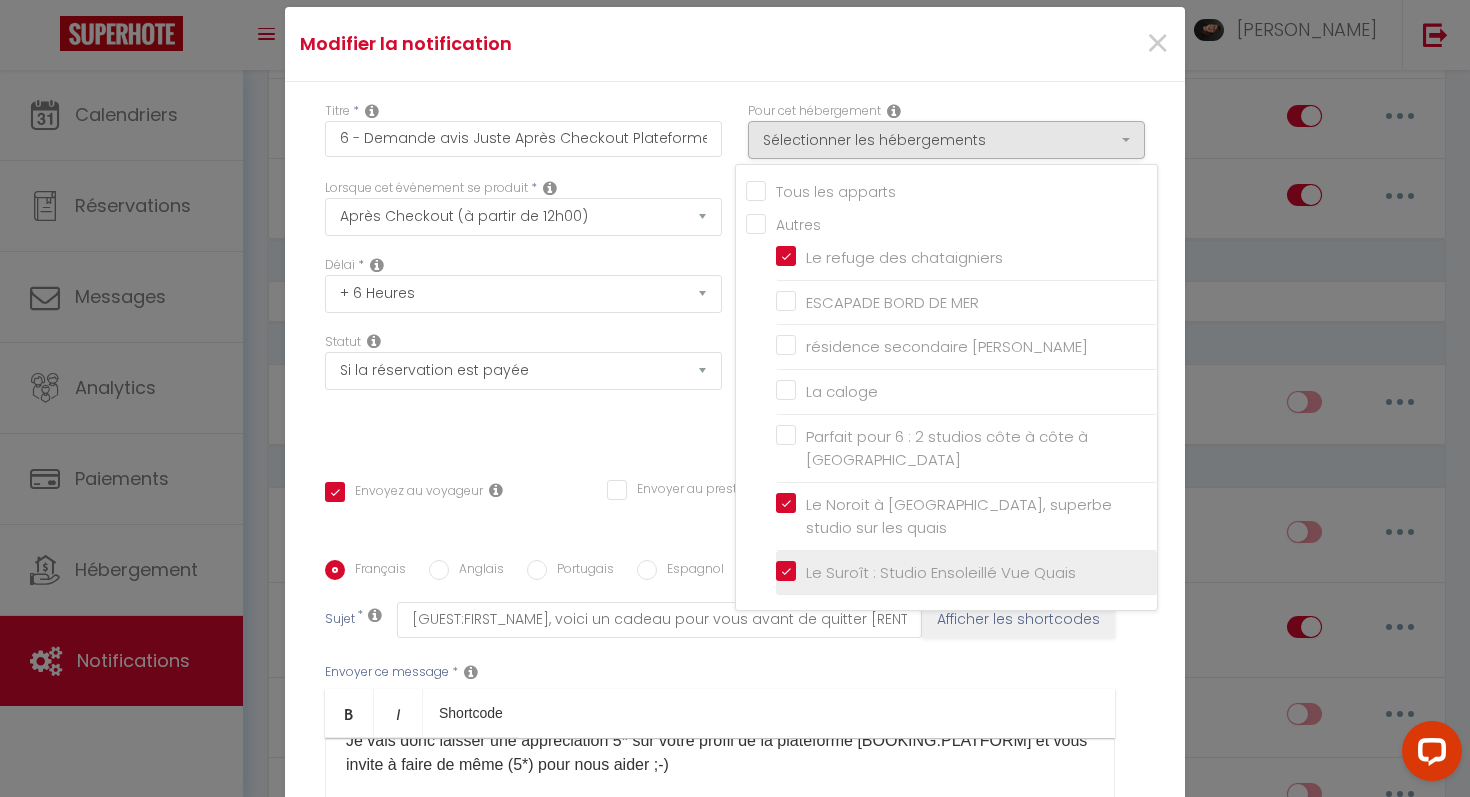 checkbox on "false" 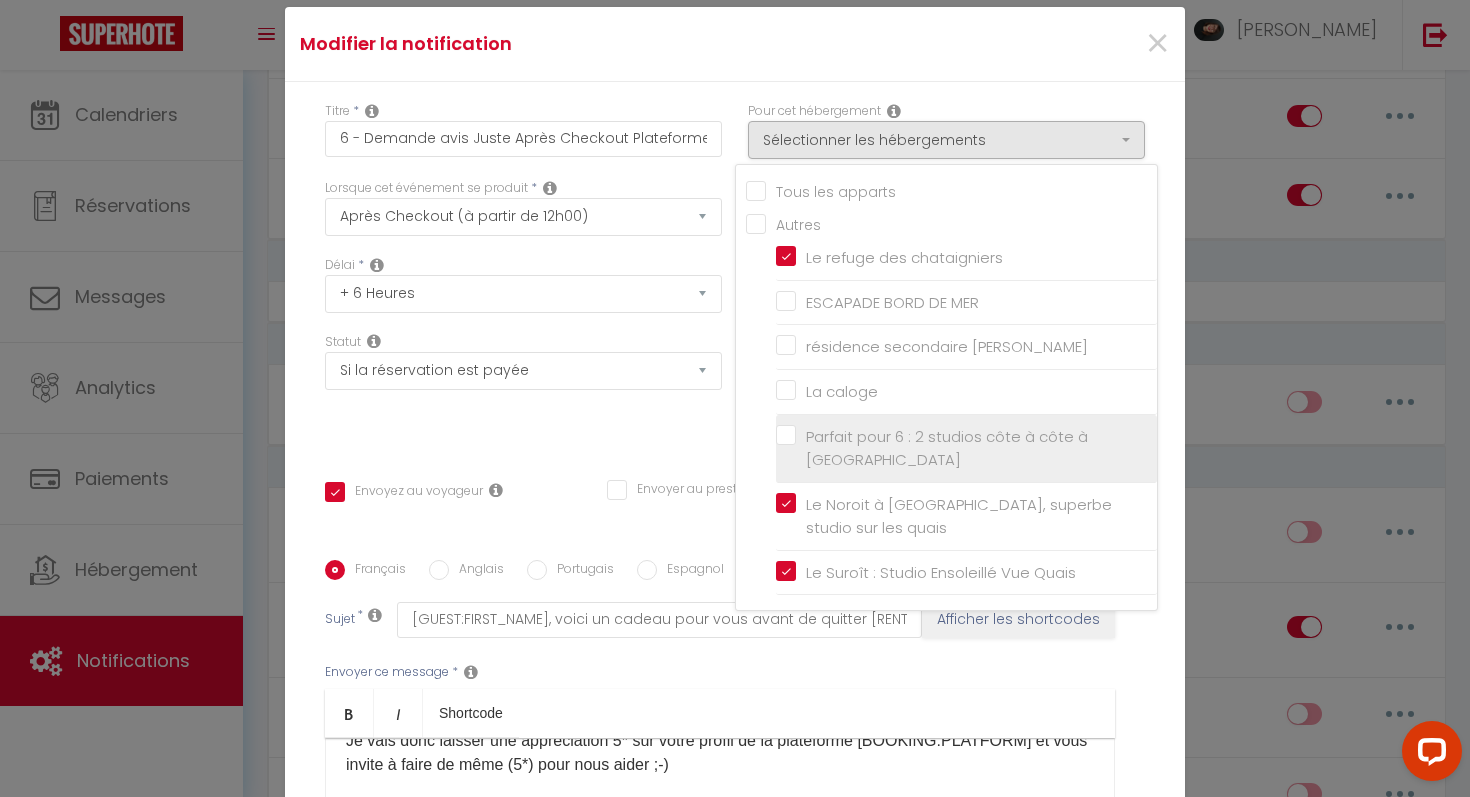 click on "Parfait pour 6 : 2 studios côte à côte à [GEOGRAPHIC_DATA]" at bounding box center [966, 448] 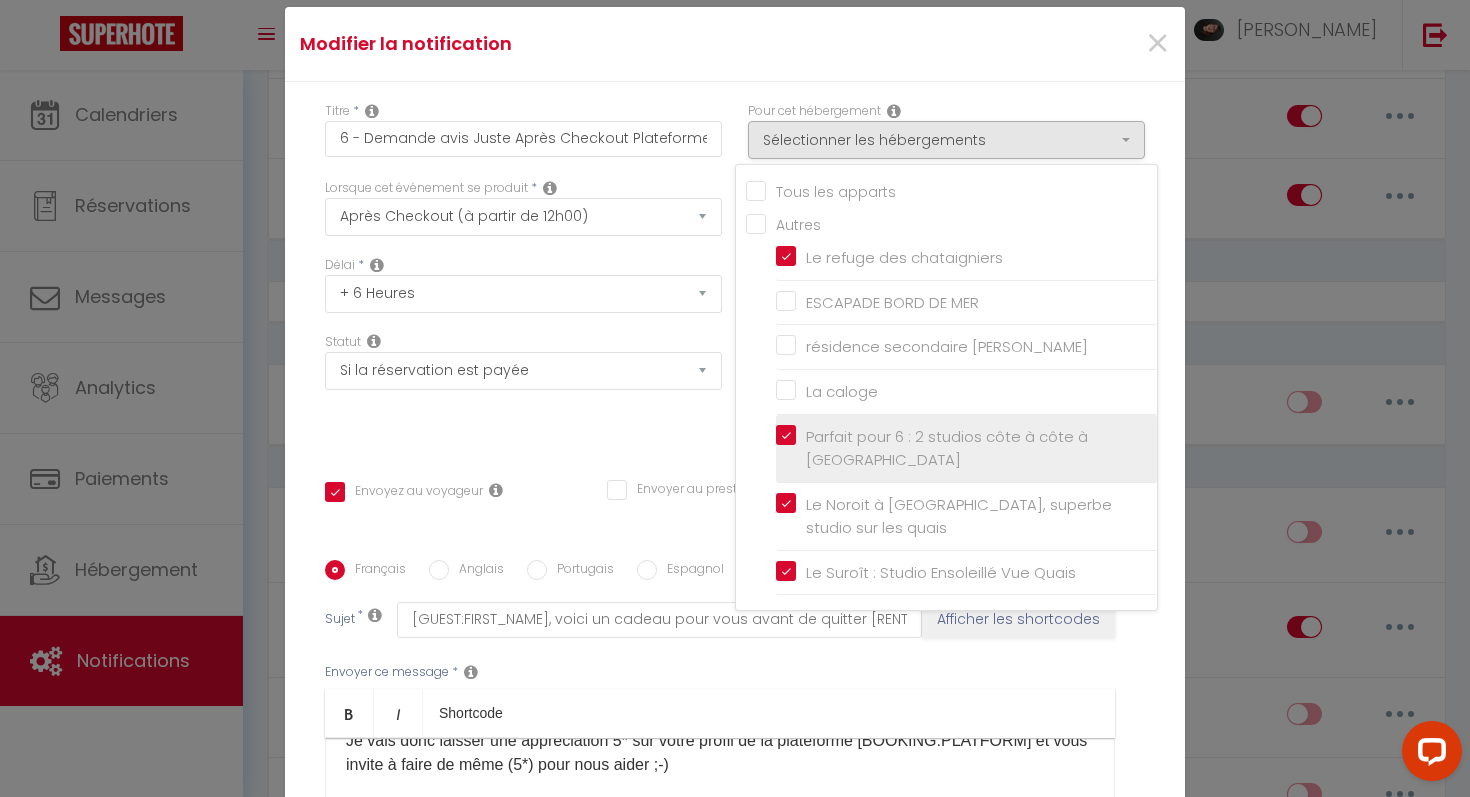 checkbox on "true" 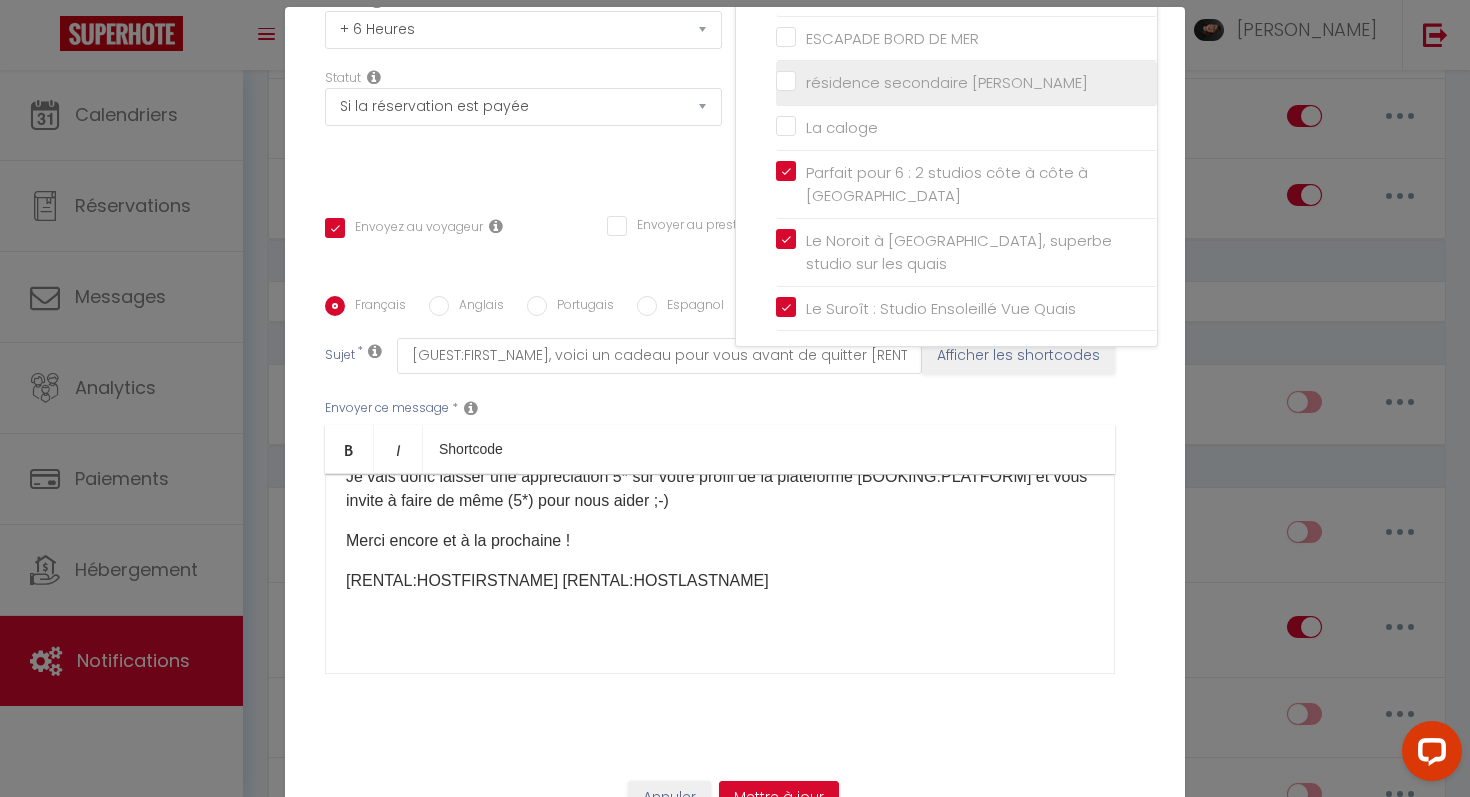 scroll, scrollTop: 296, scrollLeft: 0, axis: vertical 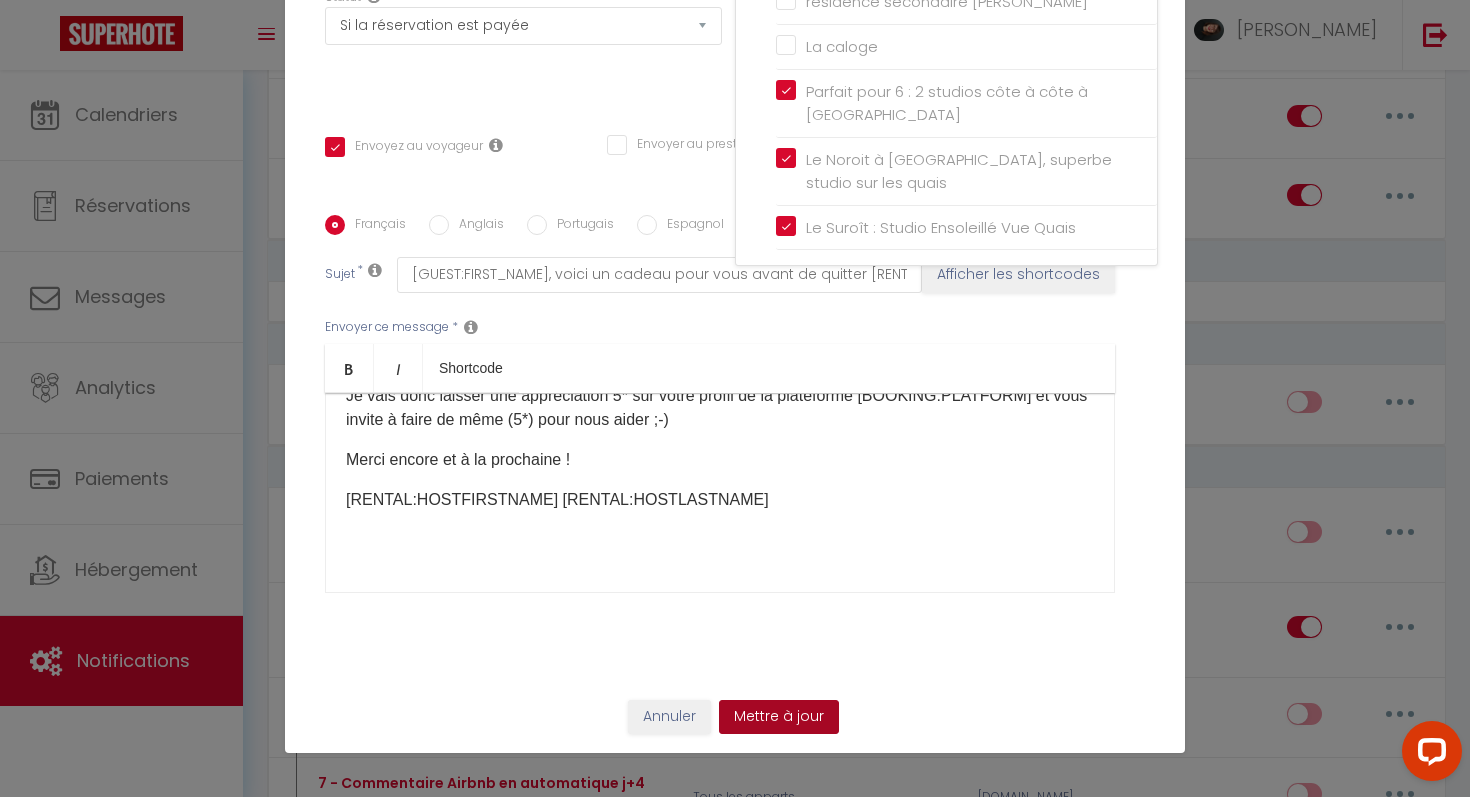 click on "Mettre à jour" at bounding box center [779, 717] 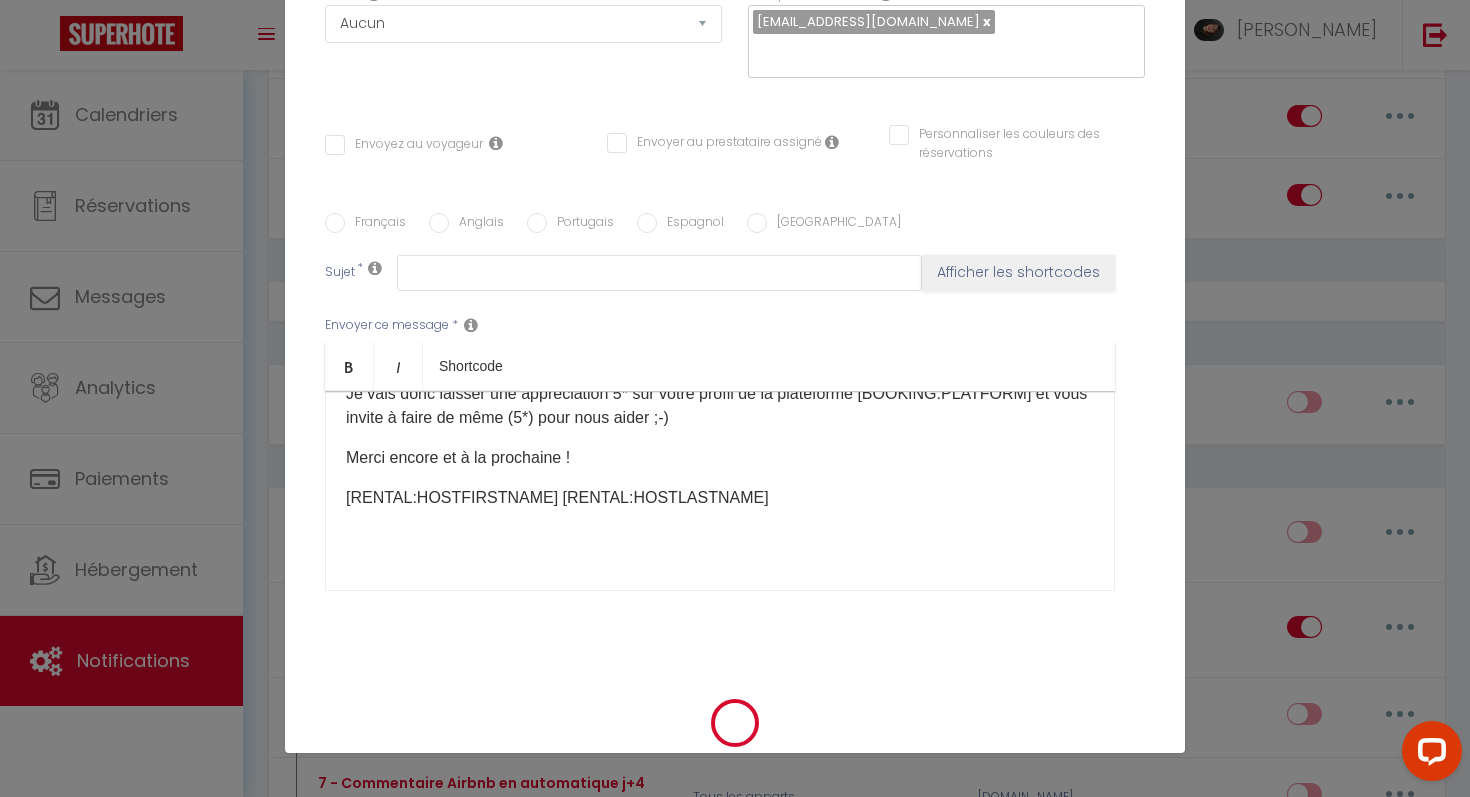 checkbox on "true" 